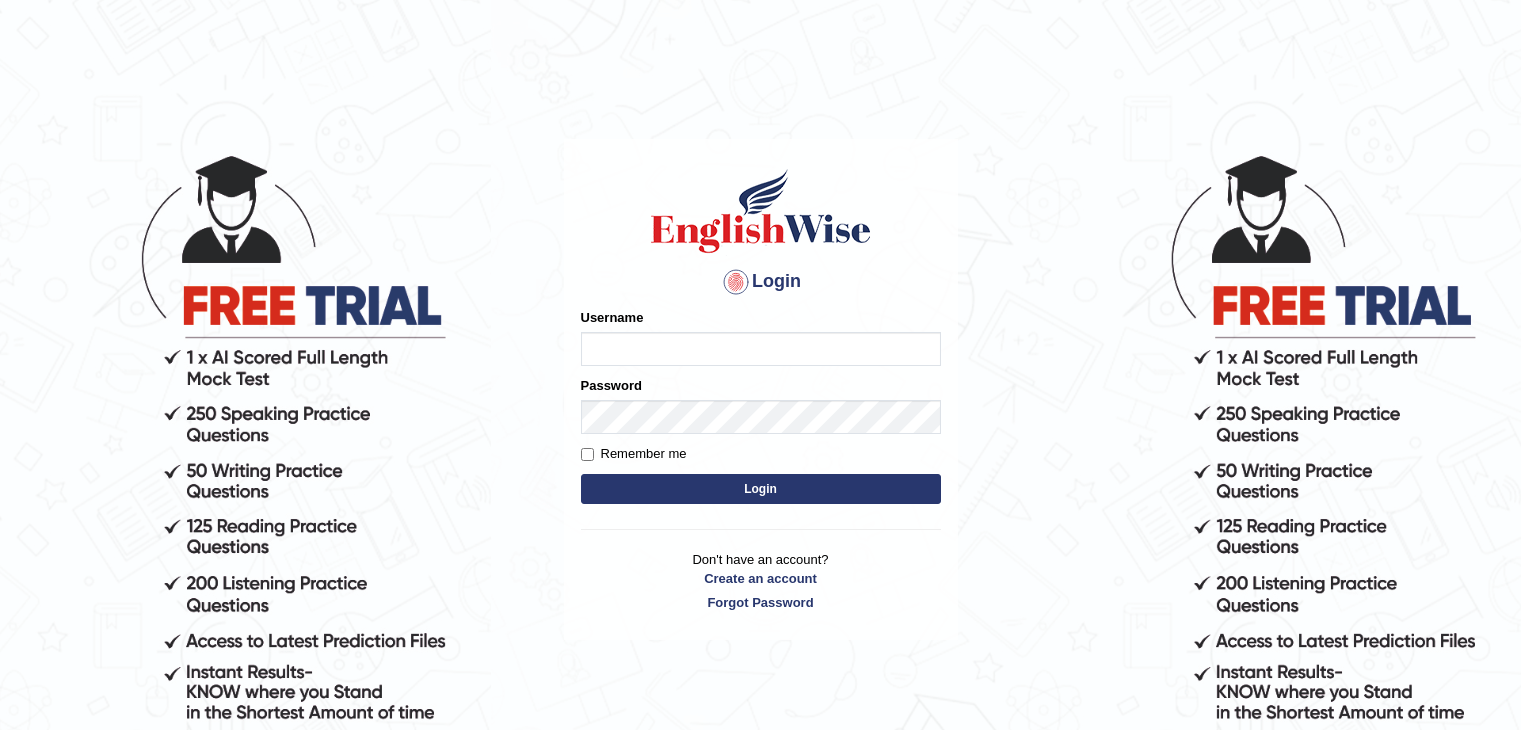 scroll, scrollTop: 0, scrollLeft: 0, axis: both 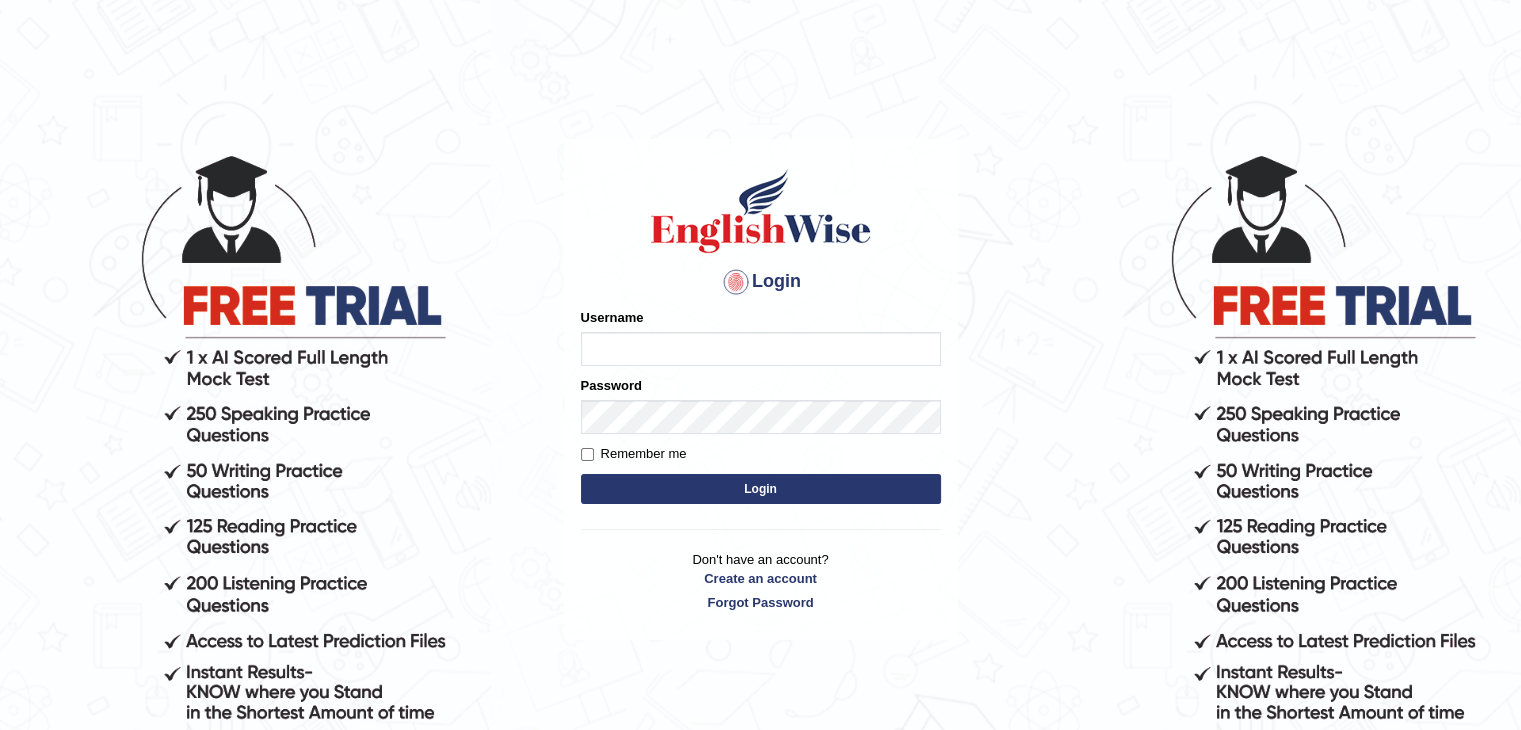 click on "Username" at bounding box center [761, 349] 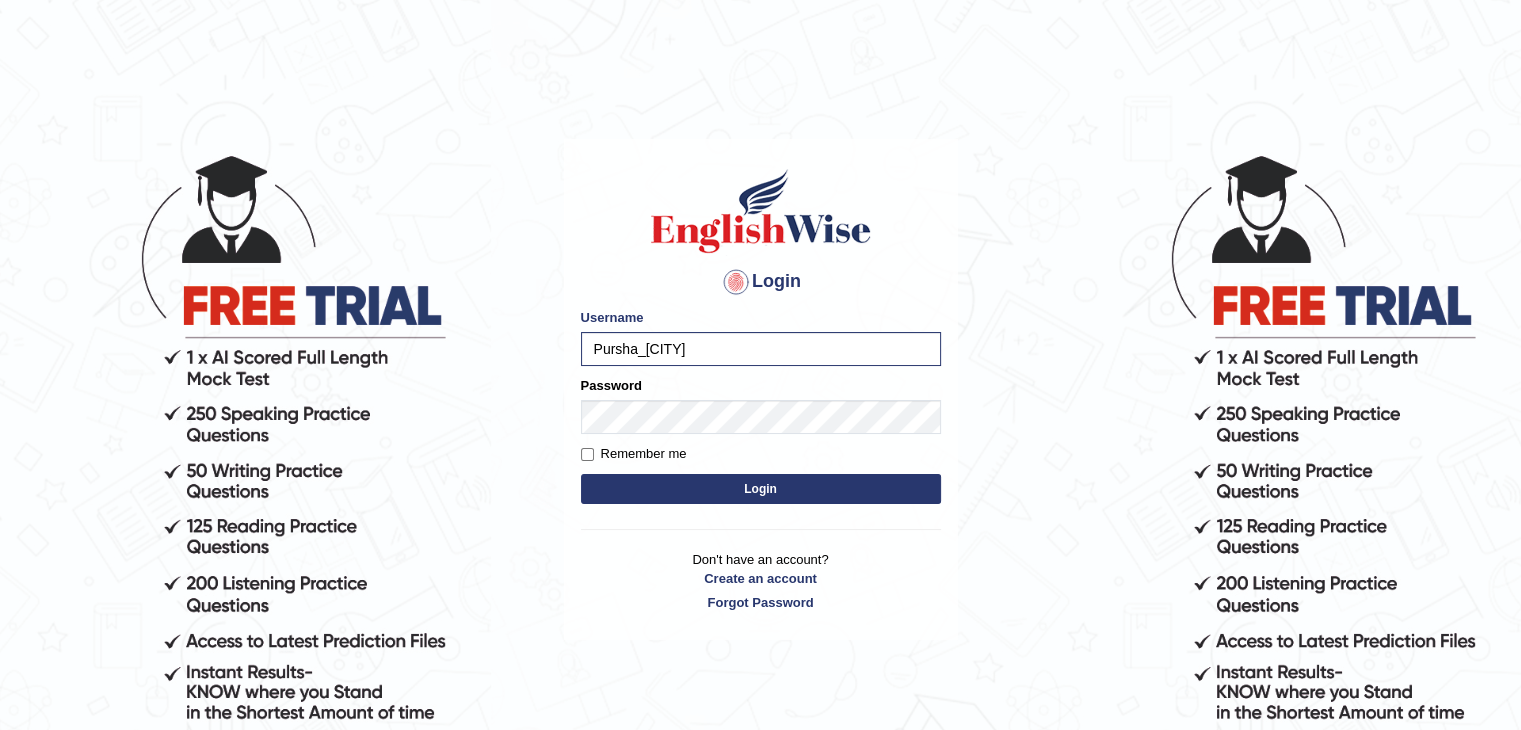 click on "Login" at bounding box center [761, 489] 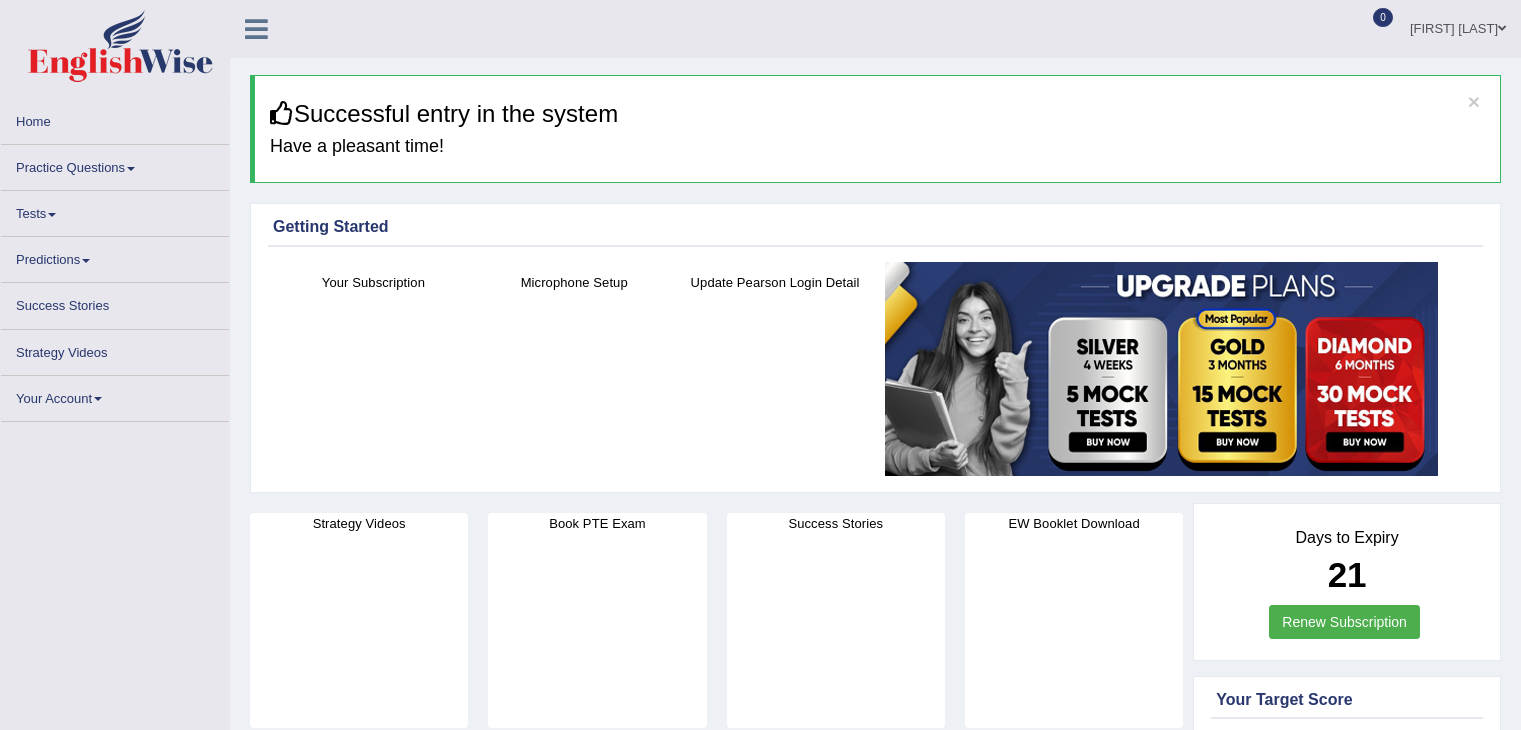 scroll, scrollTop: 0, scrollLeft: 0, axis: both 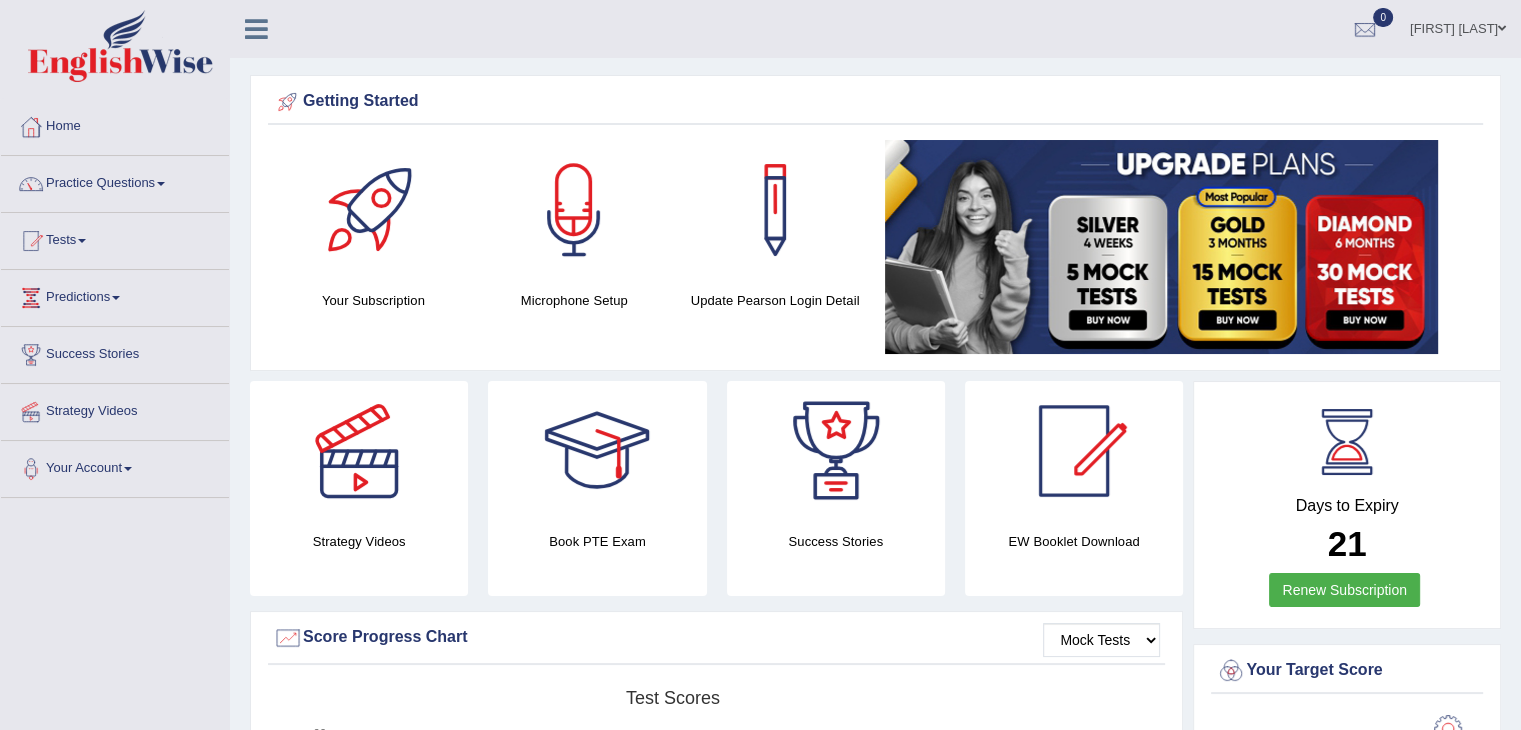 click on "Practice Questions" at bounding box center (115, 181) 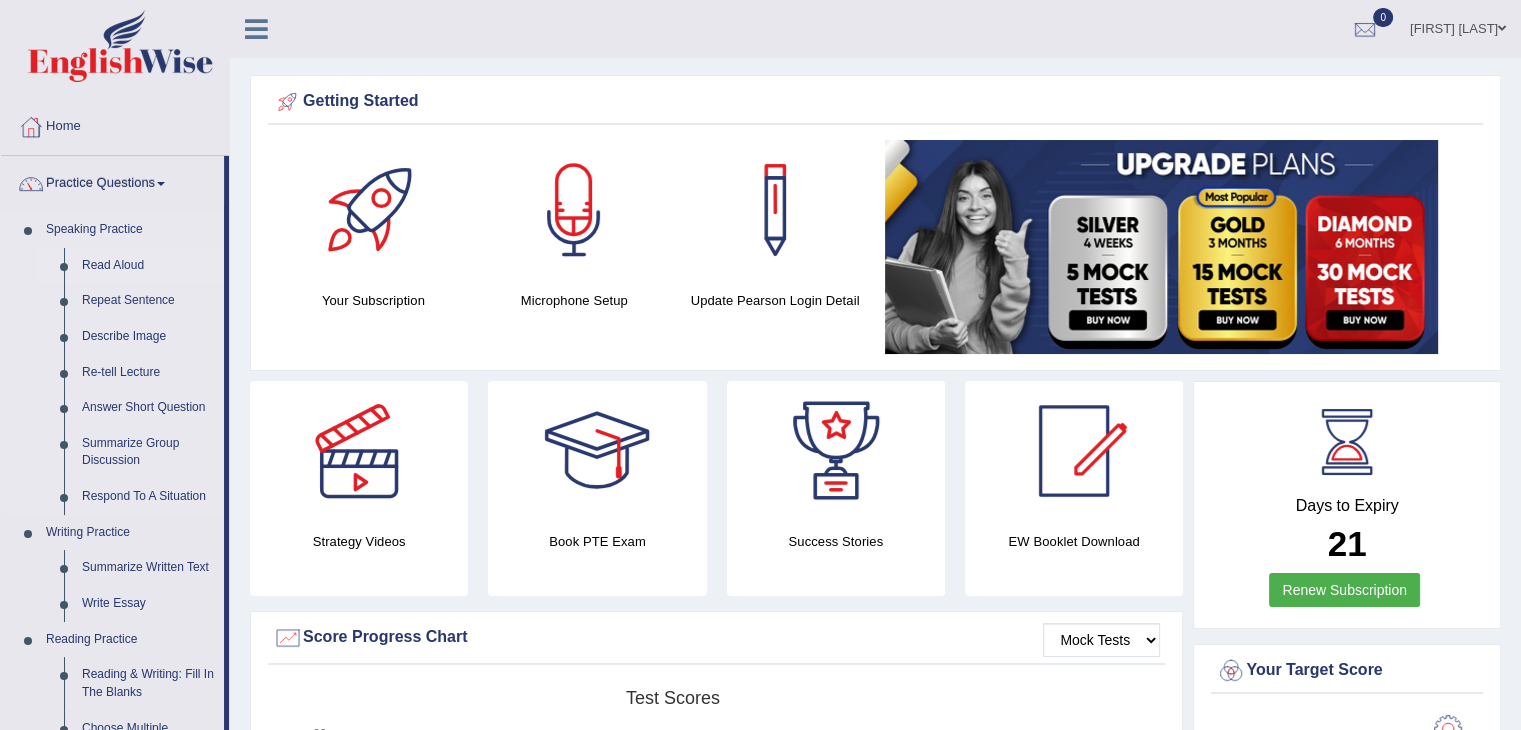 click on "Read Aloud" at bounding box center [148, 266] 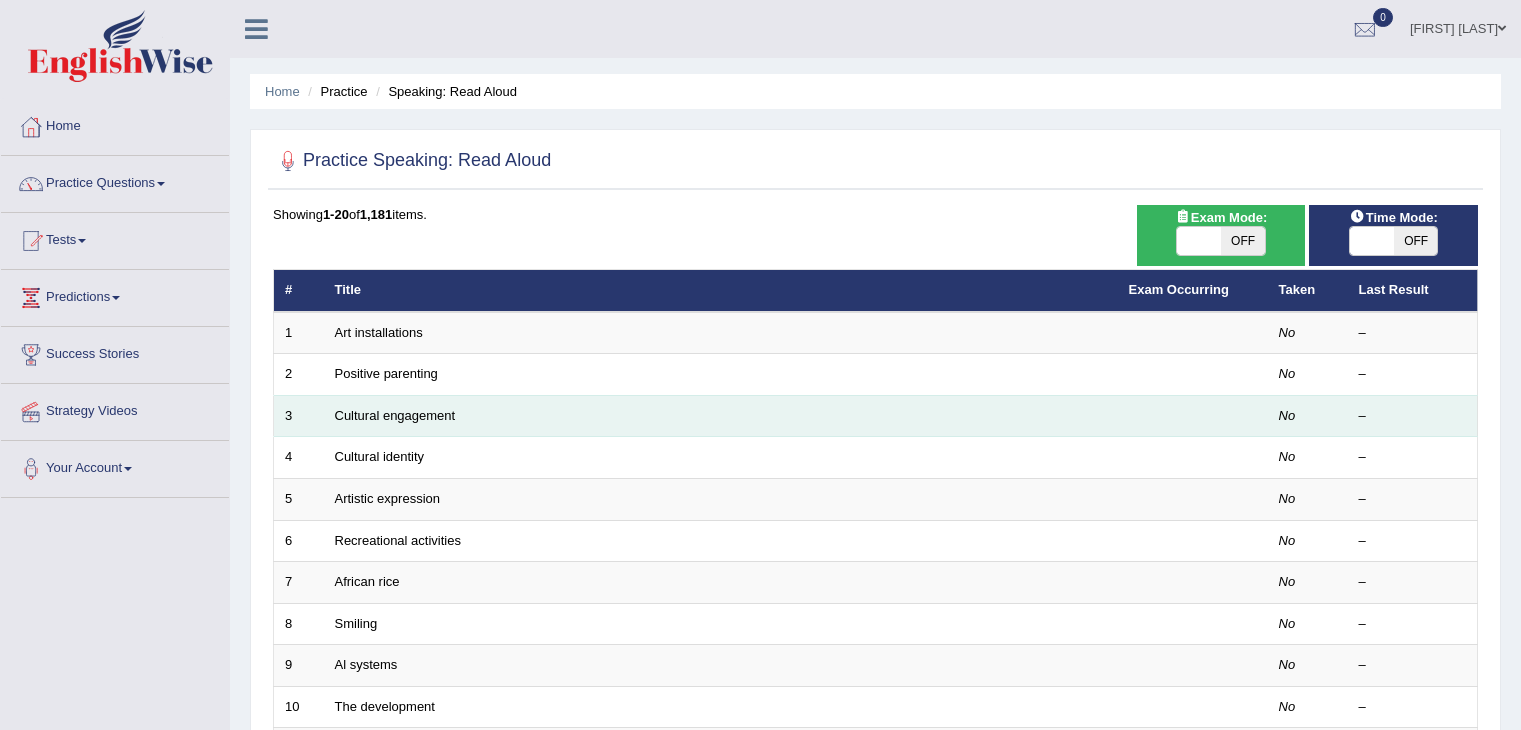 scroll, scrollTop: 0, scrollLeft: 0, axis: both 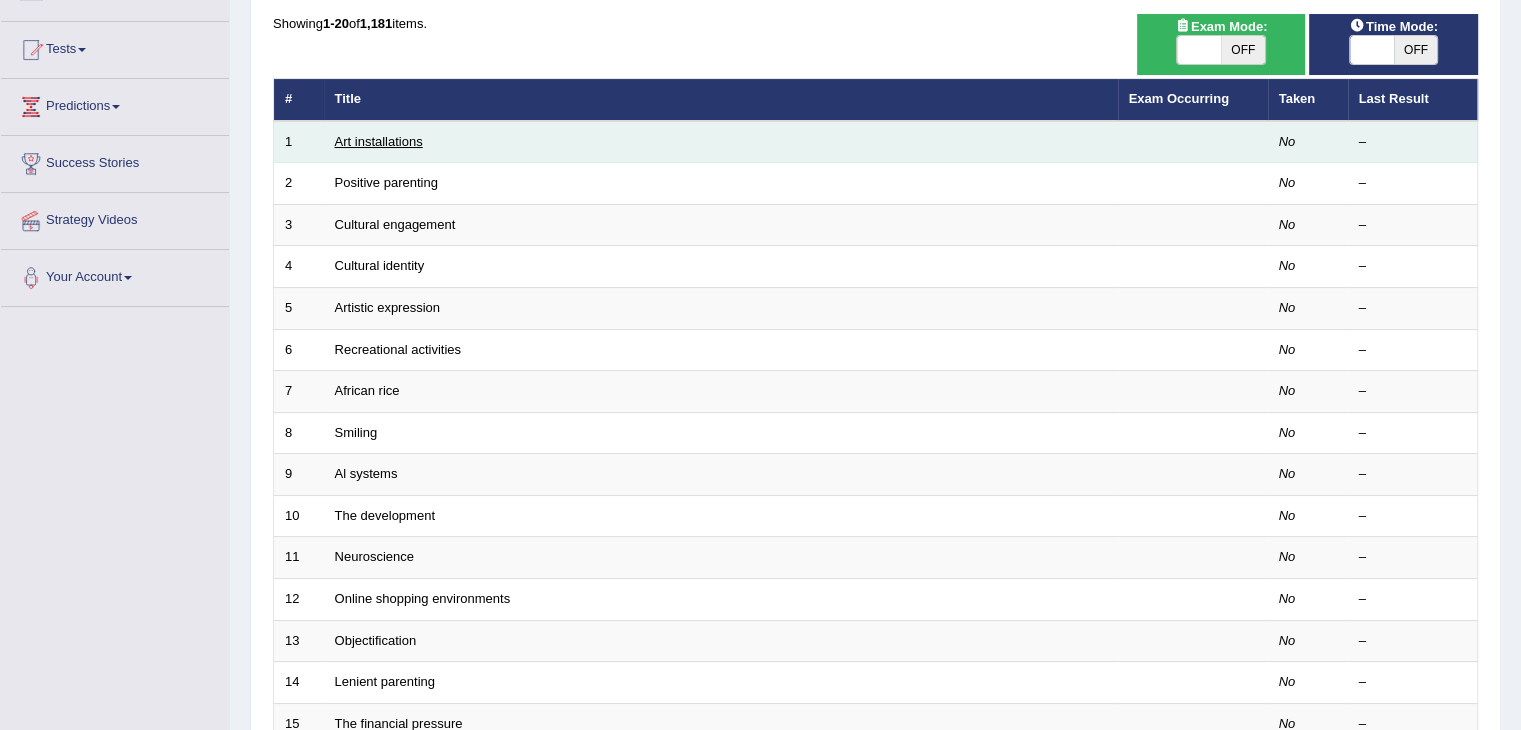 click on "Art installations" at bounding box center (379, 141) 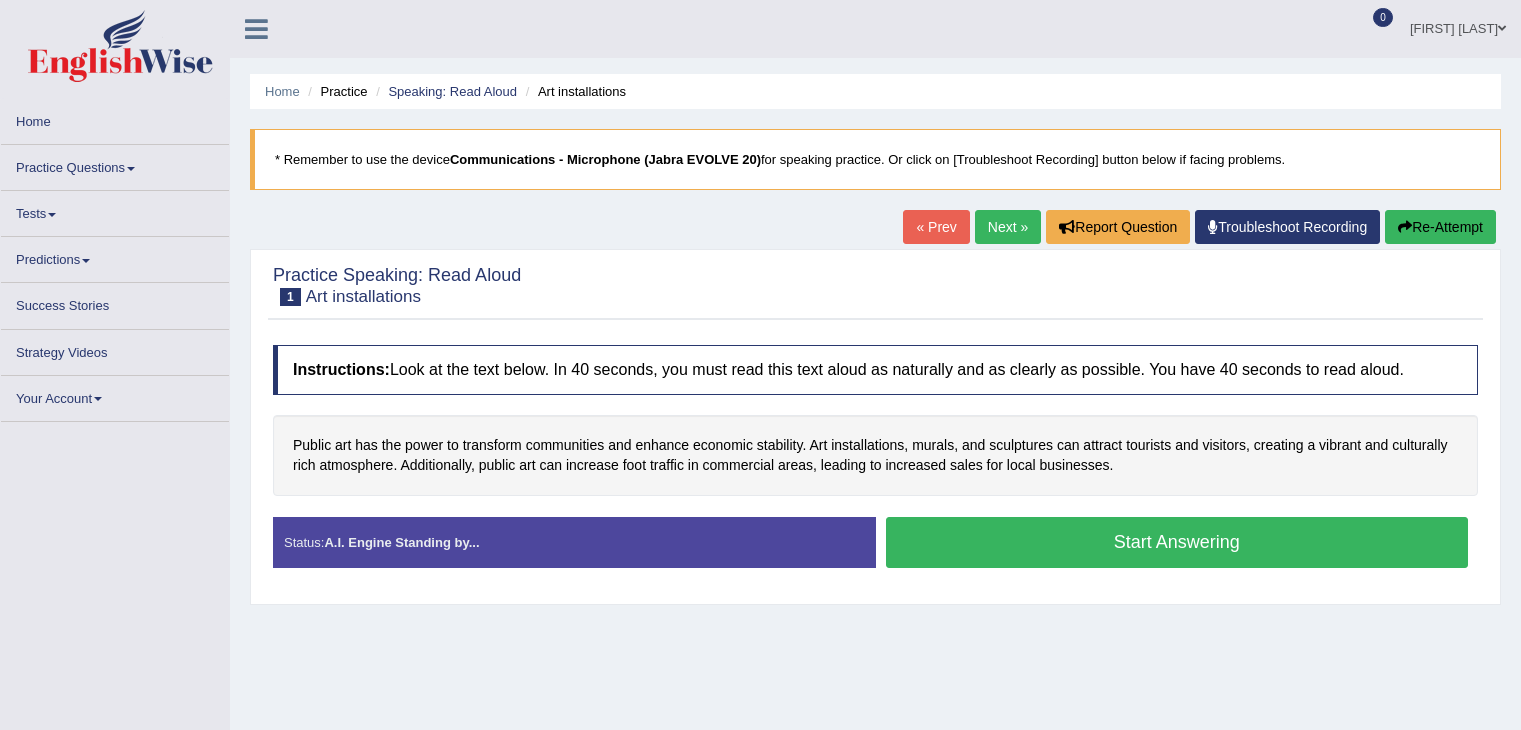 scroll, scrollTop: 0, scrollLeft: 0, axis: both 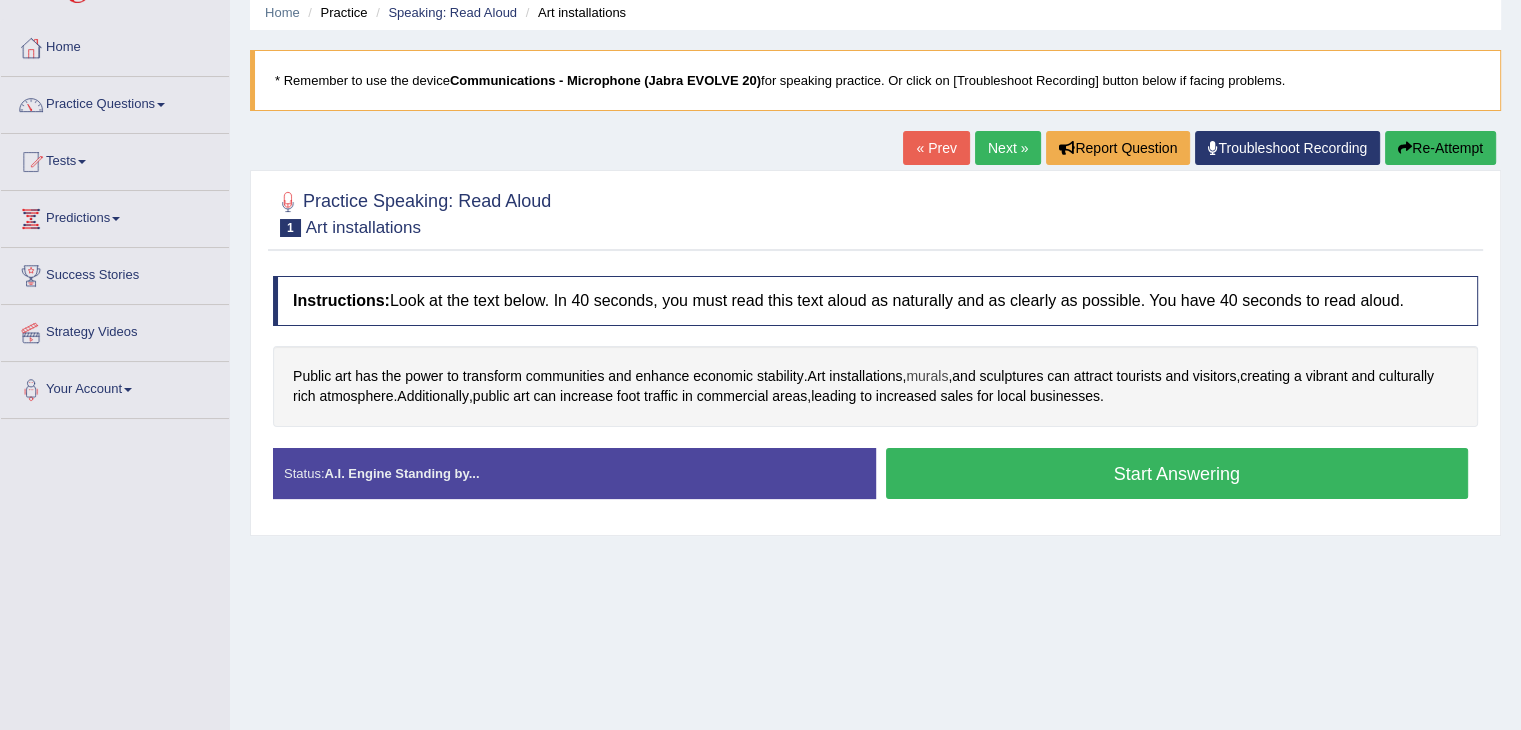 click on "murals" at bounding box center (927, 376) 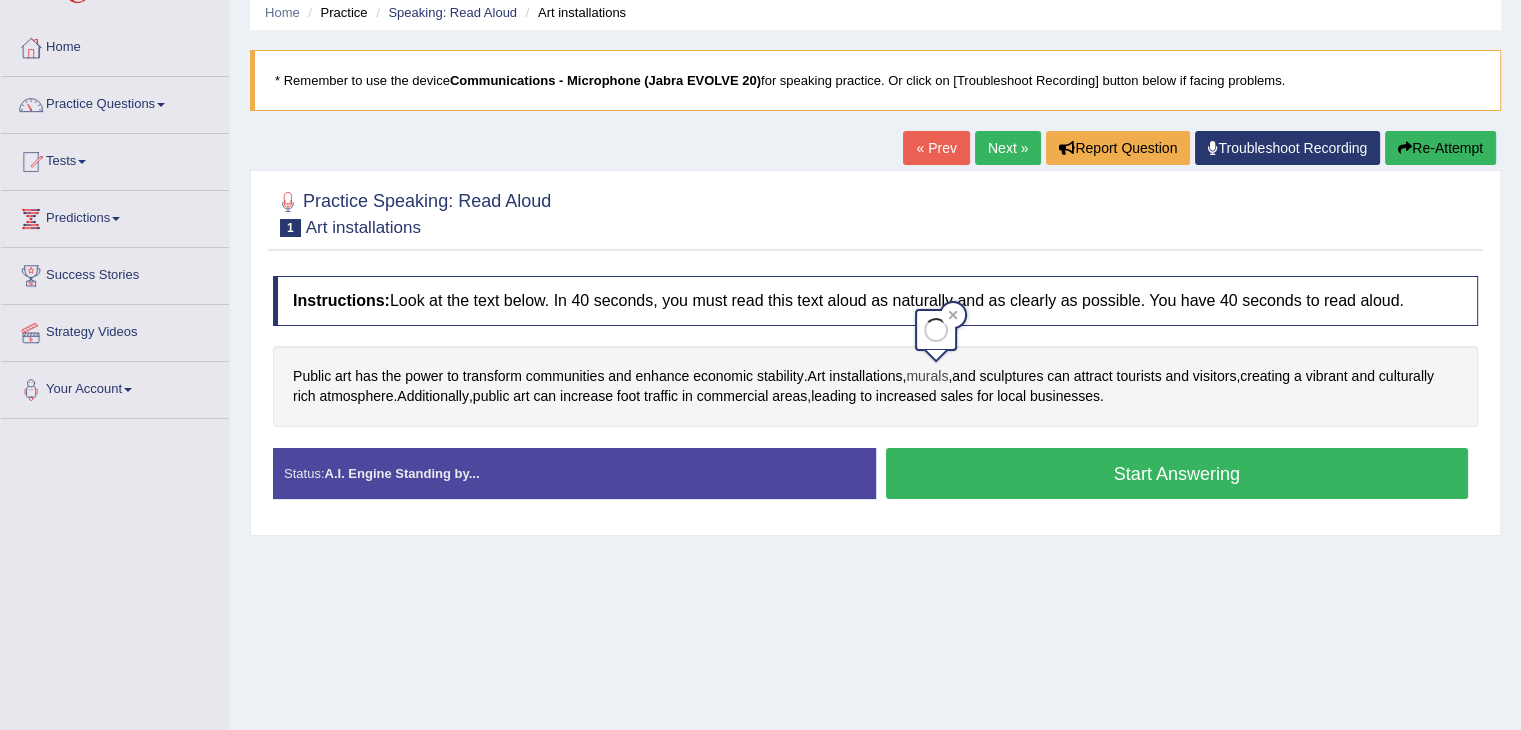 click on "murals" at bounding box center [927, 376] 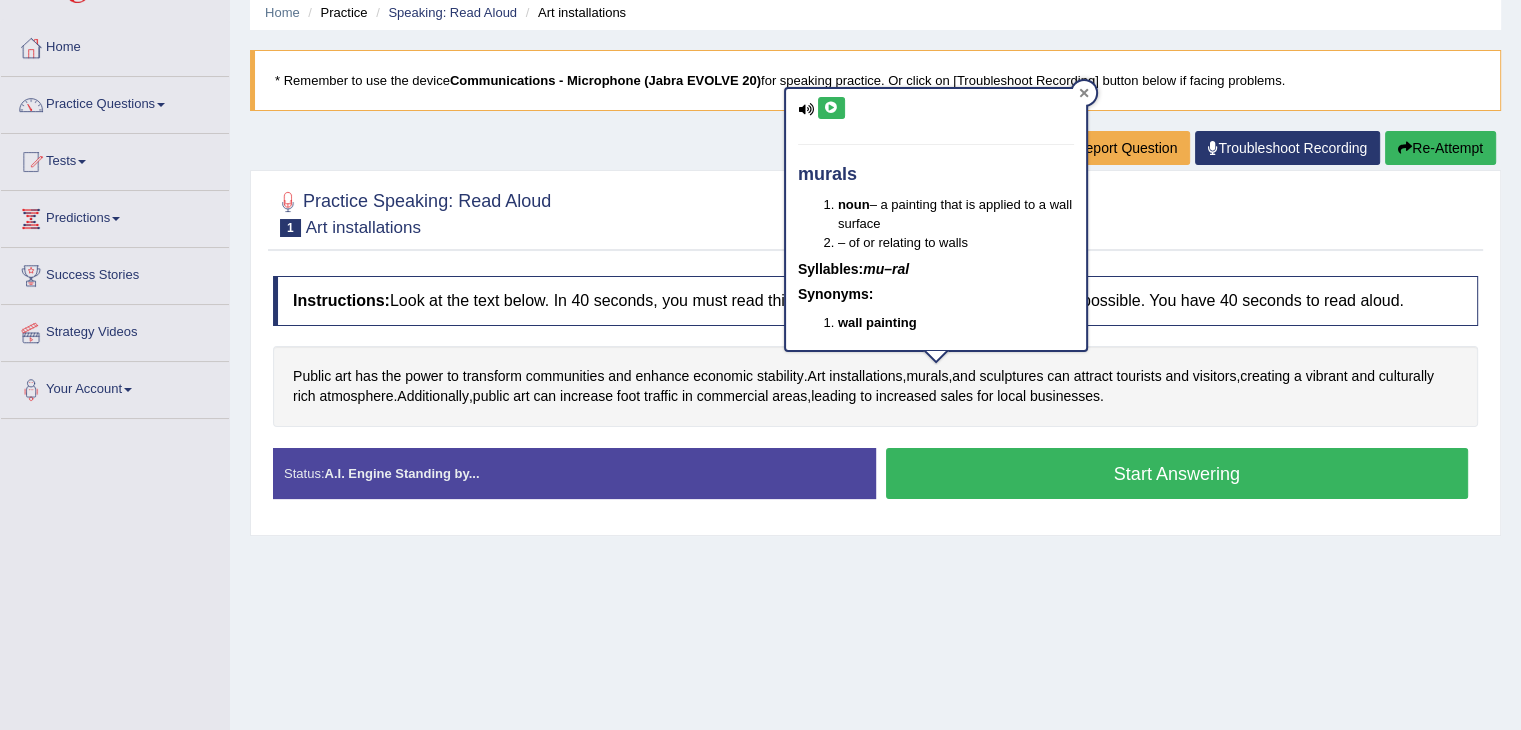 click 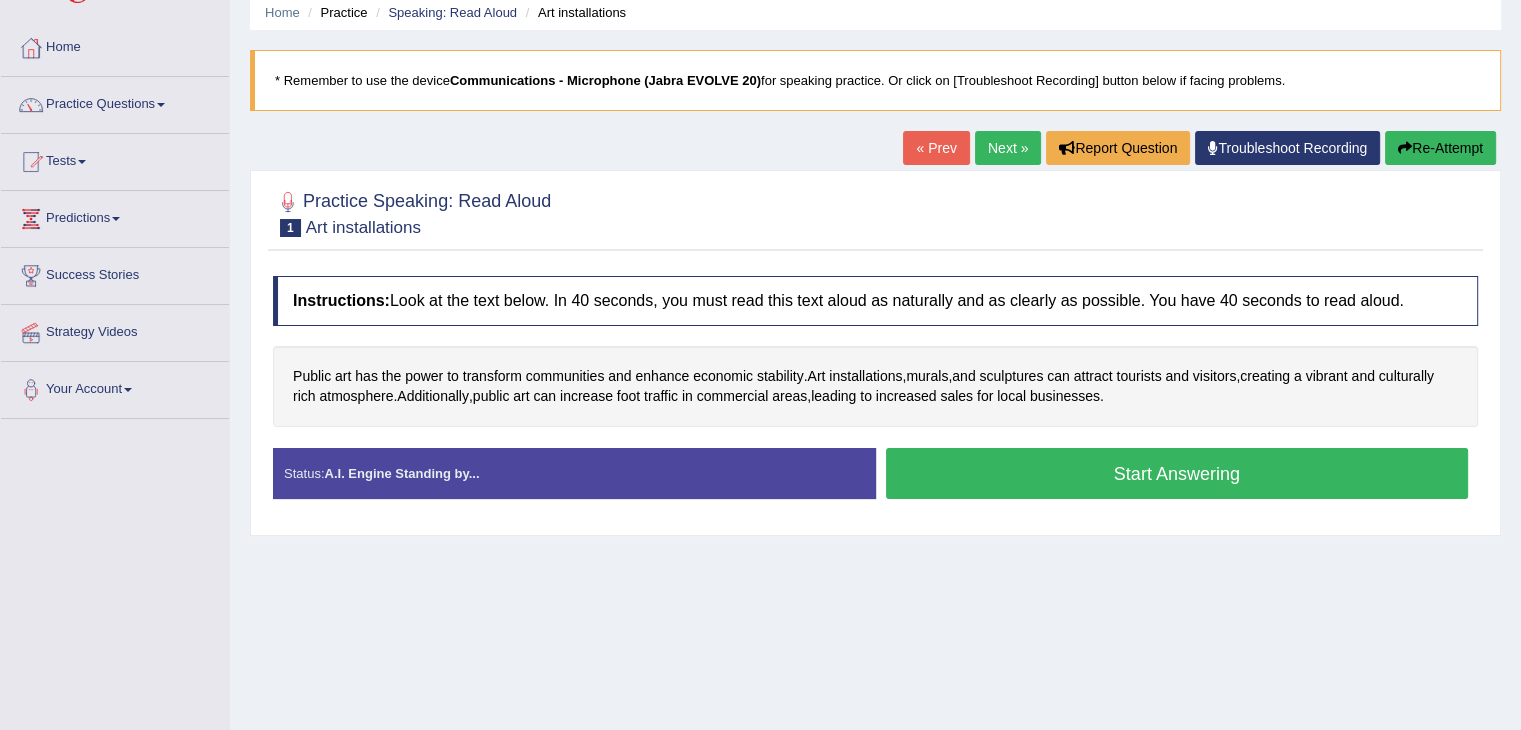 click on "Start Answering" at bounding box center [1177, 473] 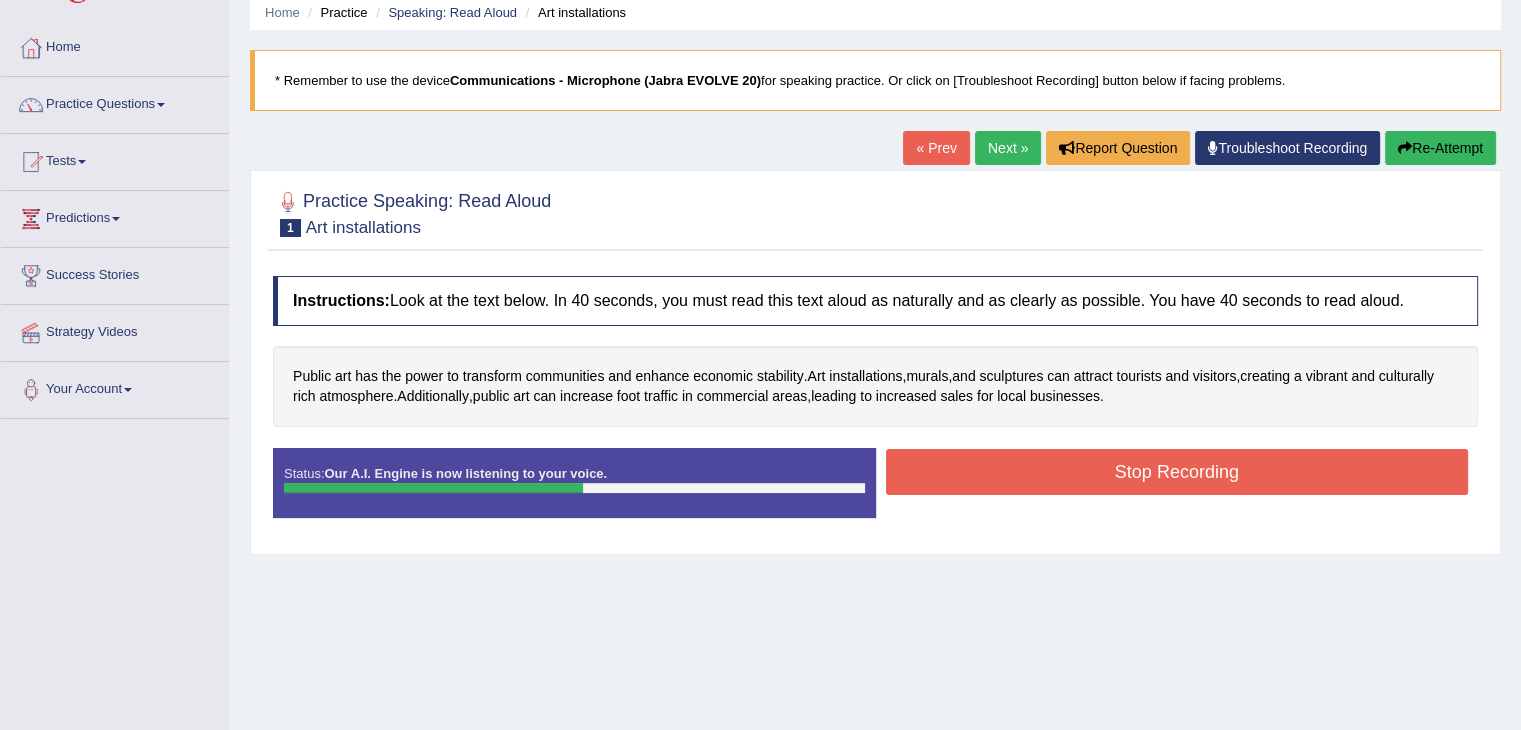 click on "Stop Recording" at bounding box center [1177, 474] 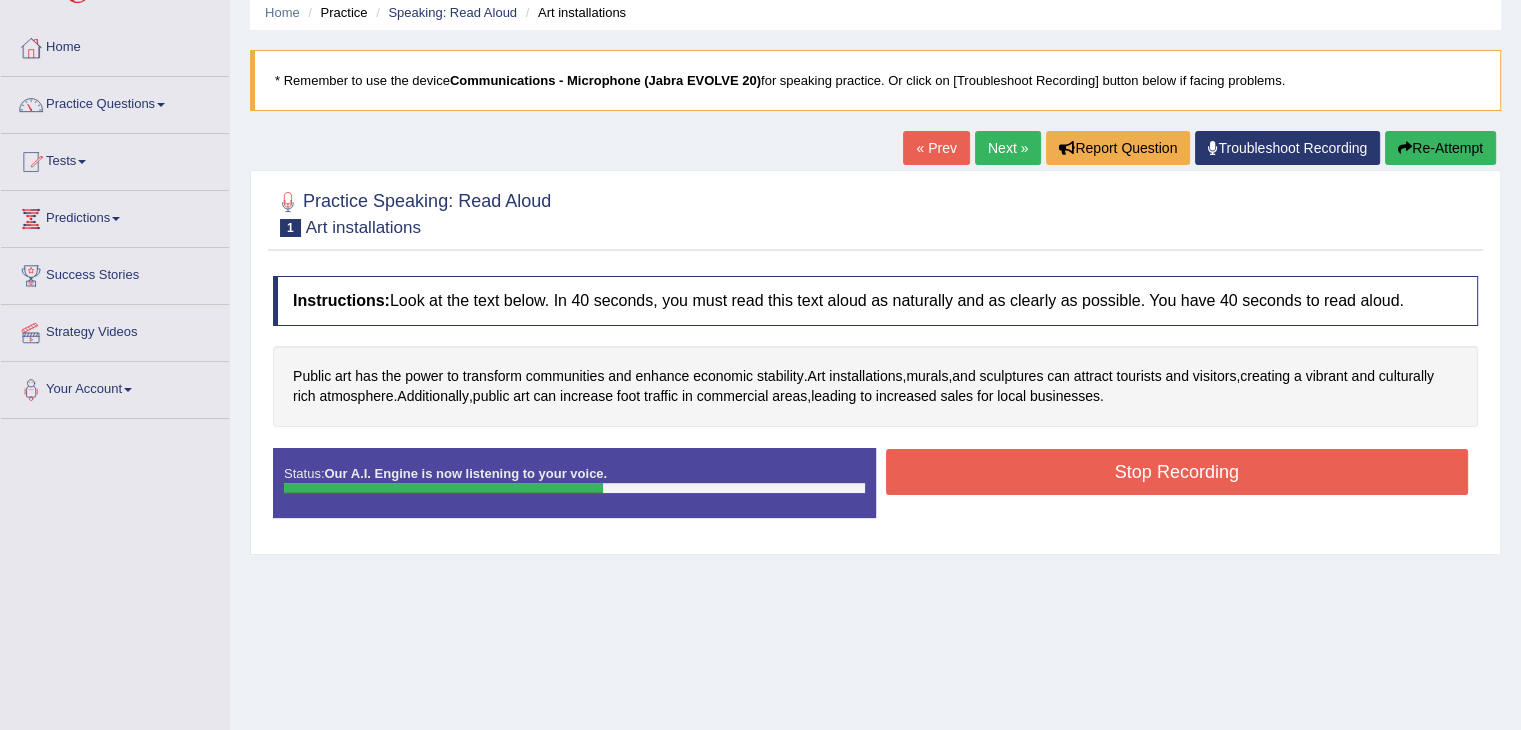 click on "Stop Recording" at bounding box center [1177, 472] 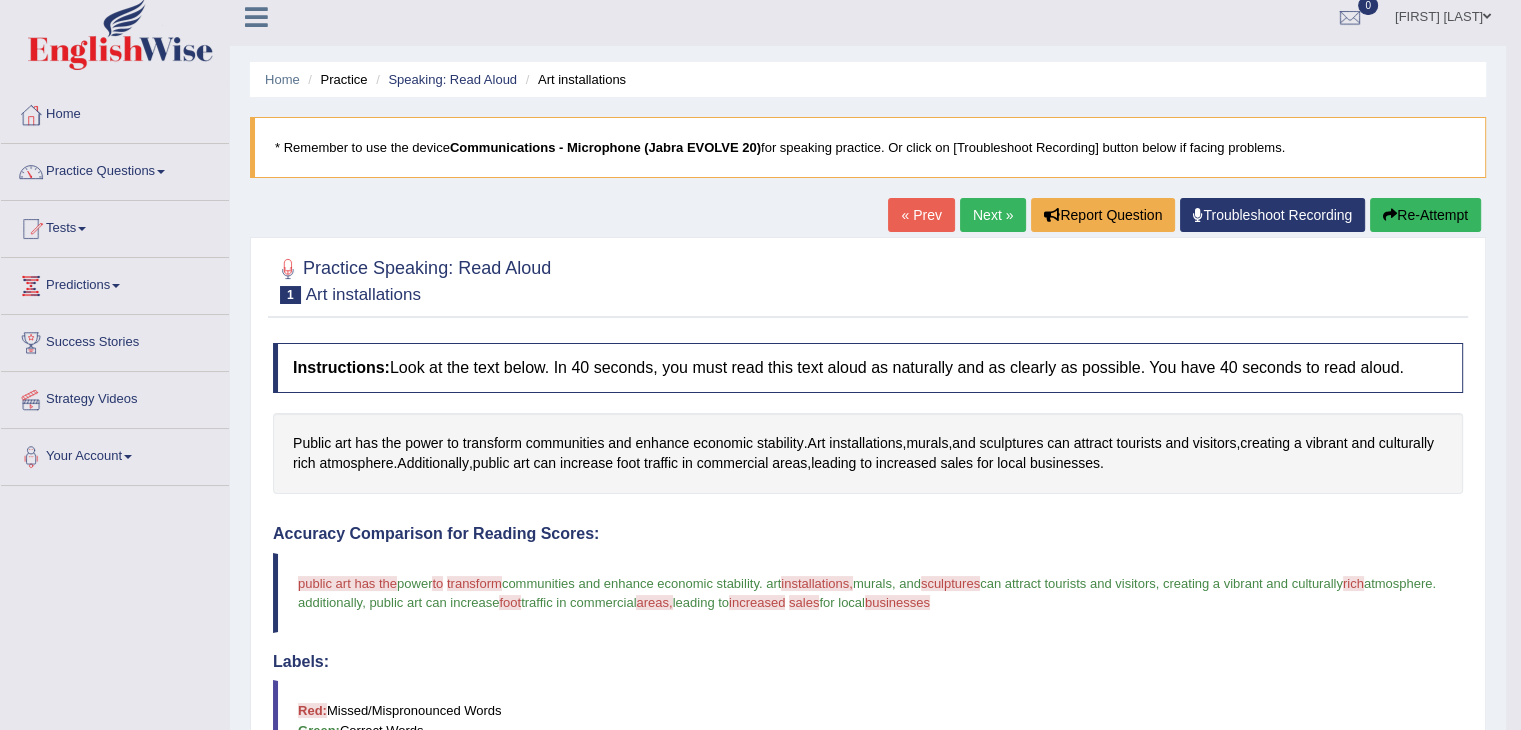 scroll, scrollTop: 0, scrollLeft: 0, axis: both 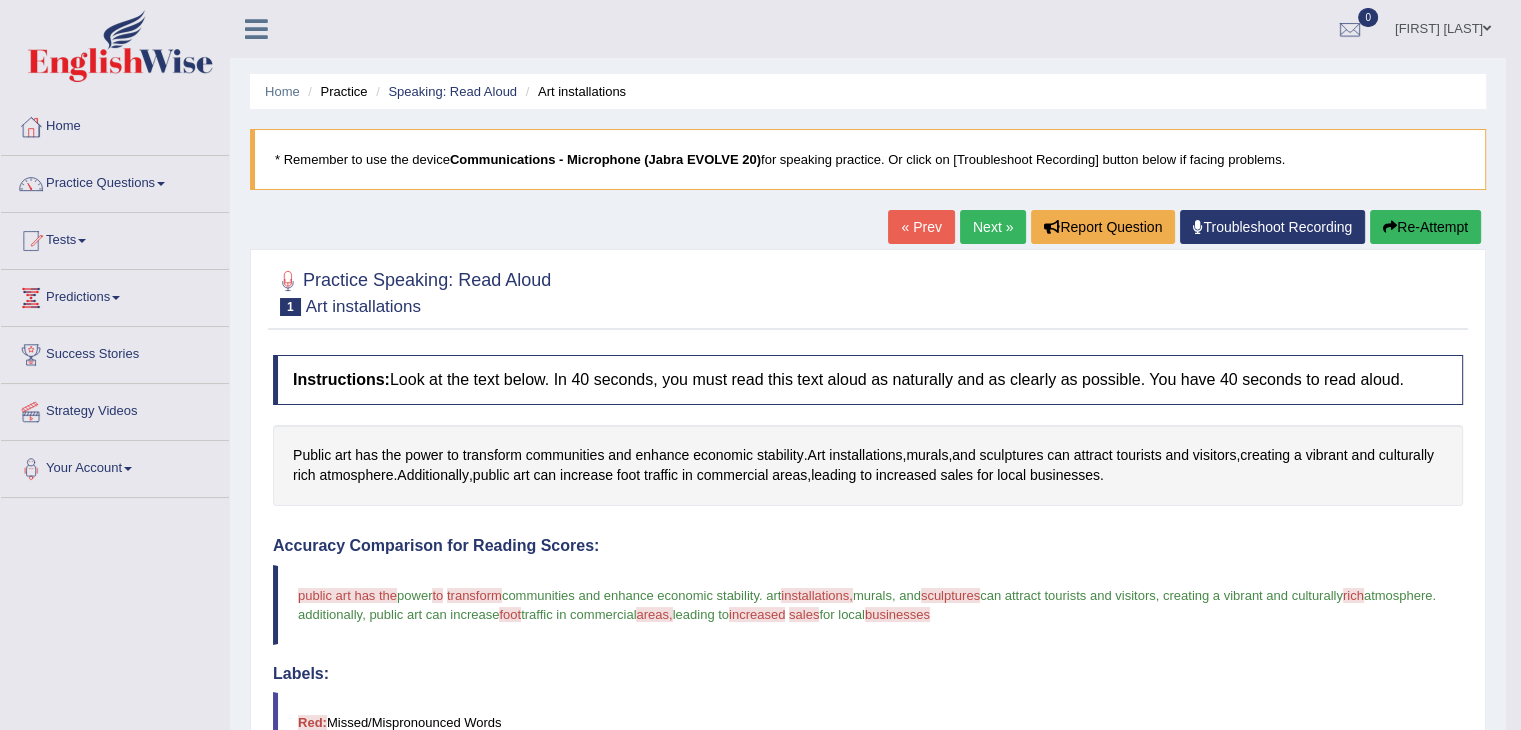 click on "Next »" at bounding box center (993, 227) 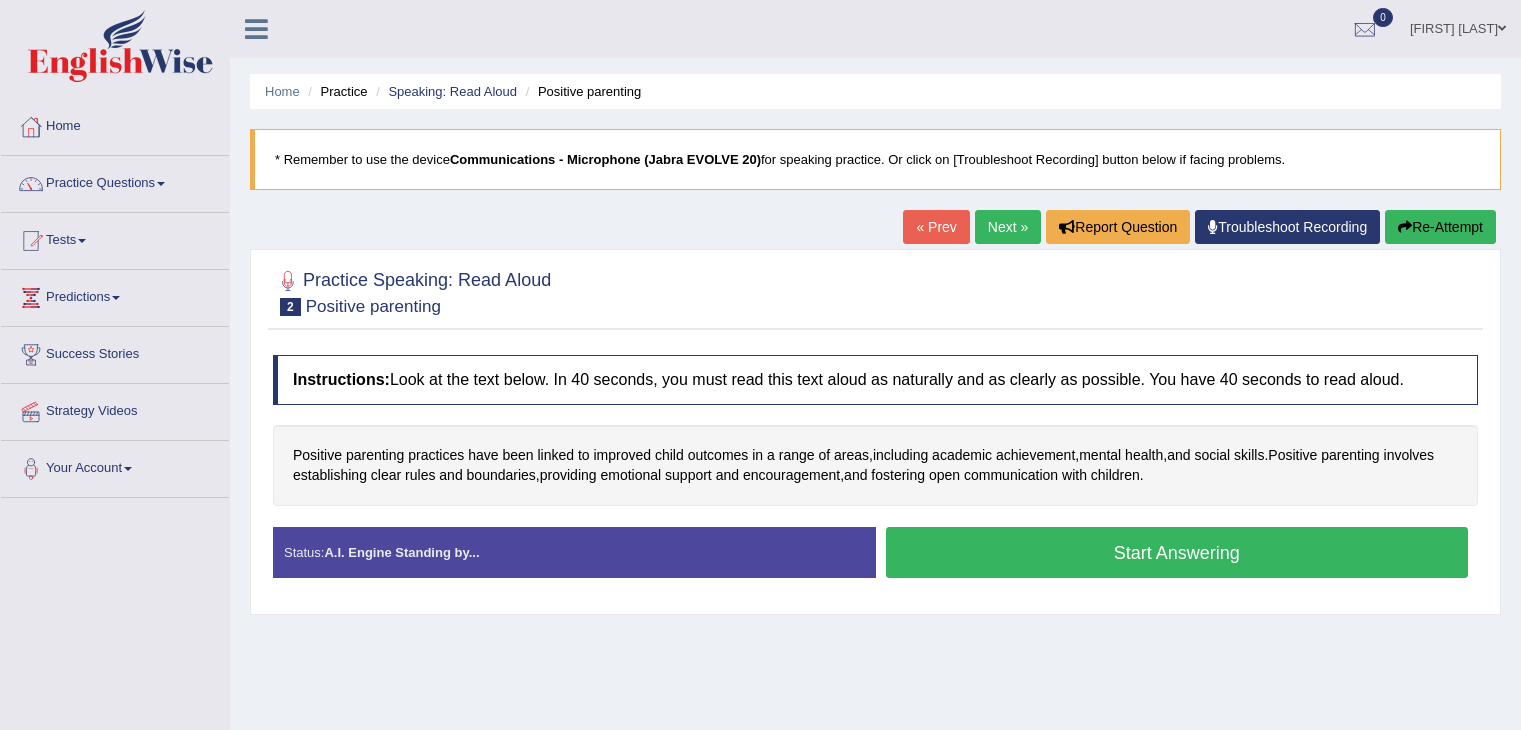 scroll, scrollTop: 0, scrollLeft: 0, axis: both 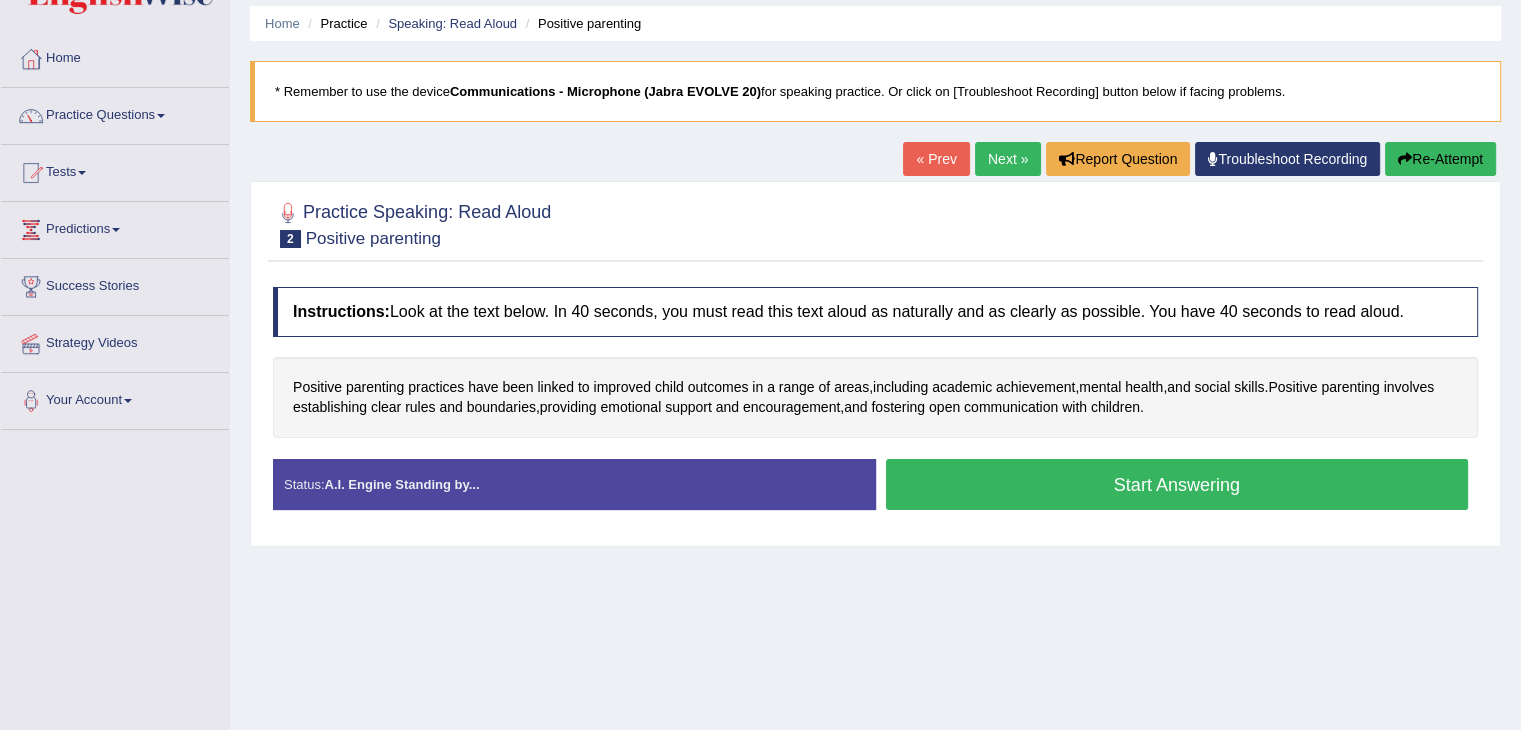 click on "Start Answering" at bounding box center (1177, 484) 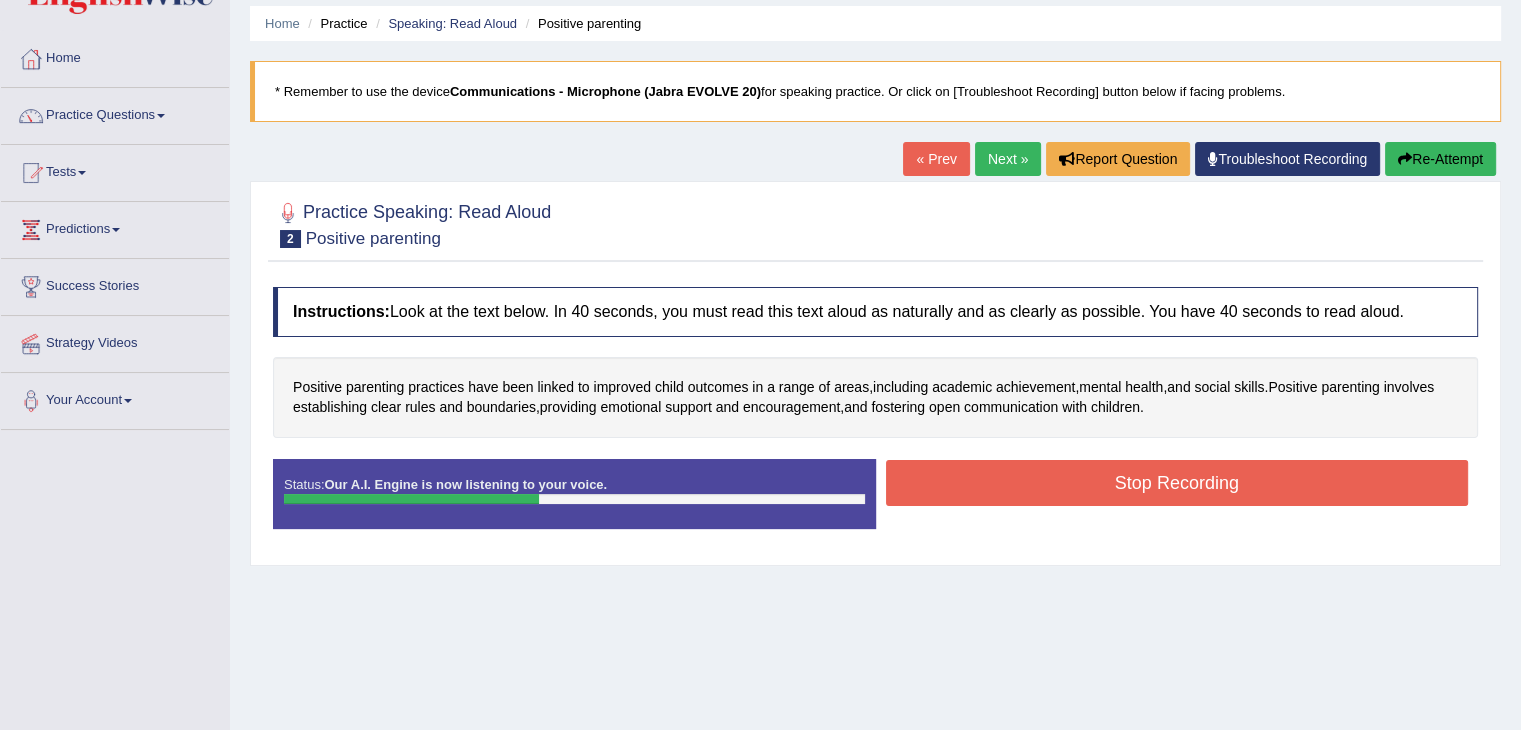 click on "Stop Recording" at bounding box center (1177, 483) 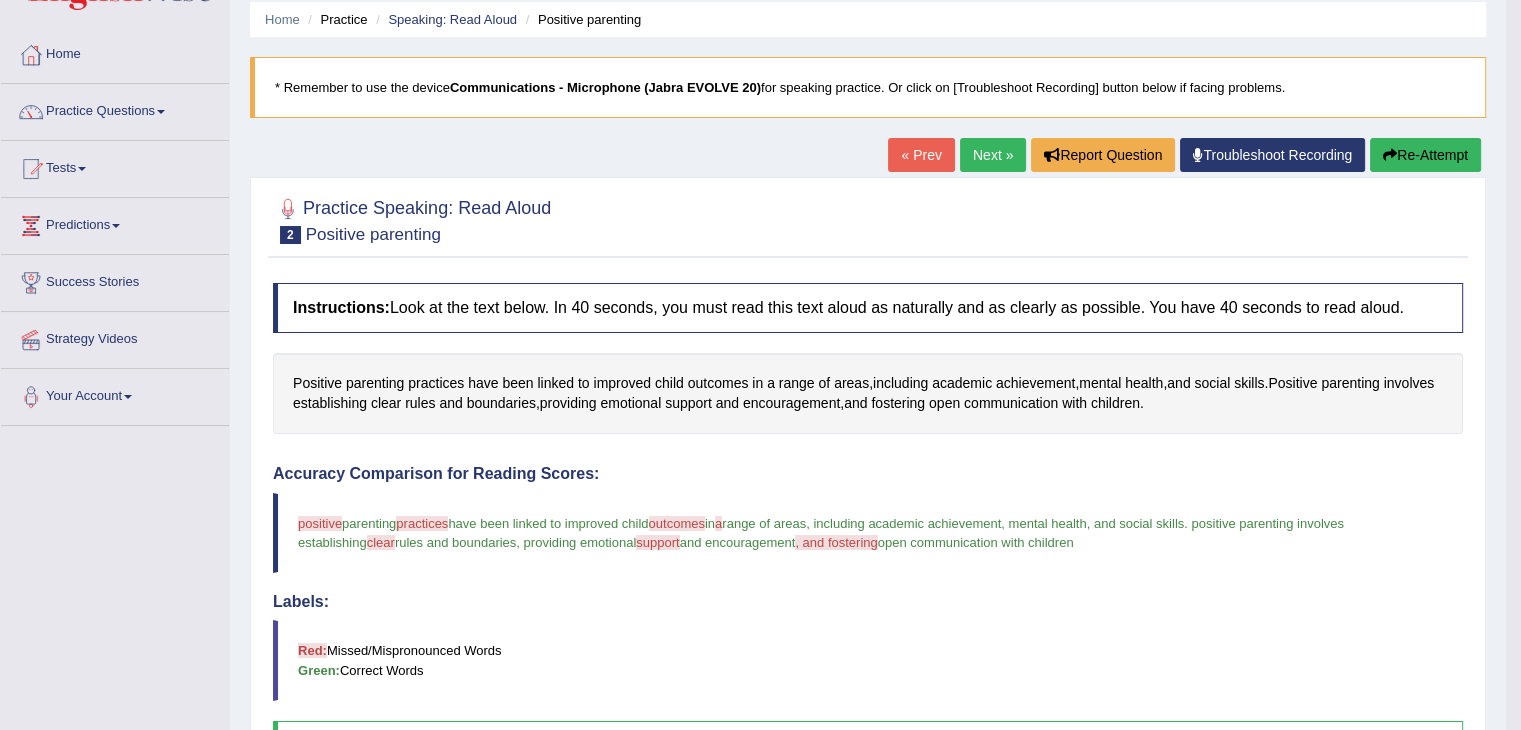 scroll, scrollTop: 75, scrollLeft: 0, axis: vertical 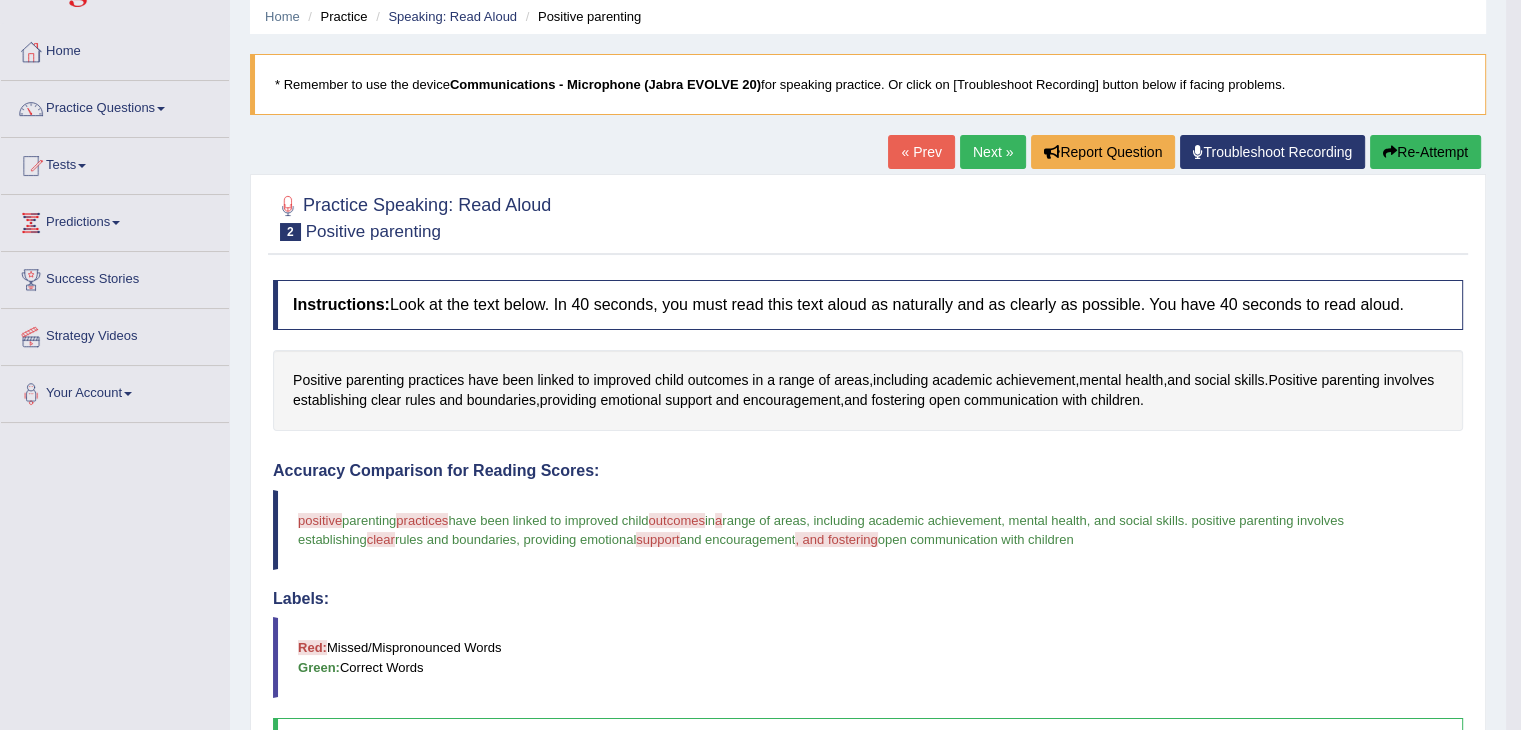 click on "Next »" at bounding box center (993, 152) 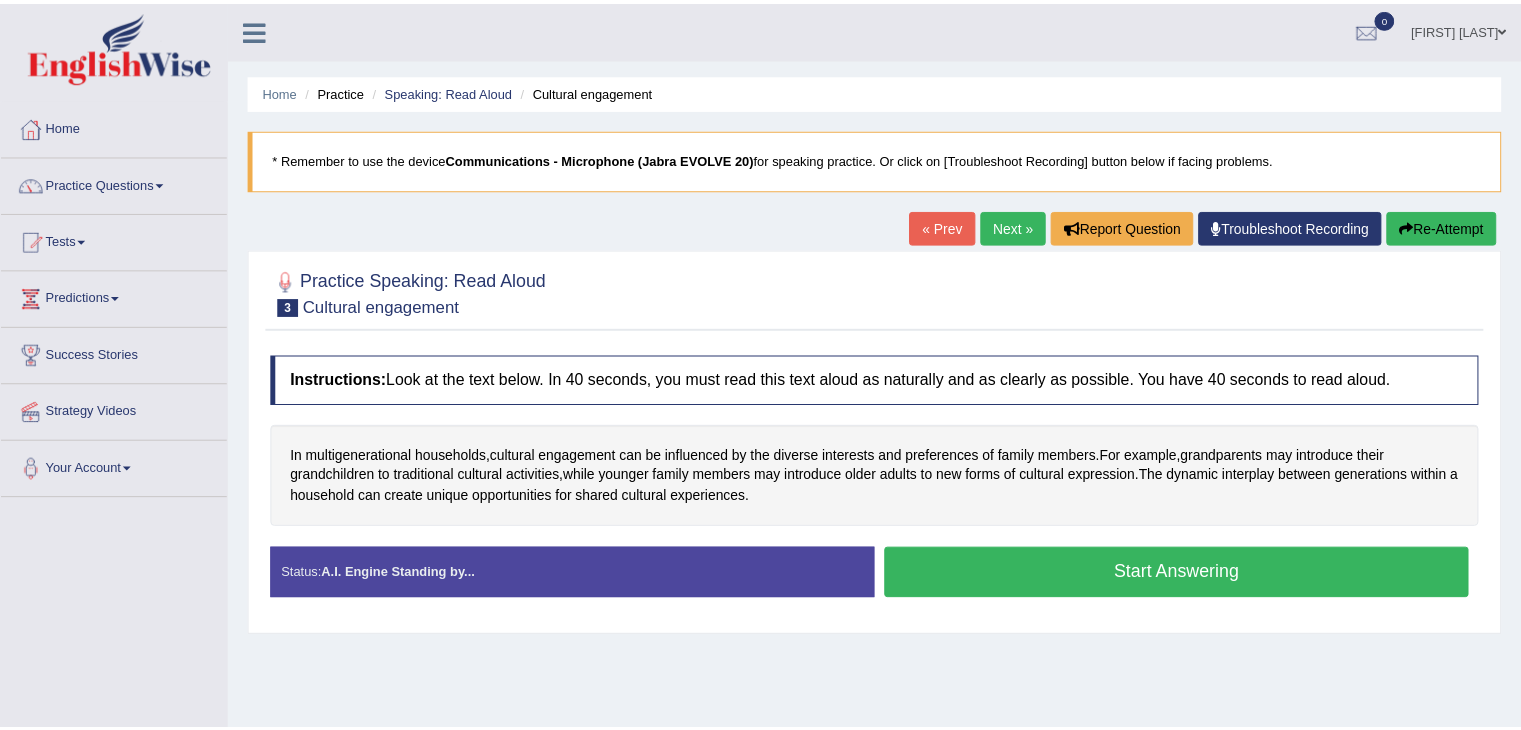 scroll, scrollTop: 0, scrollLeft: 0, axis: both 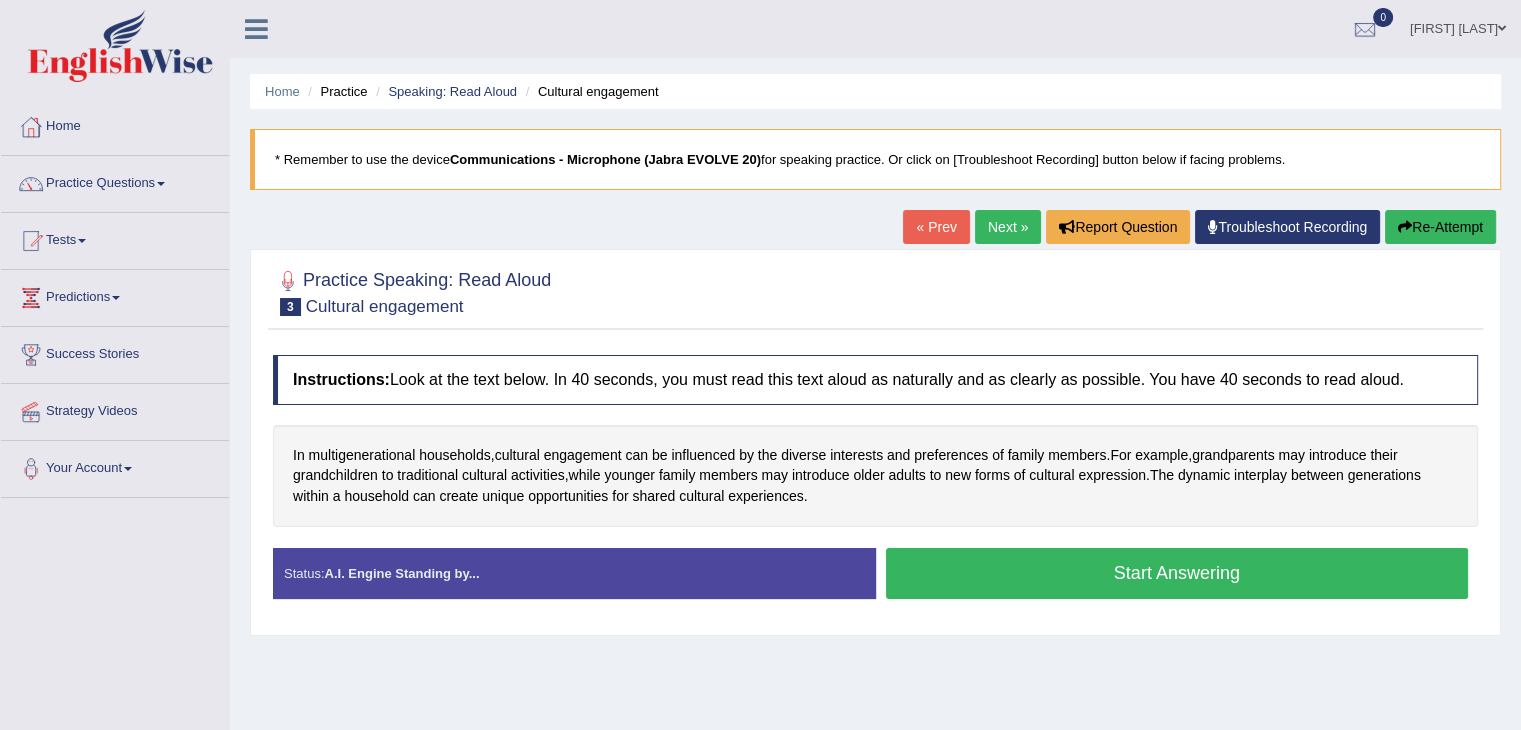 click on "Start Answering" at bounding box center (1177, 573) 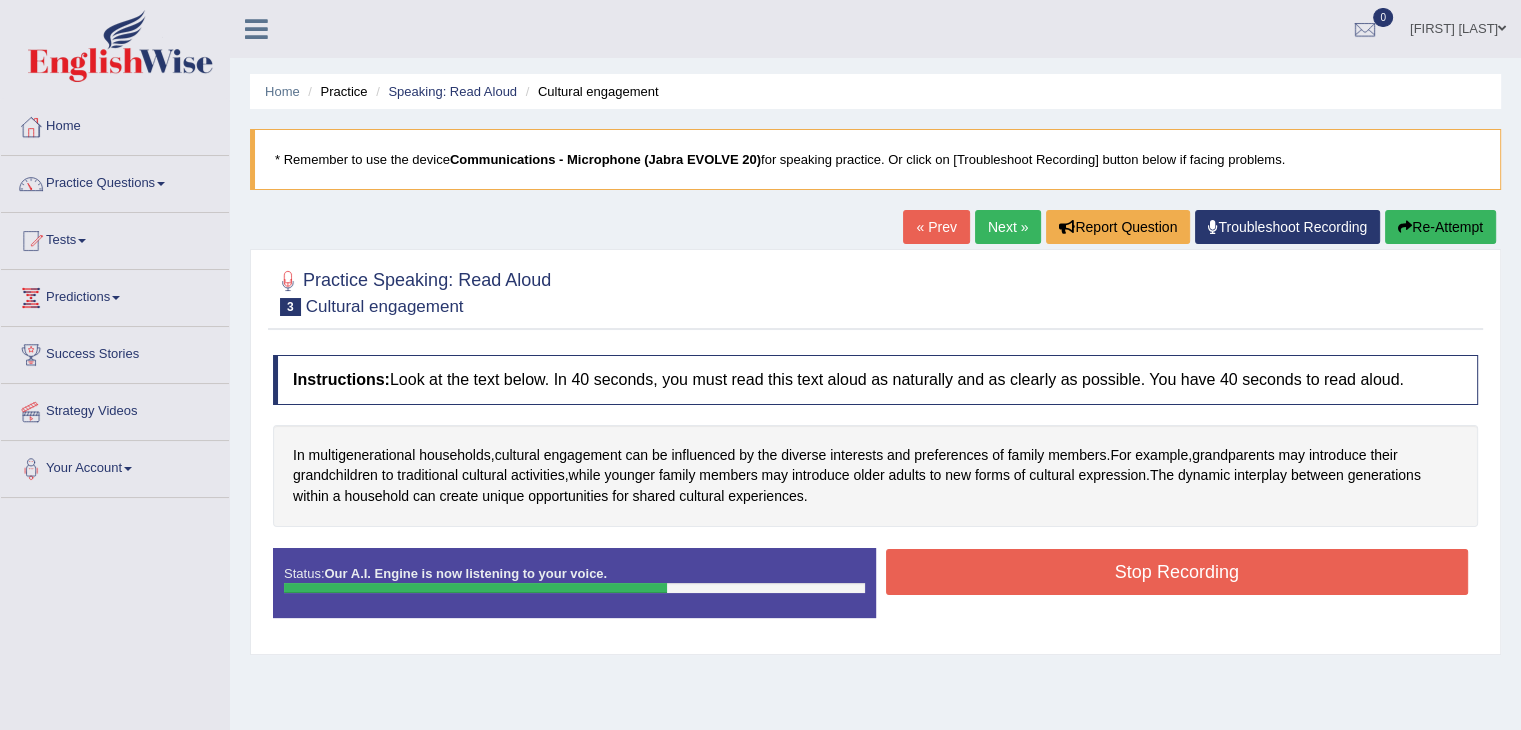 click on "Stop Recording" at bounding box center [1177, 572] 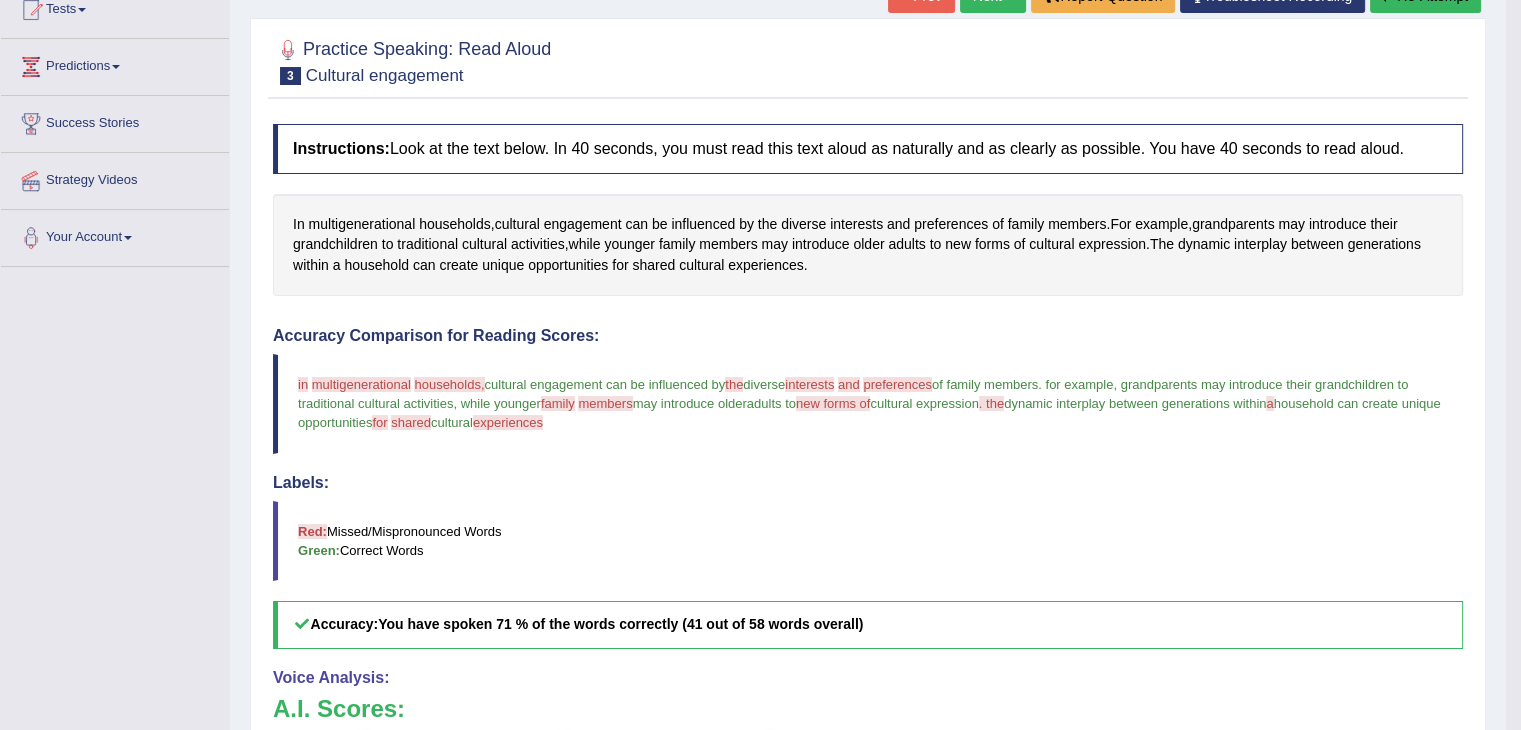 scroll, scrollTop: 0, scrollLeft: 0, axis: both 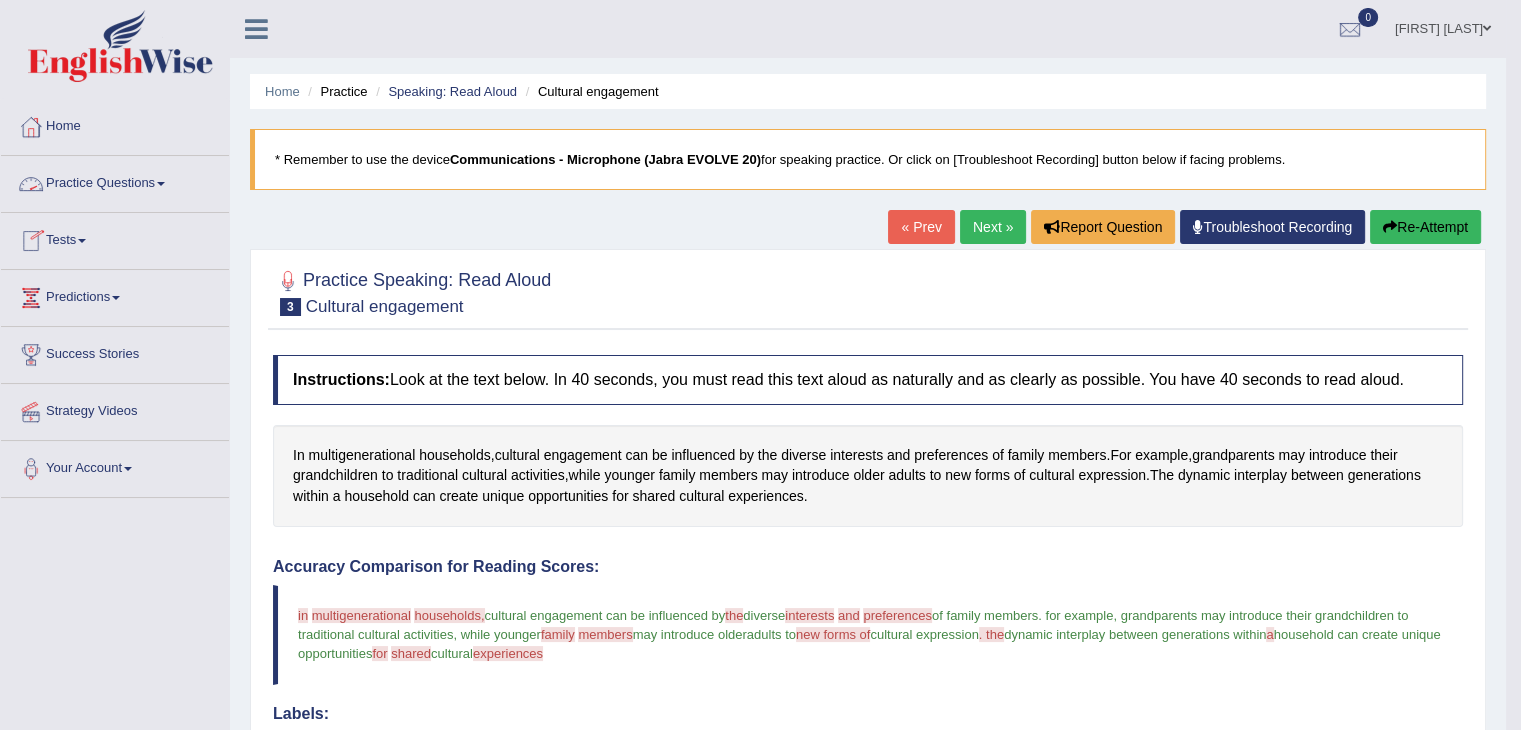 click on "Practice Questions" at bounding box center (115, 181) 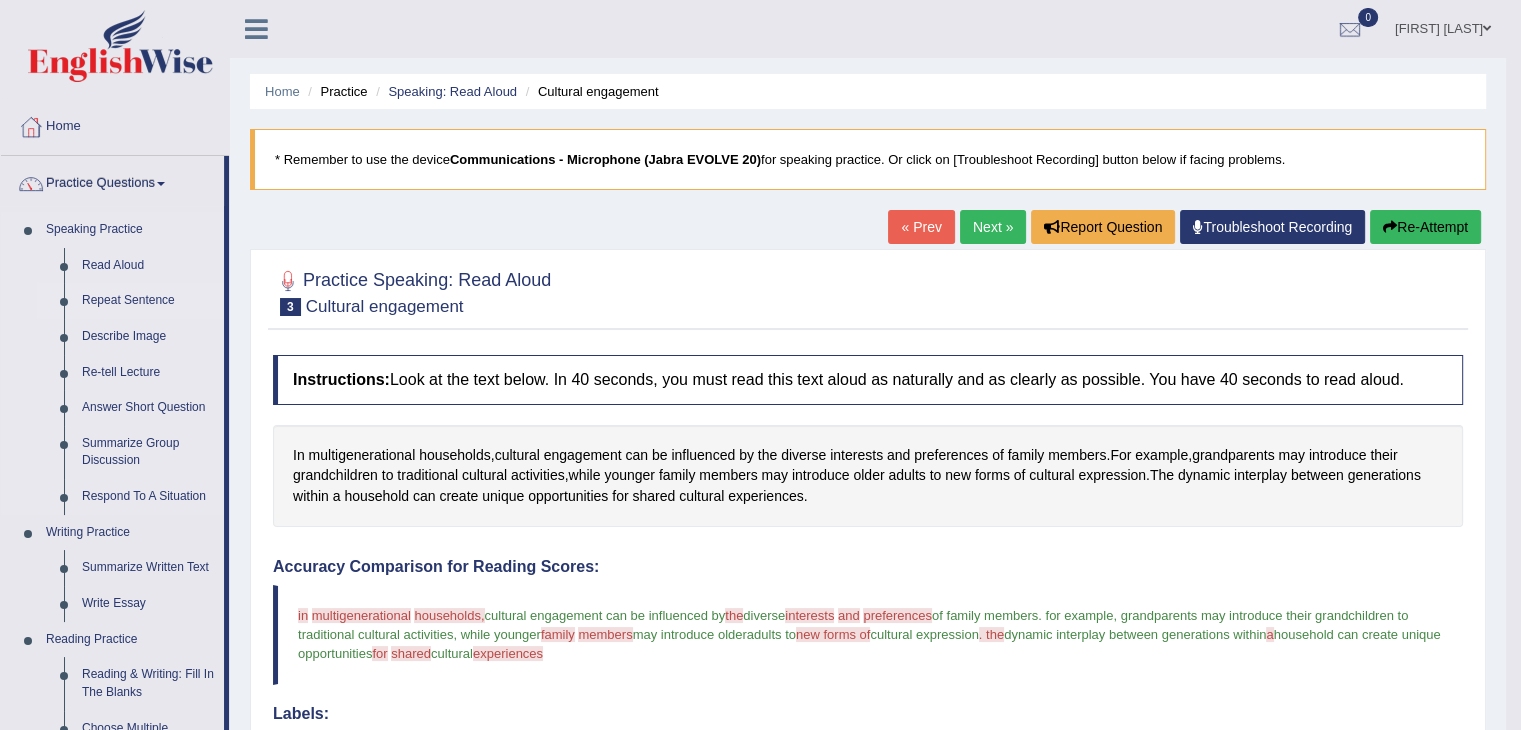 click on "Repeat Sentence" at bounding box center [148, 301] 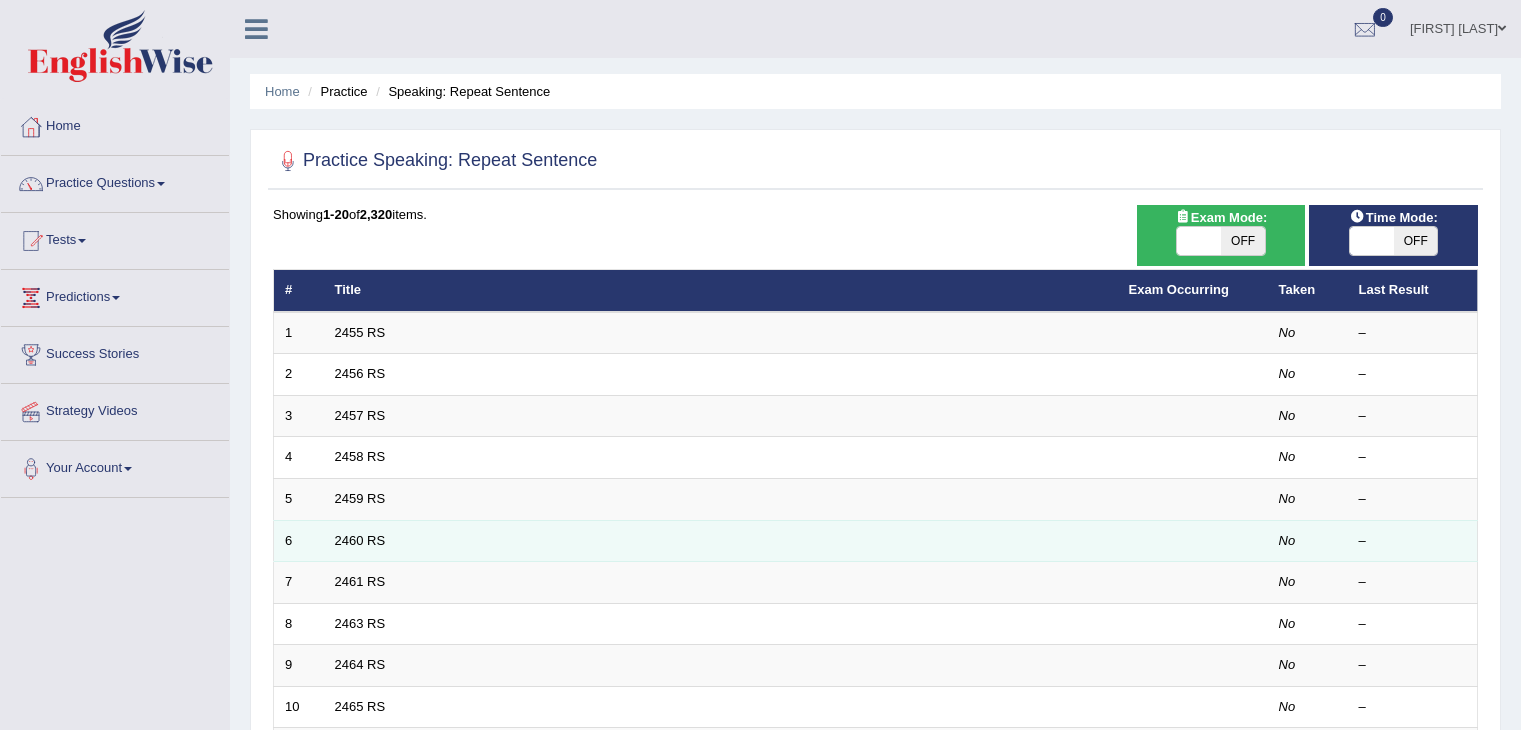 scroll, scrollTop: 0, scrollLeft: 0, axis: both 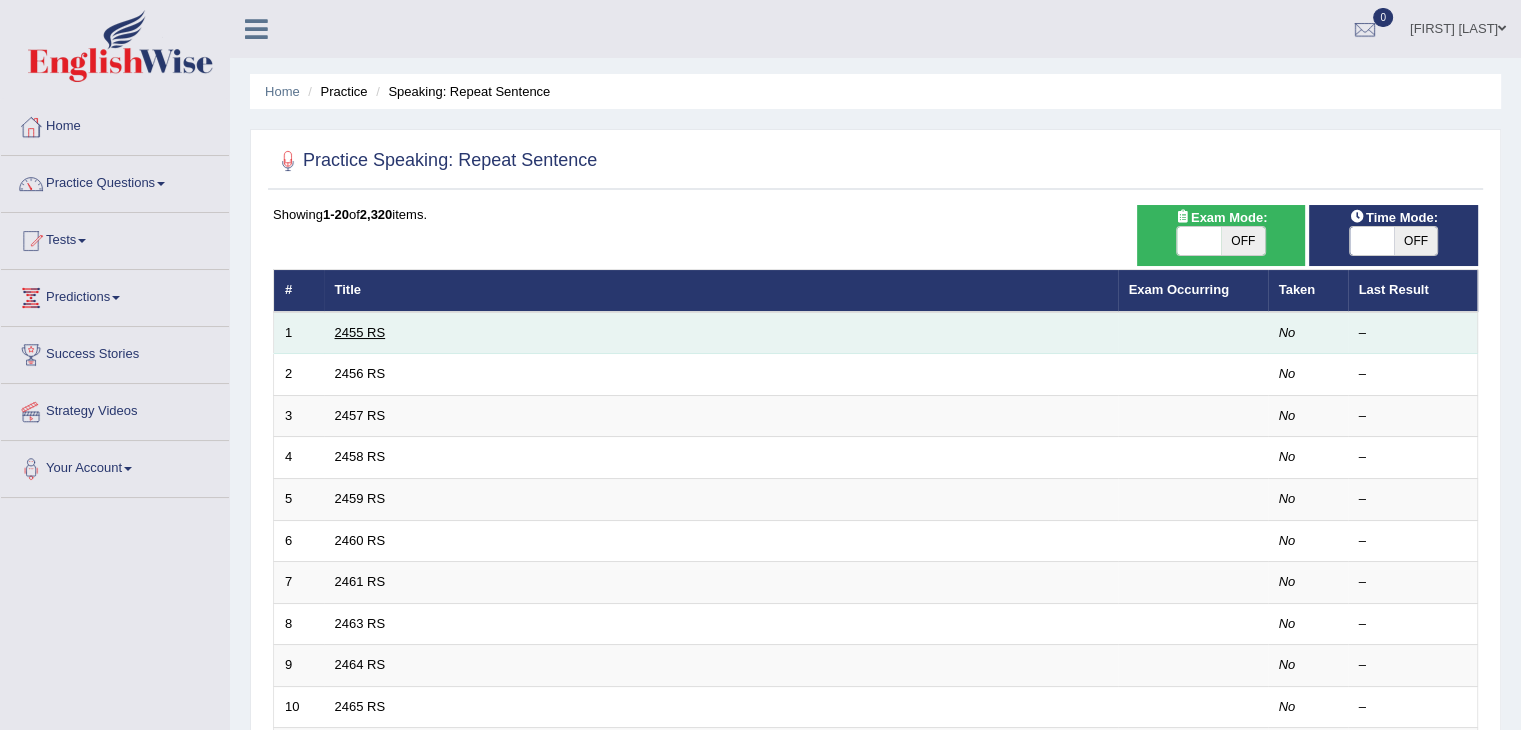 click on "2455 RS" at bounding box center [360, 332] 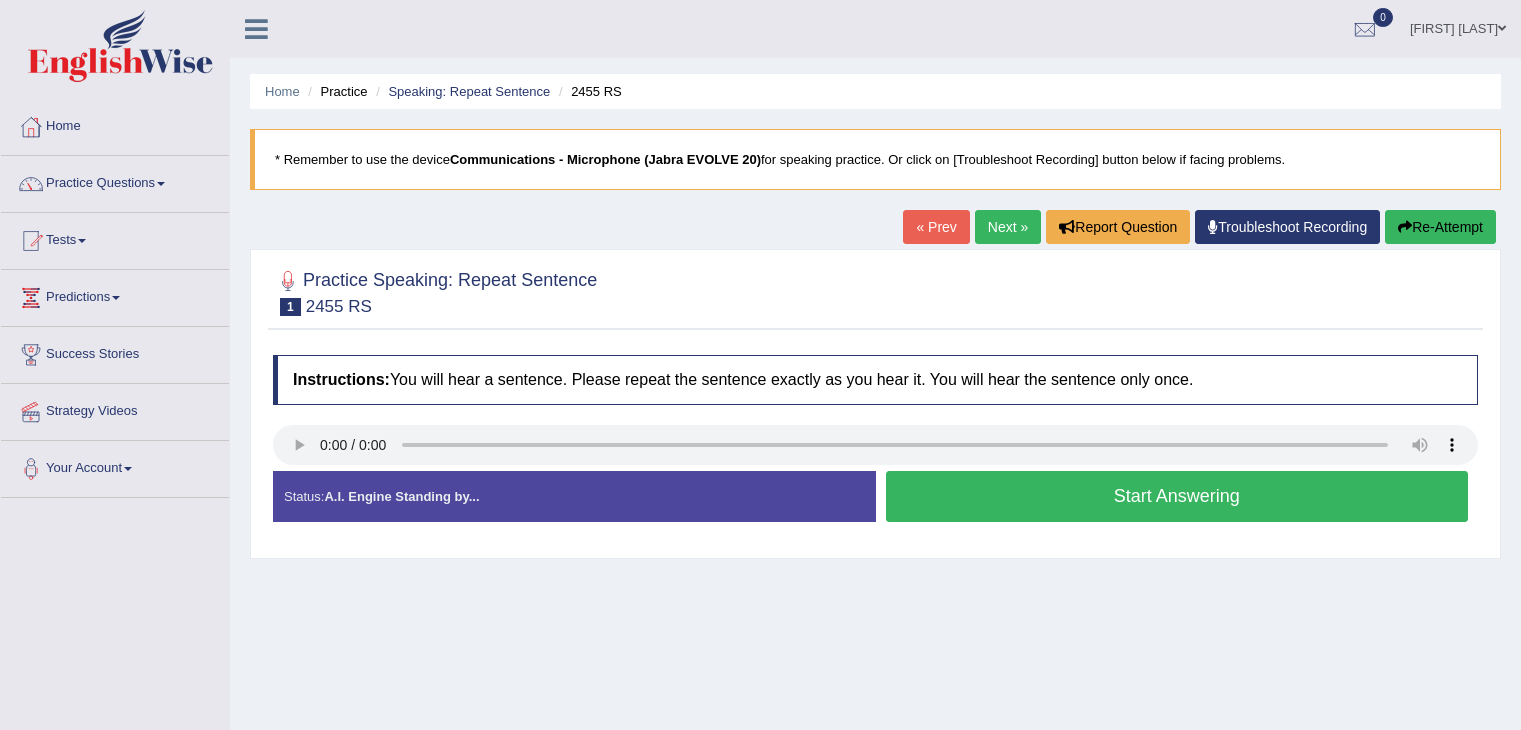 scroll, scrollTop: 0, scrollLeft: 0, axis: both 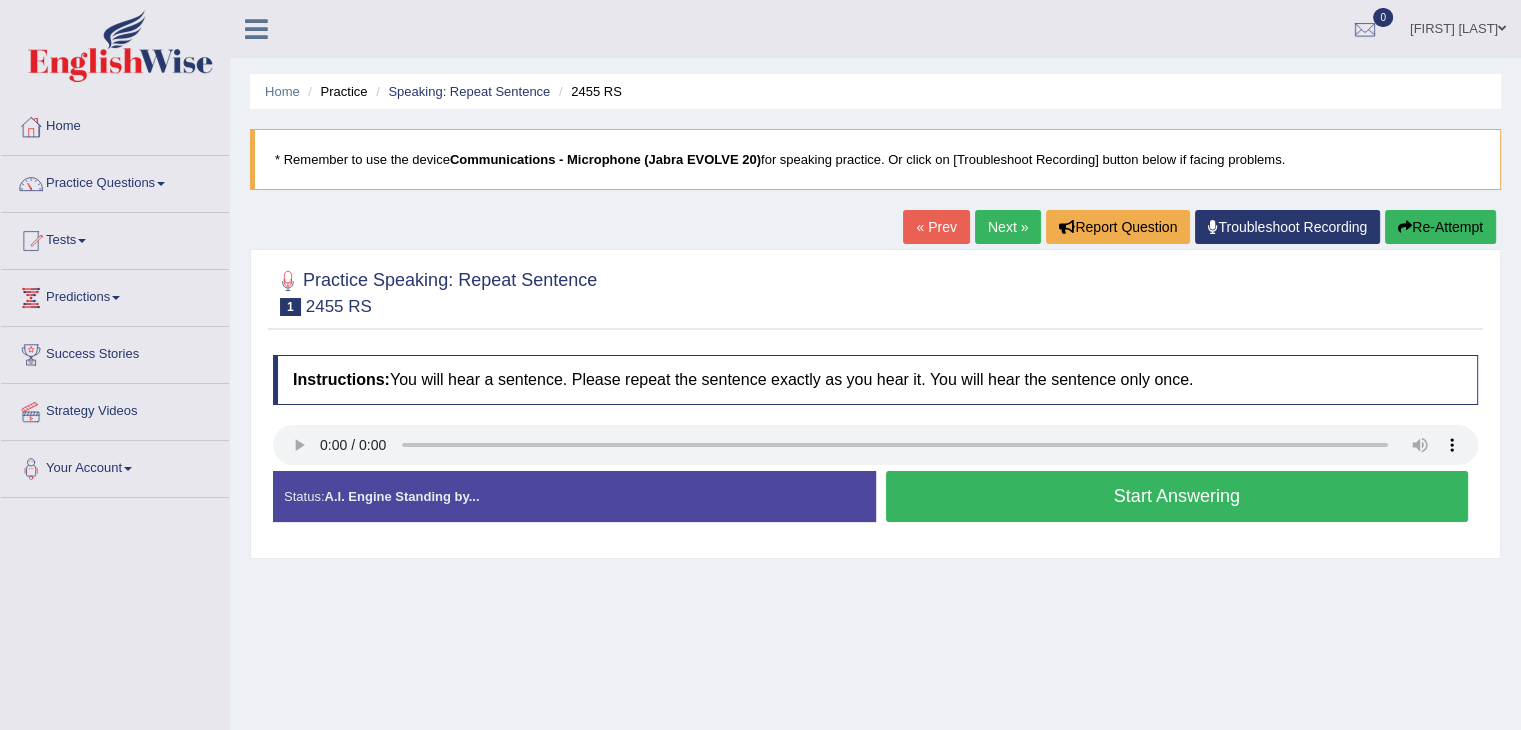 click on "Start Answering" at bounding box center [1177, 496] 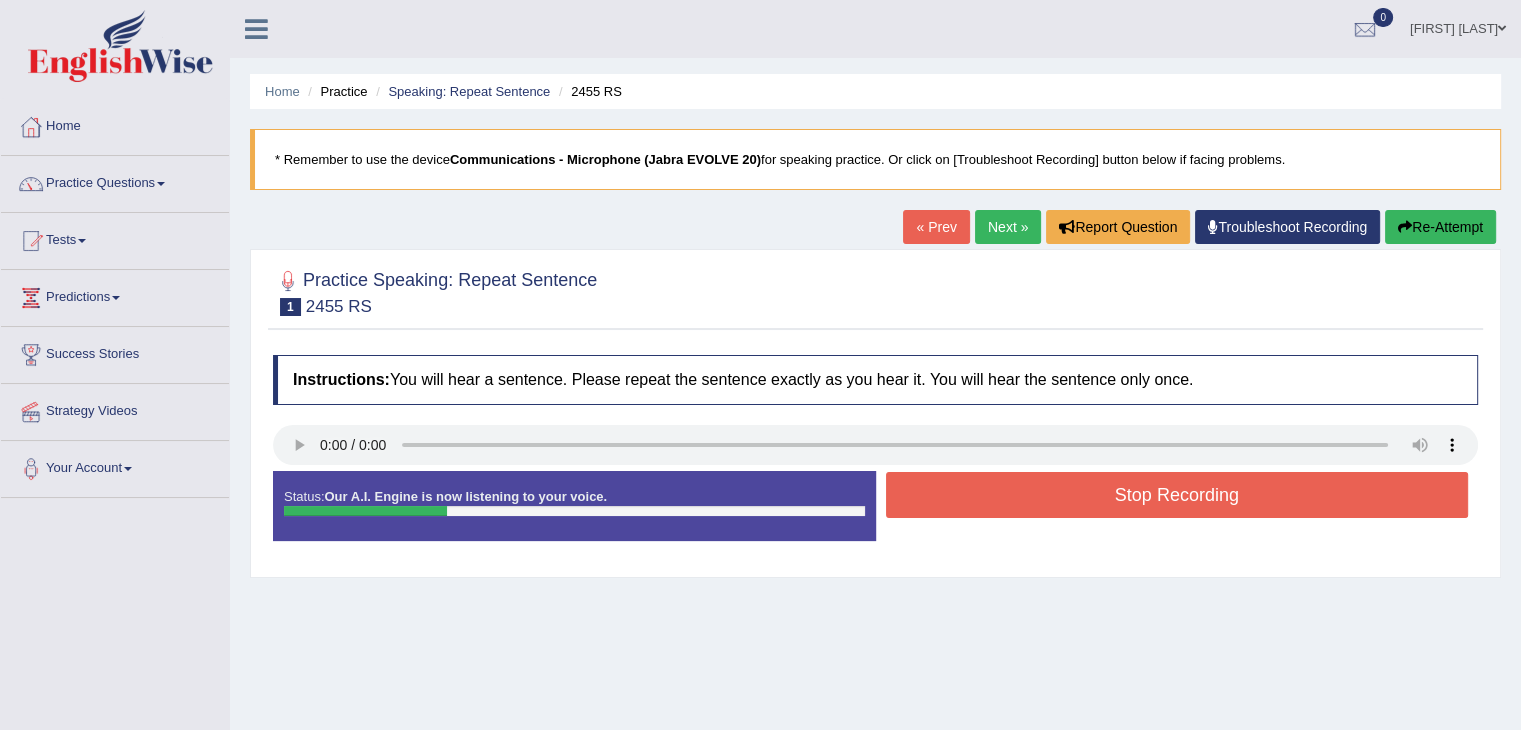 click on "Stop Recording" at bounding box center [1177, 495] 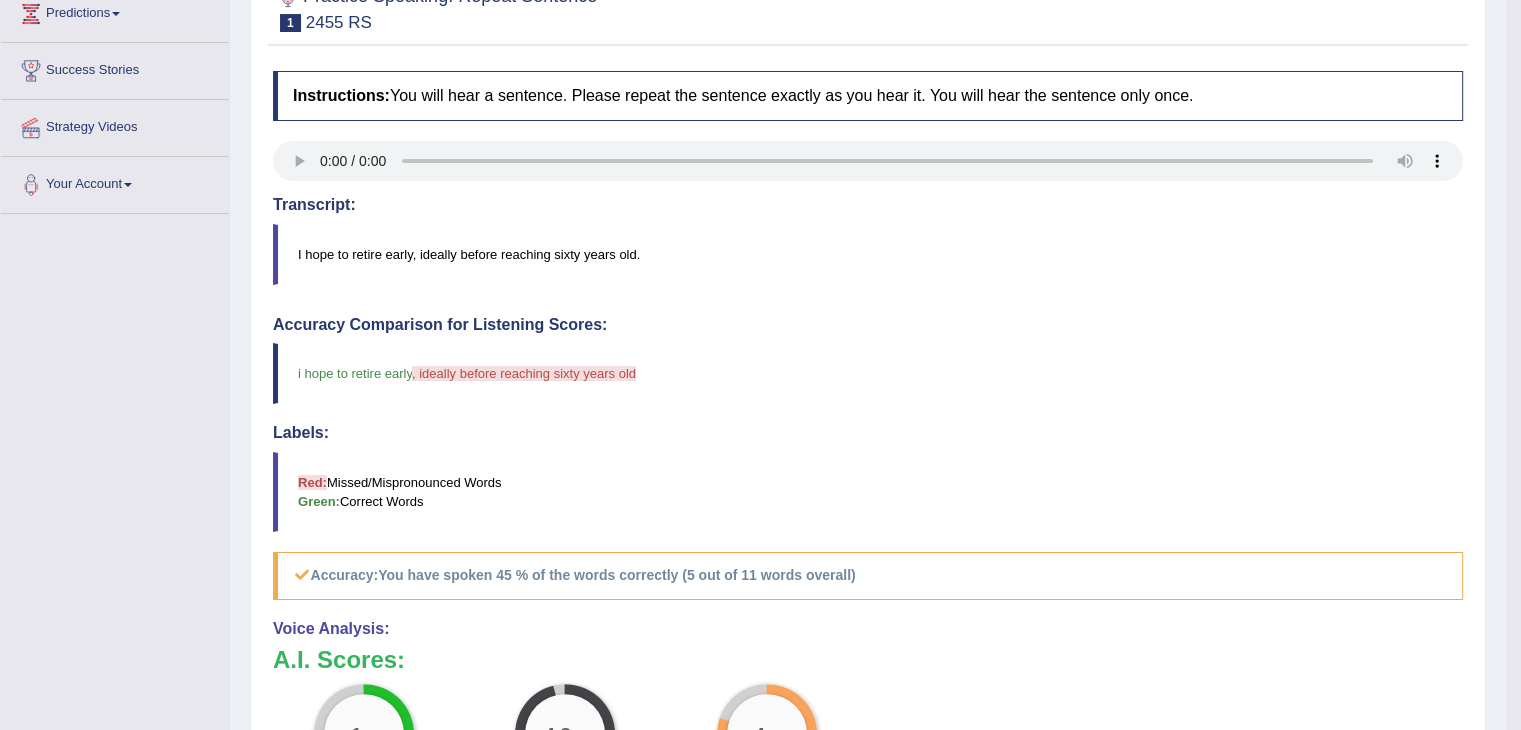 scroll, scrollTop: 0, scrollLeft: 0, axis: both 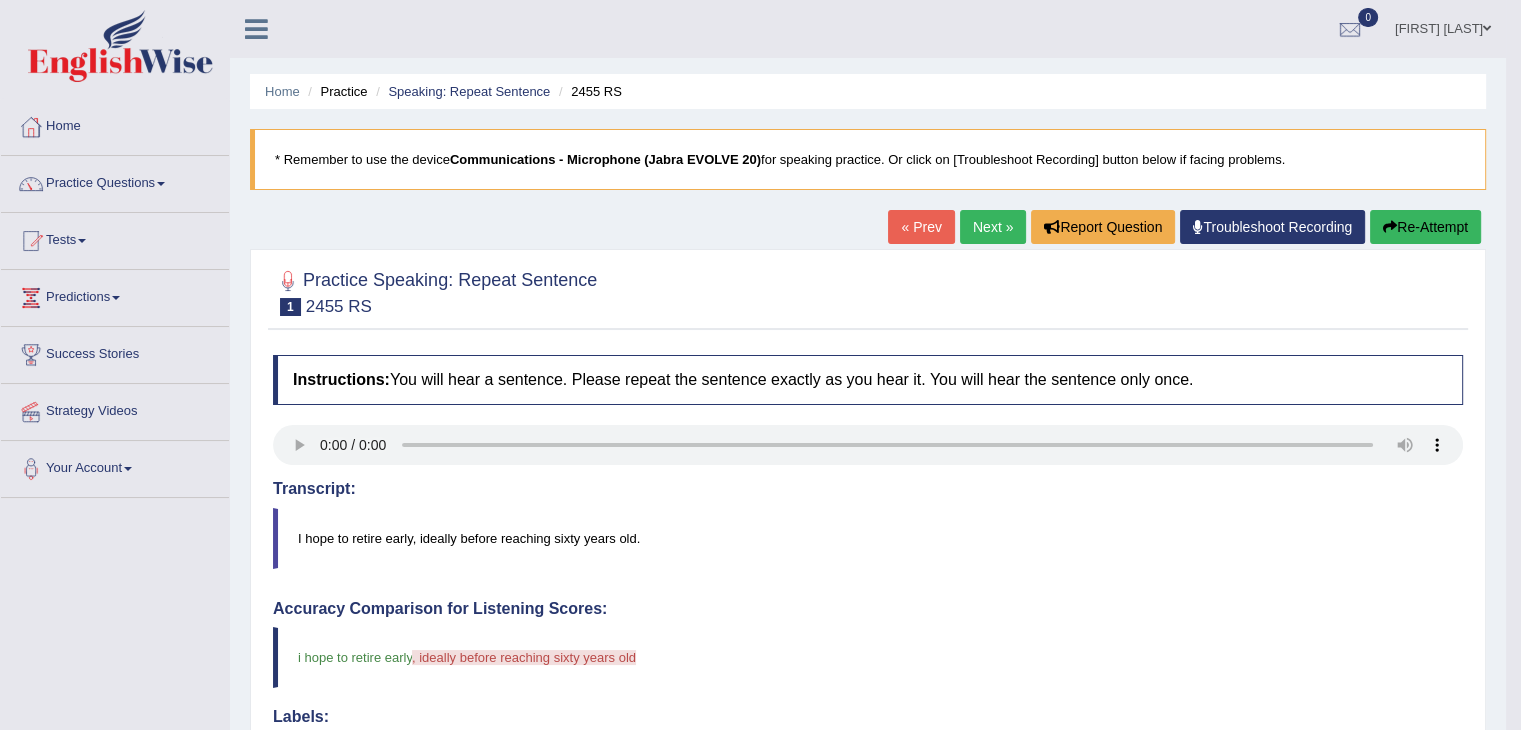 click on "Next »" at bounding box center (993, 227) 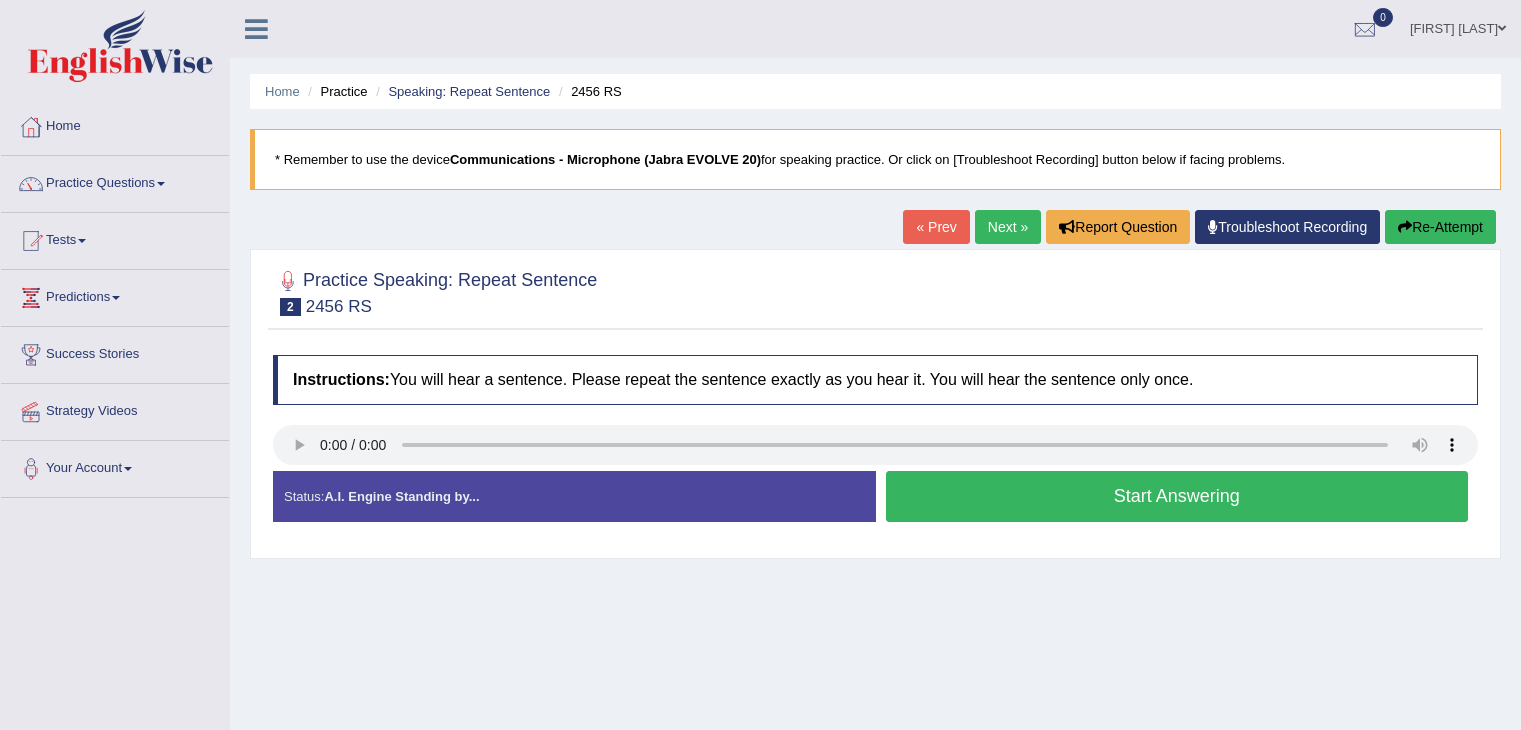 scroll, scrollTop: 0, scrollLeft: 0, axis: both 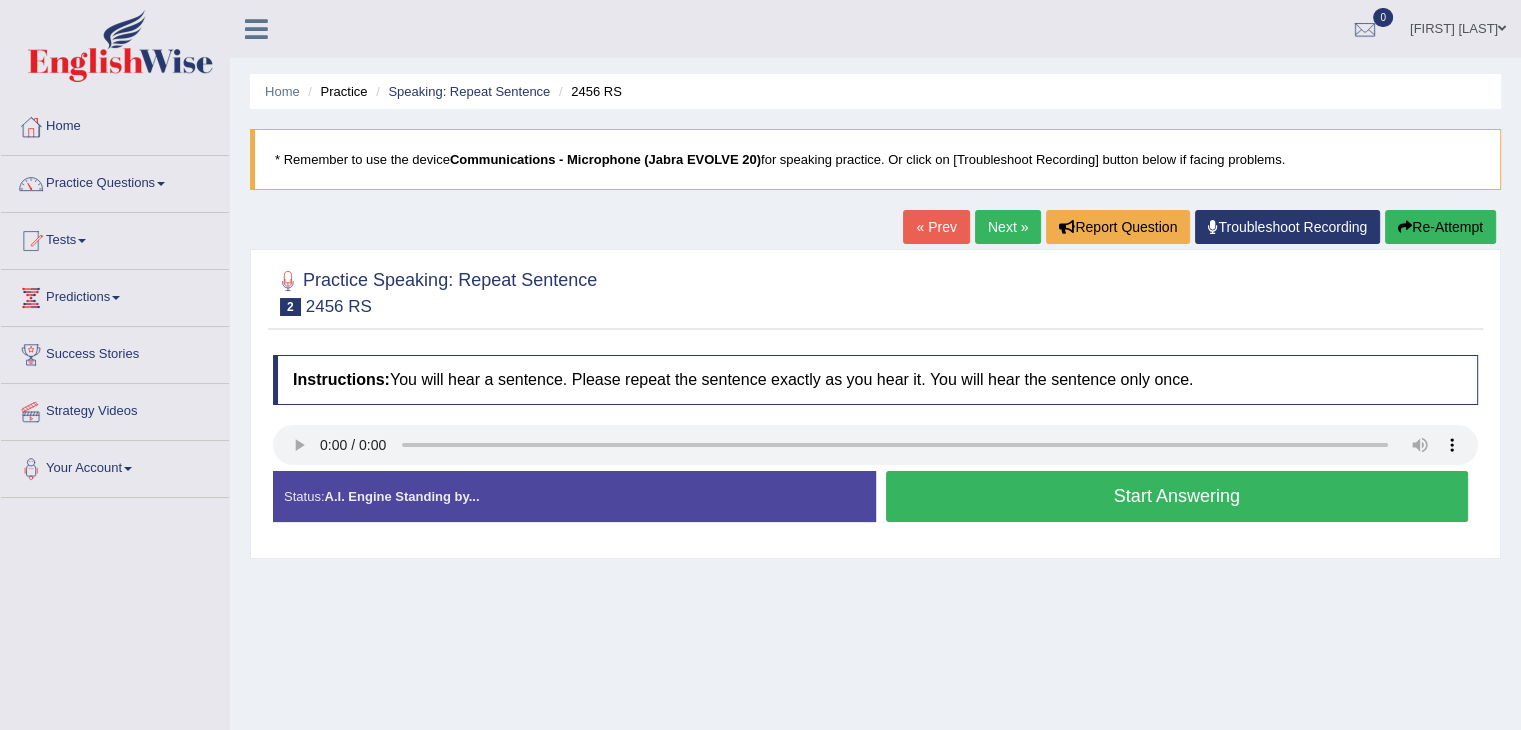 click on "Next »" at bounding box center (1008, 227) 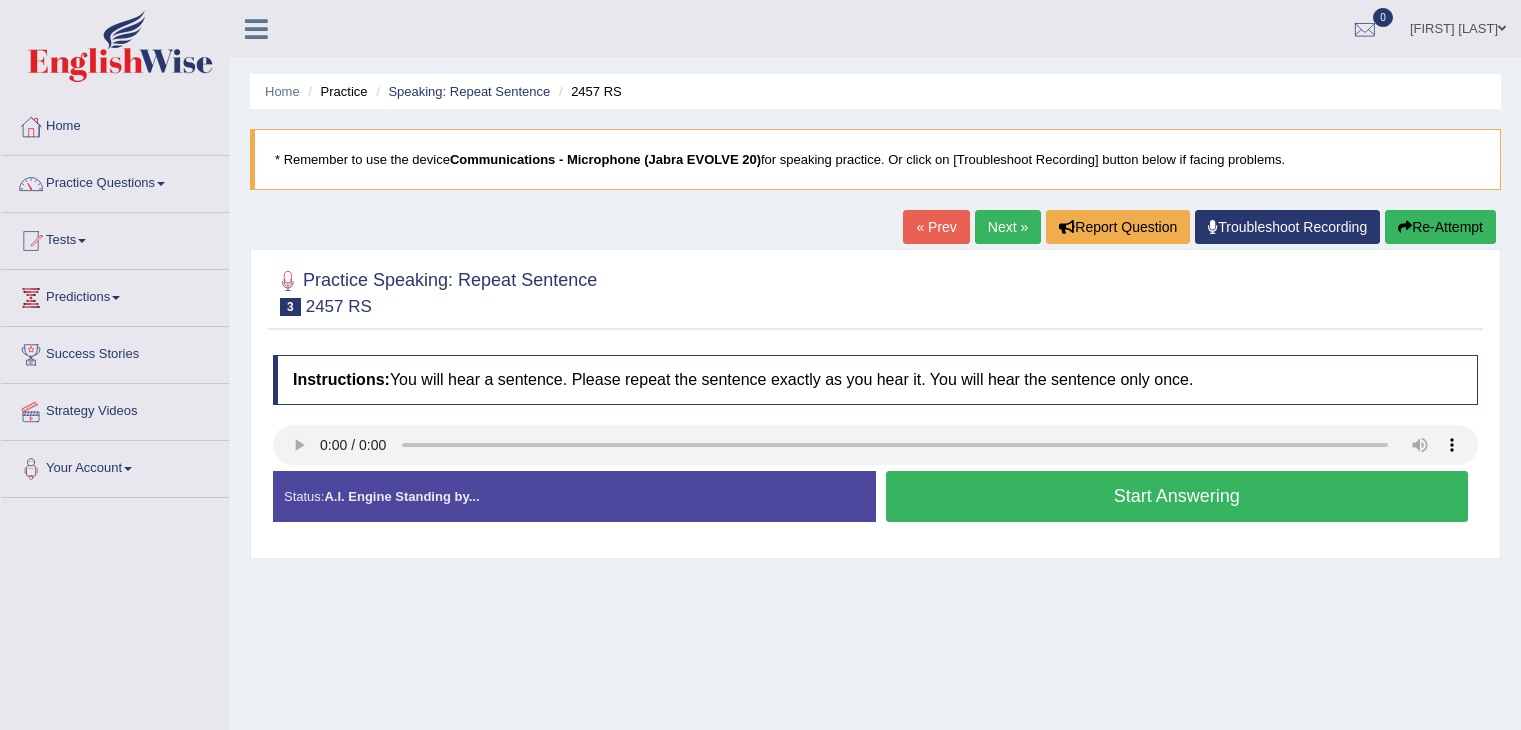 scroll, scrollTop: 0, scrollLeft: 0, axis: both 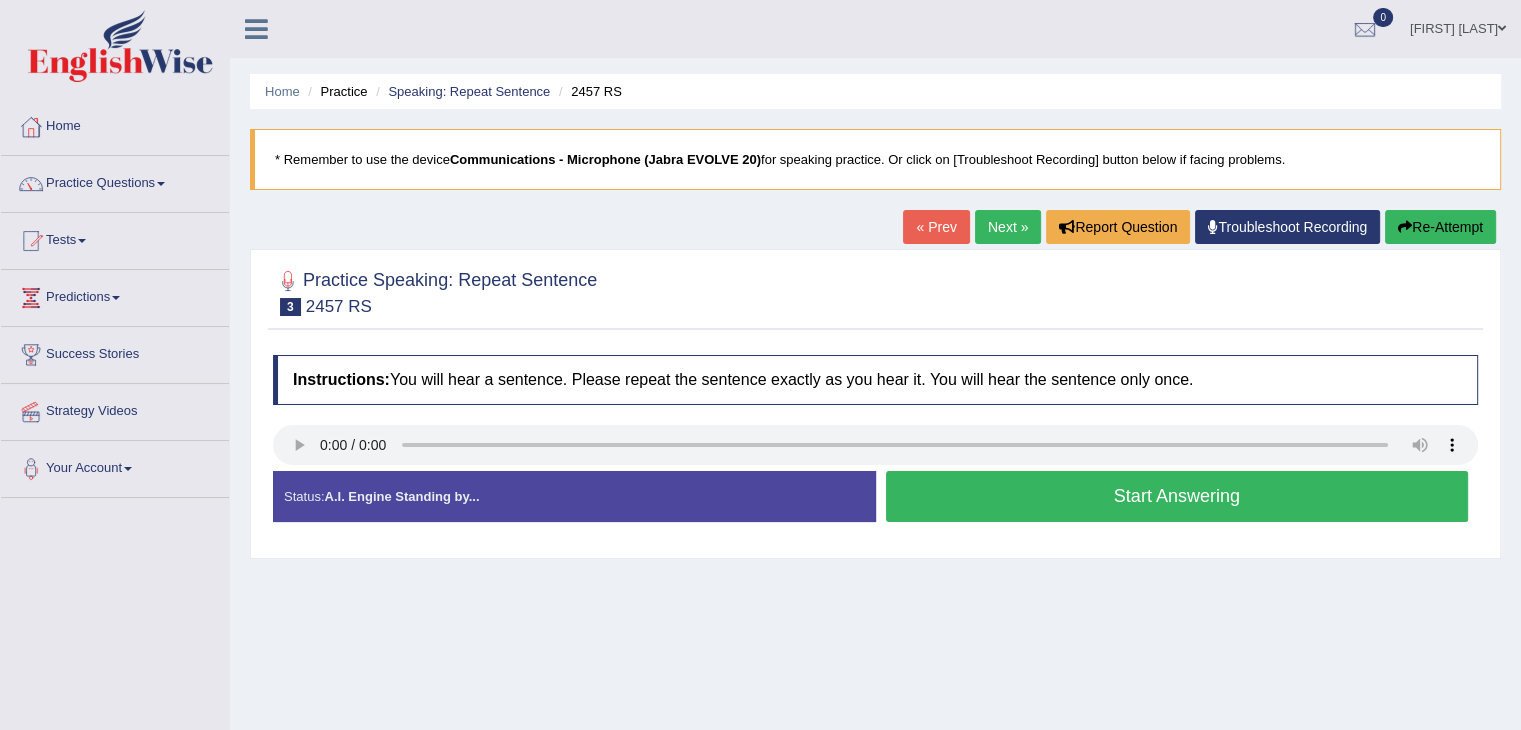 click on "Start Answering" at bounding box center [1177, 496] 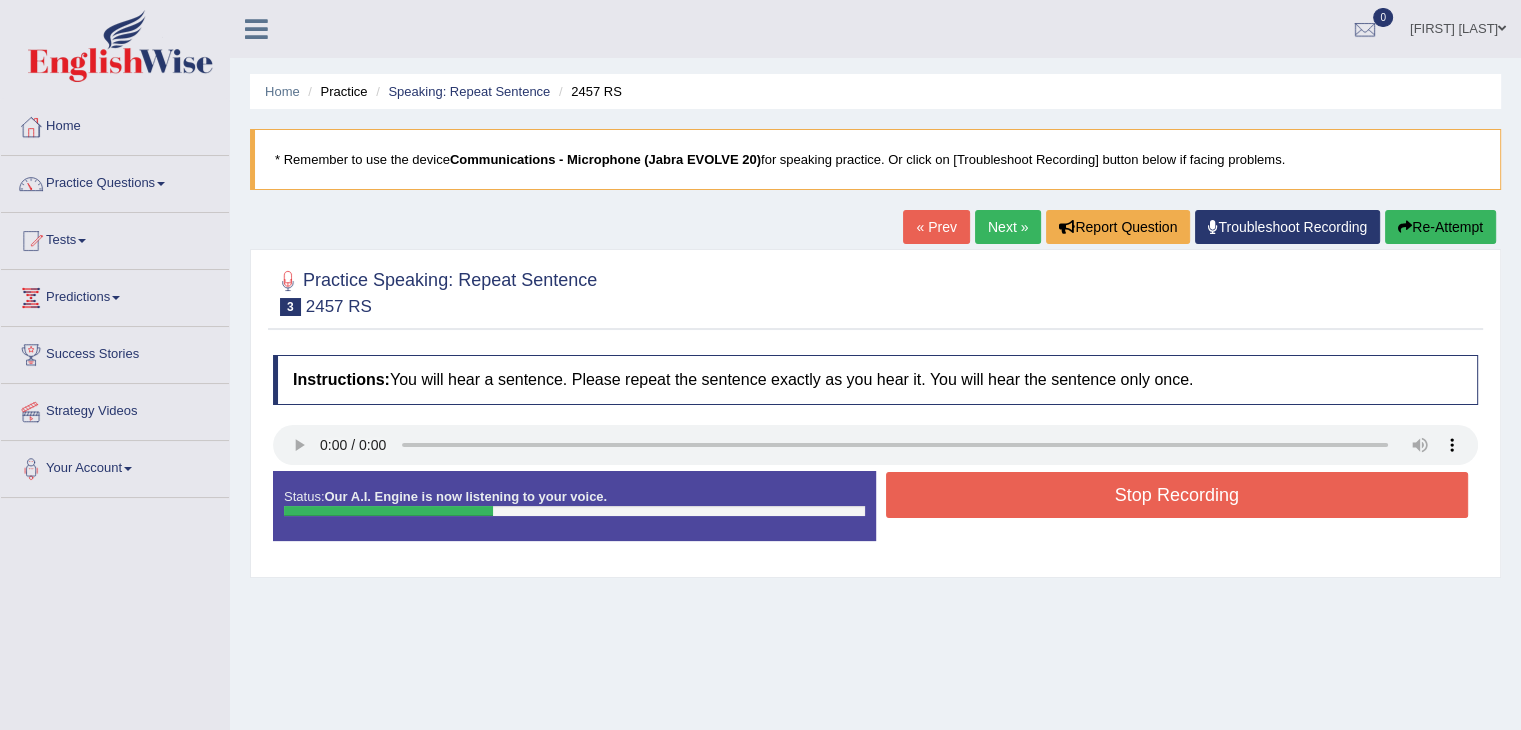 click on "Stop Recording" at bounding box center (1177, 495) 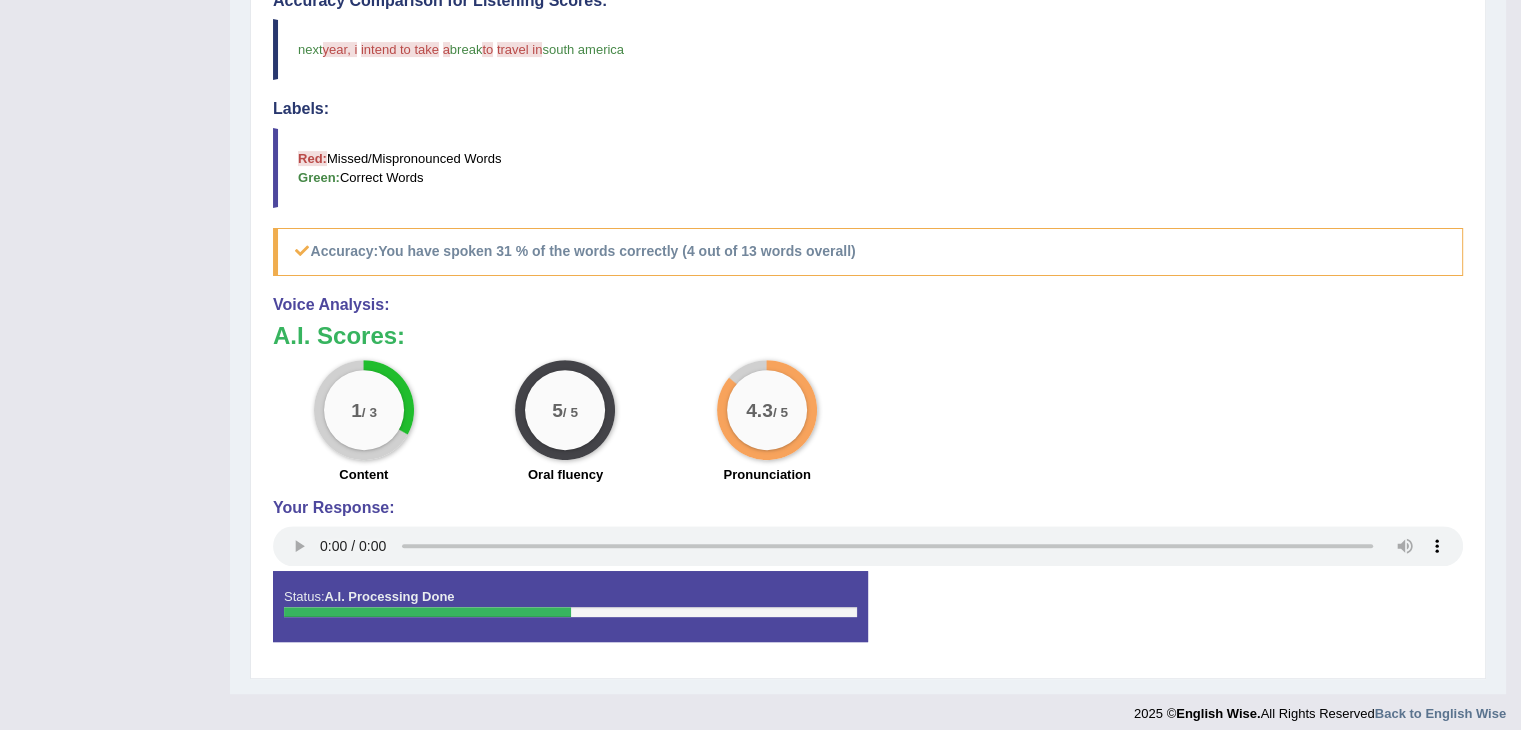 scroll, scrollTop: 608, scrollLeft: 0, axis: vertical 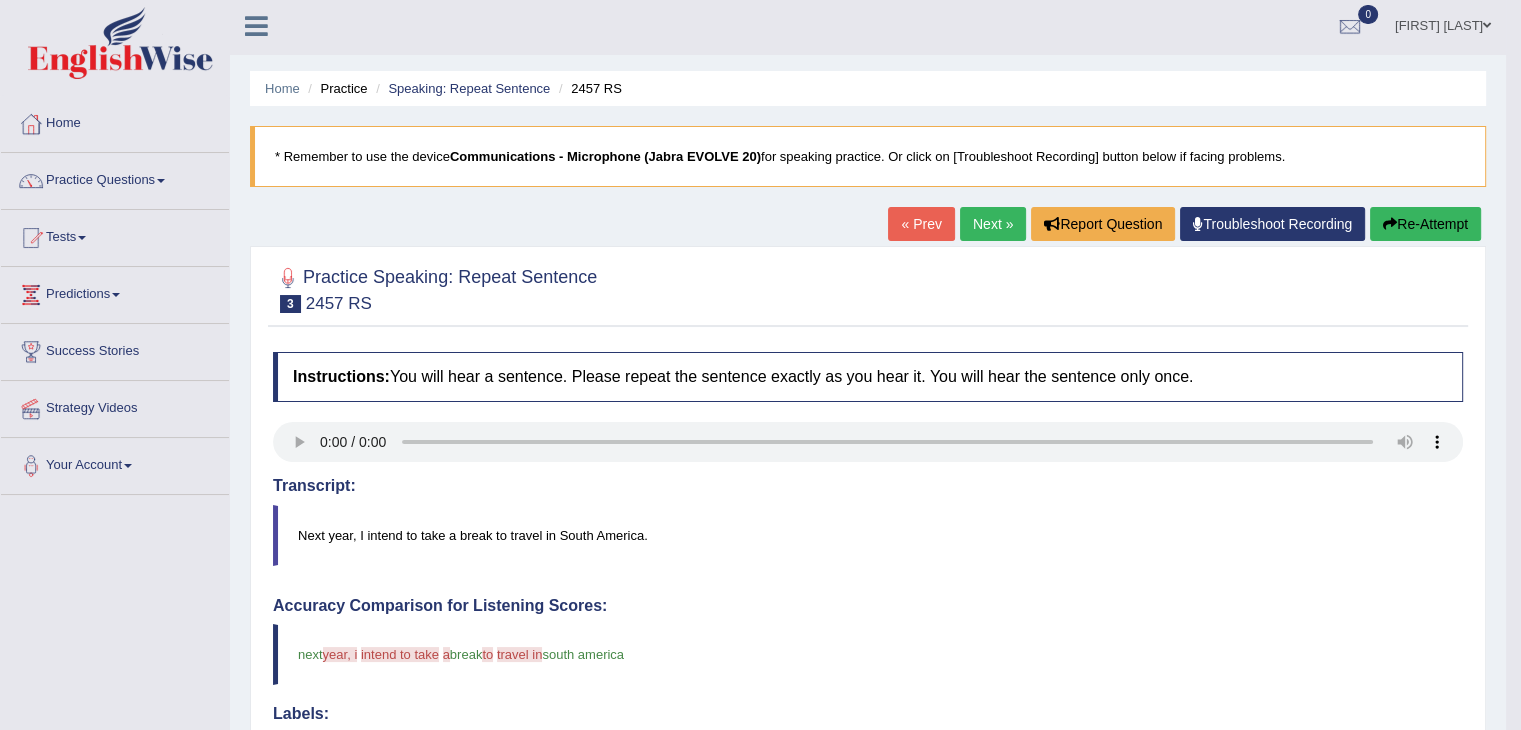 click on "Next »" at bounding box center [993, 224] 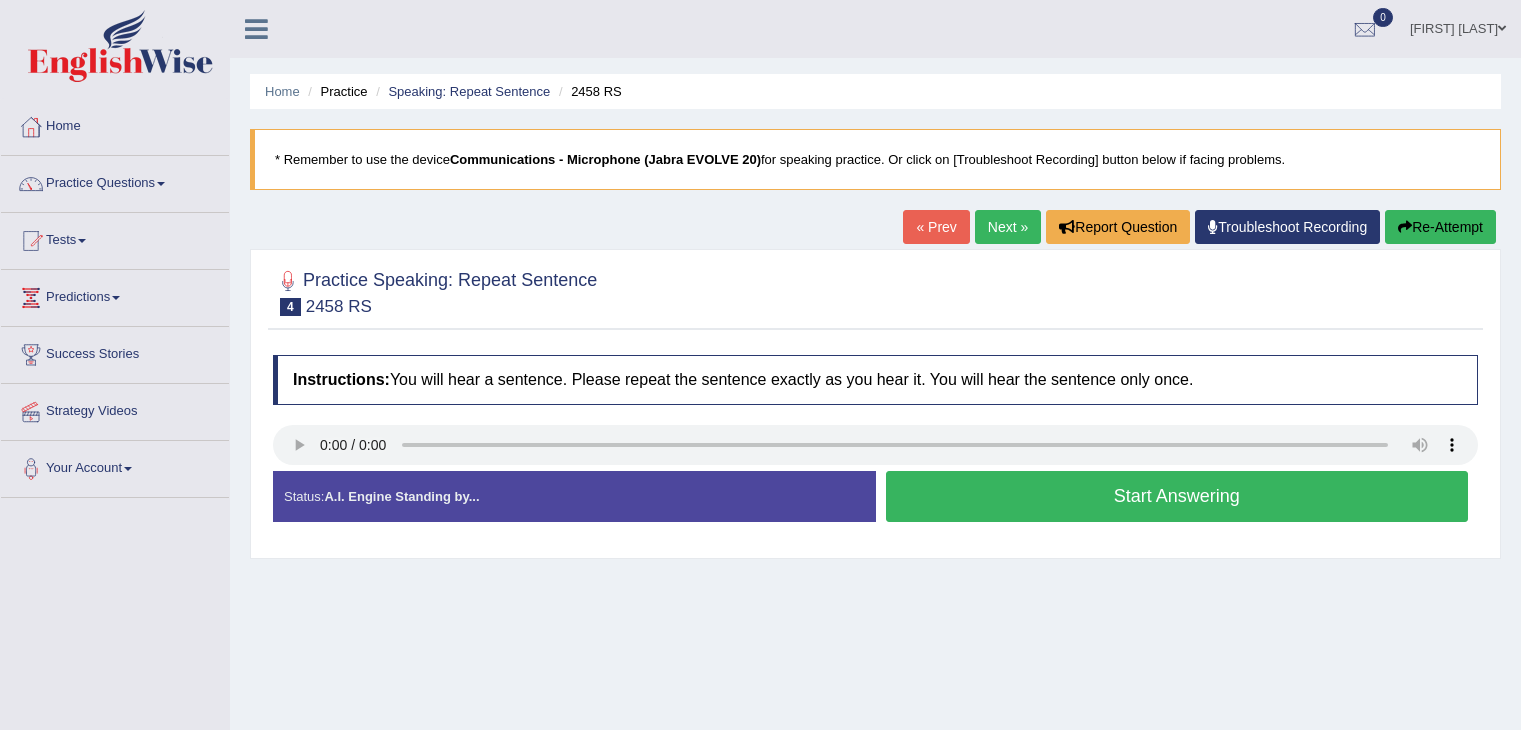 scroll, scrollTop: 0, scrollLeft: 0, axis: both 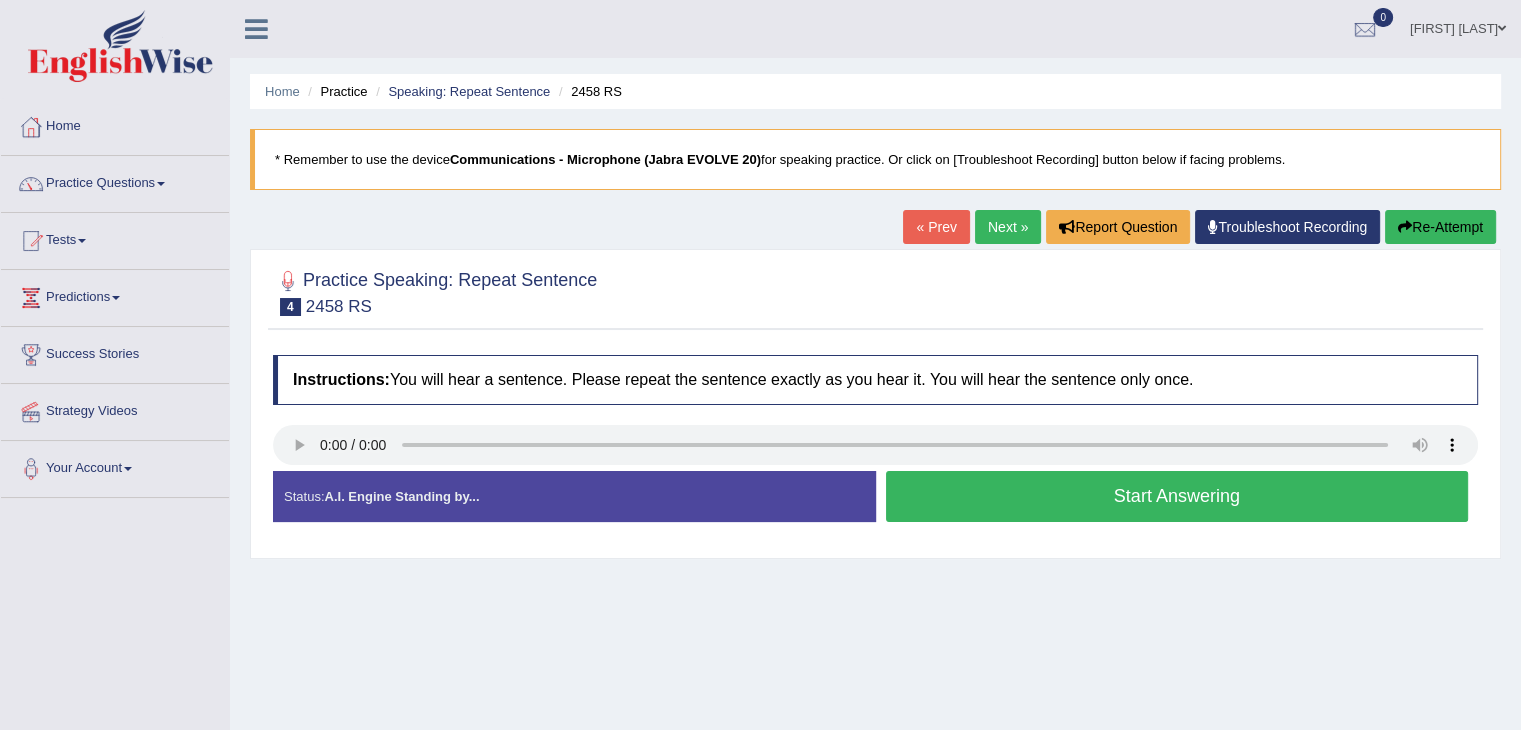 click on "Start Answering" at bounding box center [1177, 496] 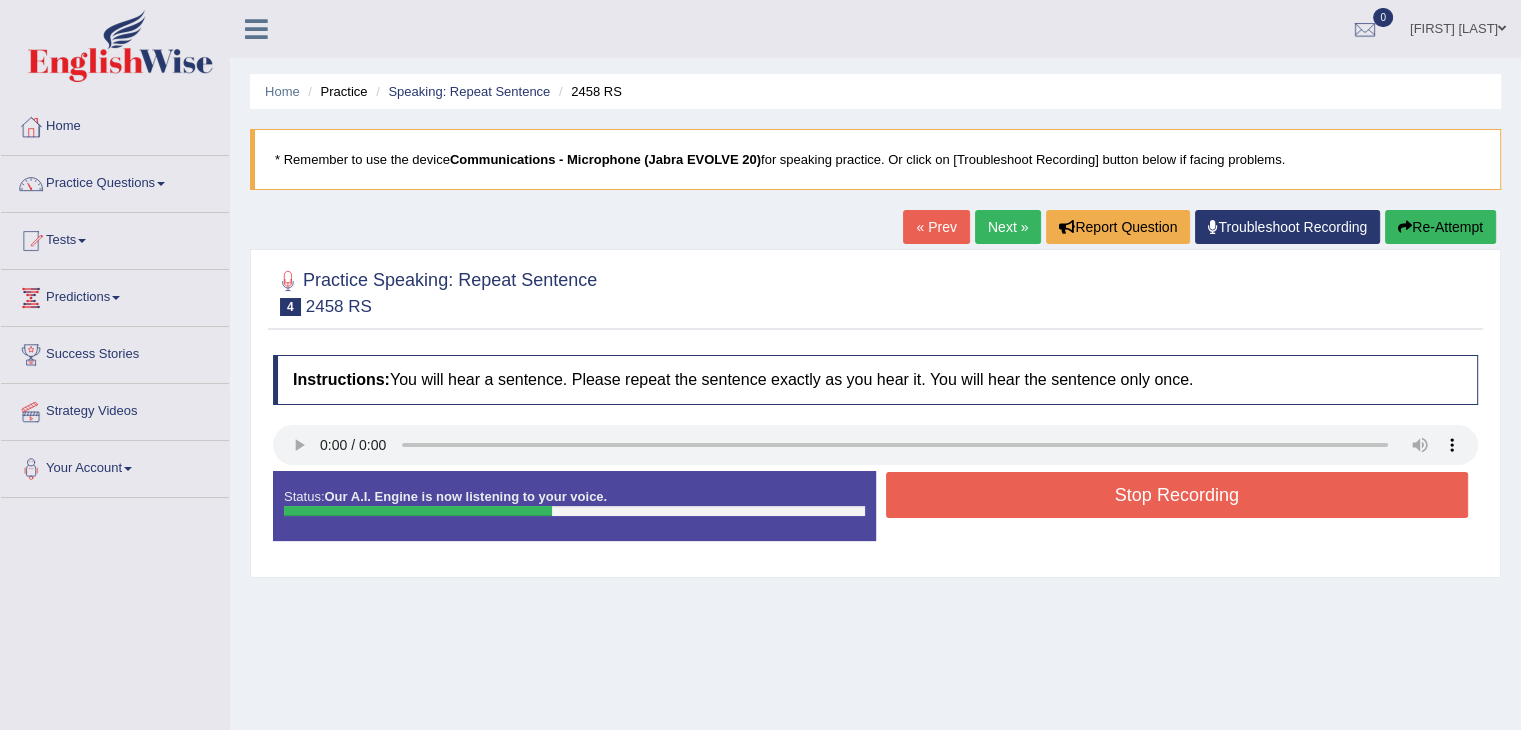 click on "Stop Recording" at bounding box center (1177, 495) 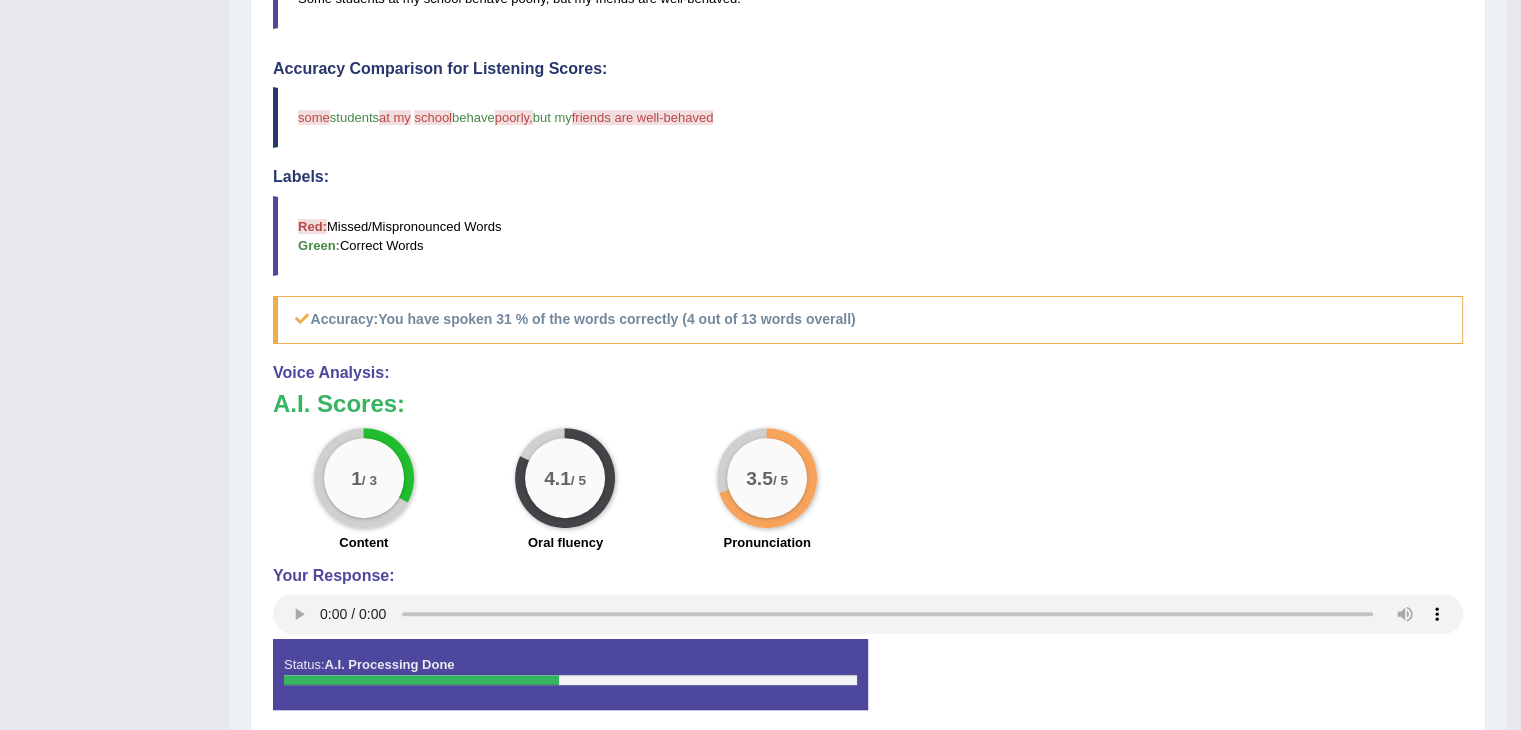 scroll, scrollTop: 542, scrollLeft: 0, axis: vertical 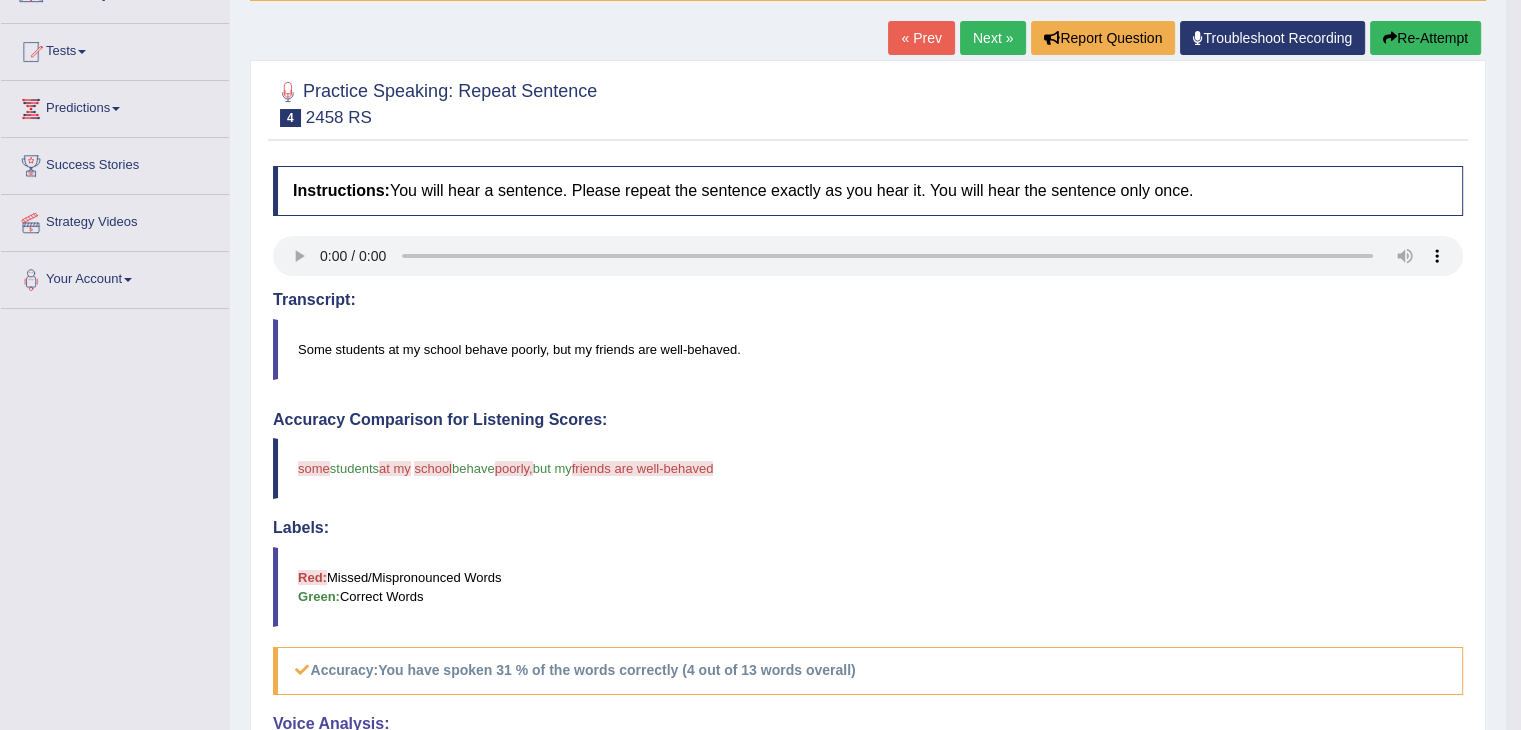 click on "Next »" at bounding box center [993, 38] 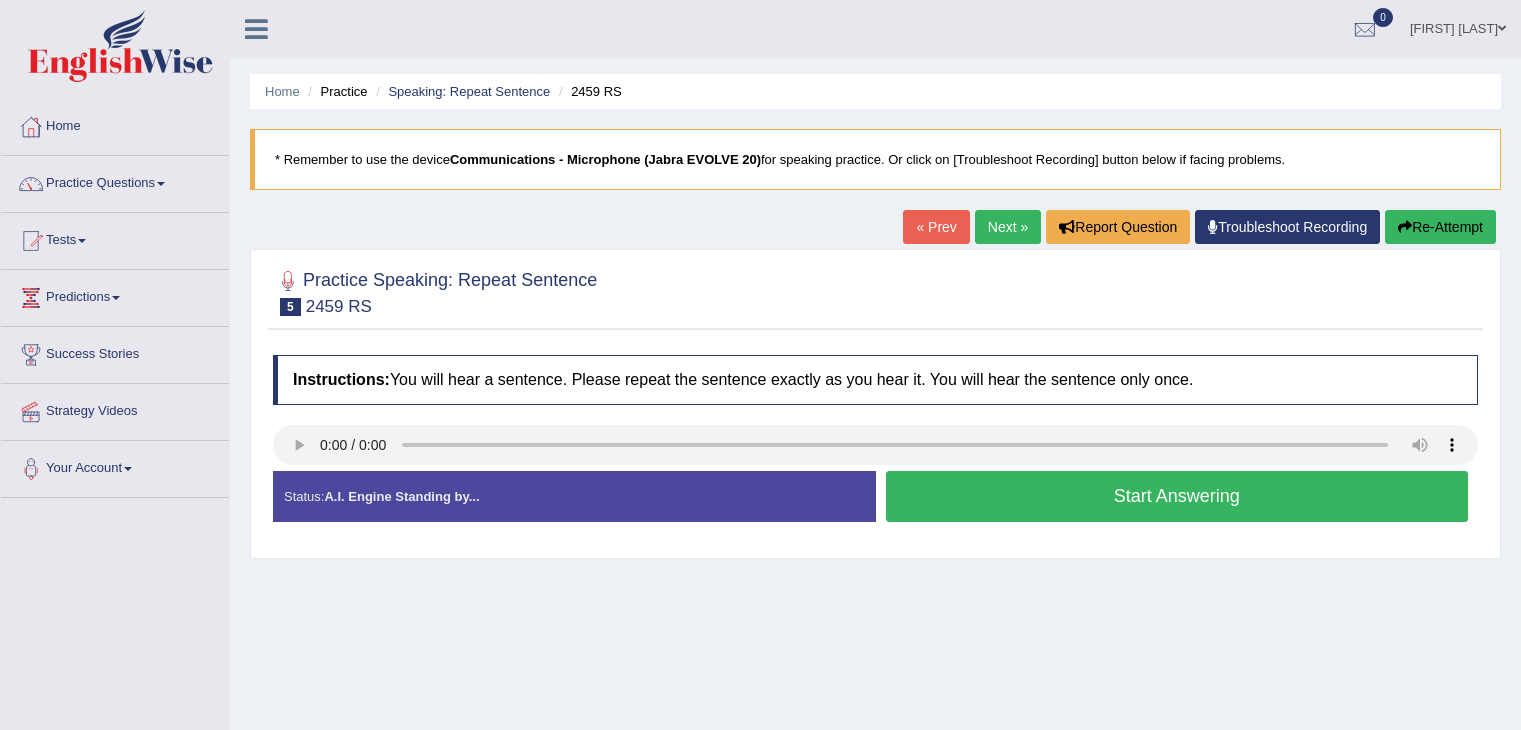 scroll, scrollTop: 0, scrollLeft: 0, axis: both 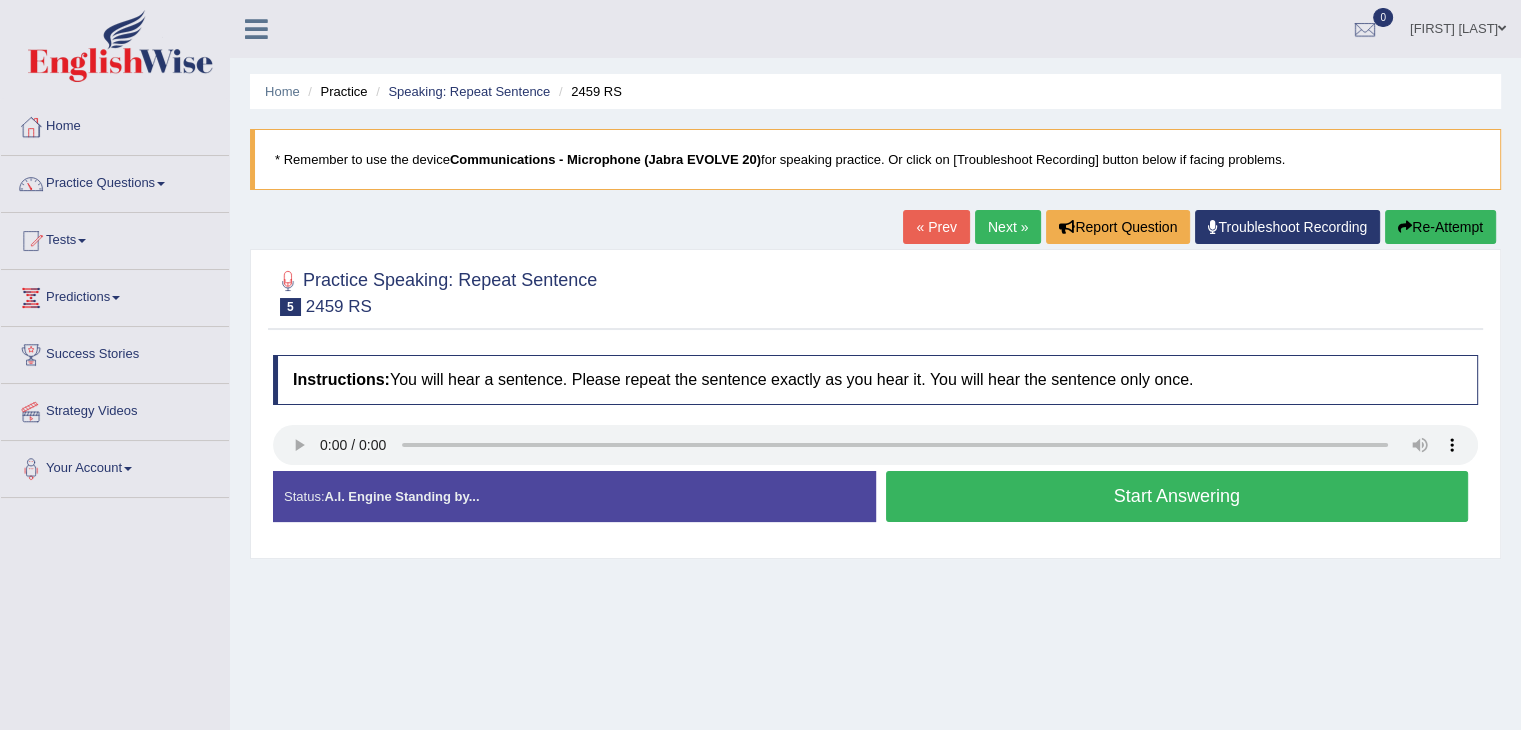 click on "Start Answering" at bounding box center (1177, 496) 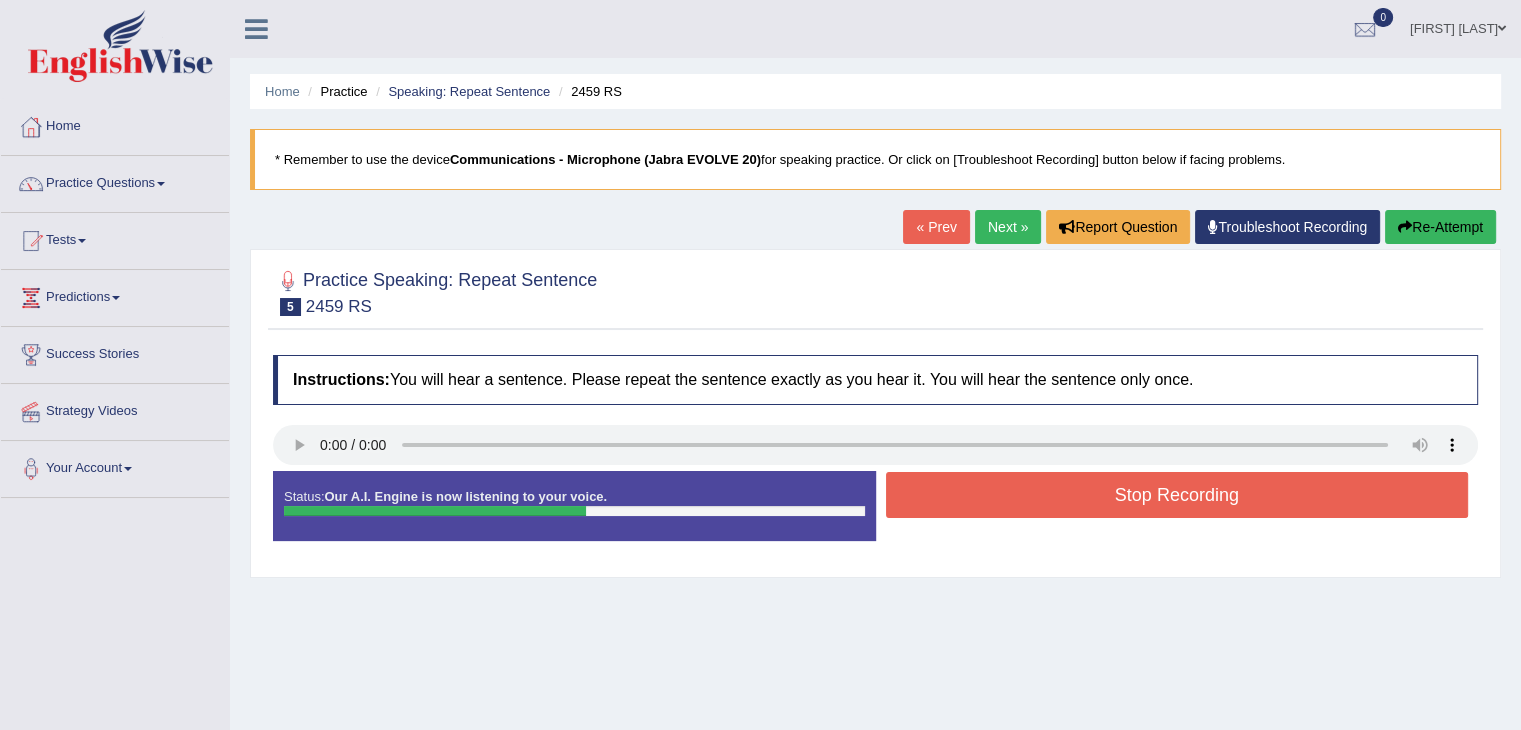 click on "Stop Recording" at bounding box center [1177, 495] 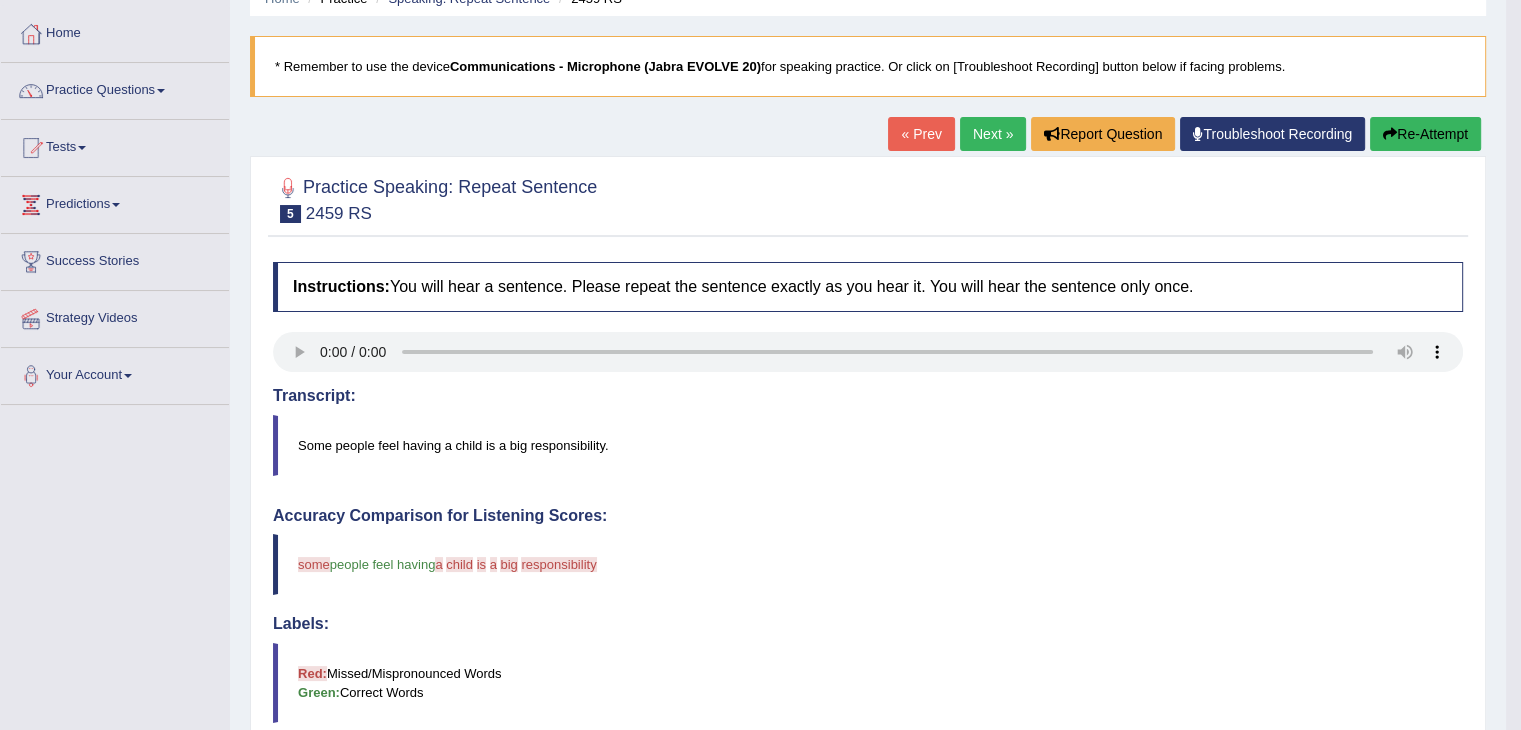 scroll, scrollTop: 92, scrollLeft: 0, axis: vertical 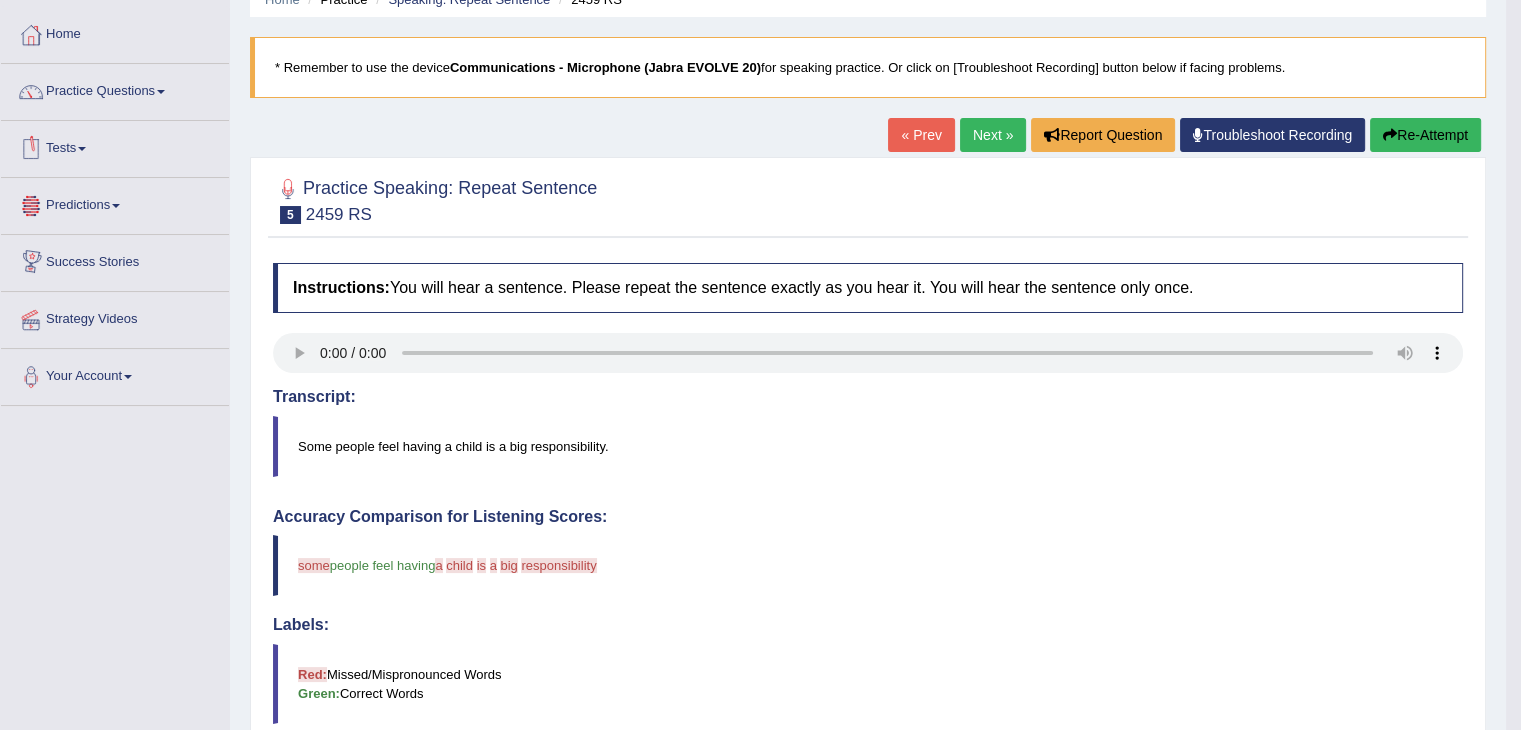 click at bounding box center (82, 149) 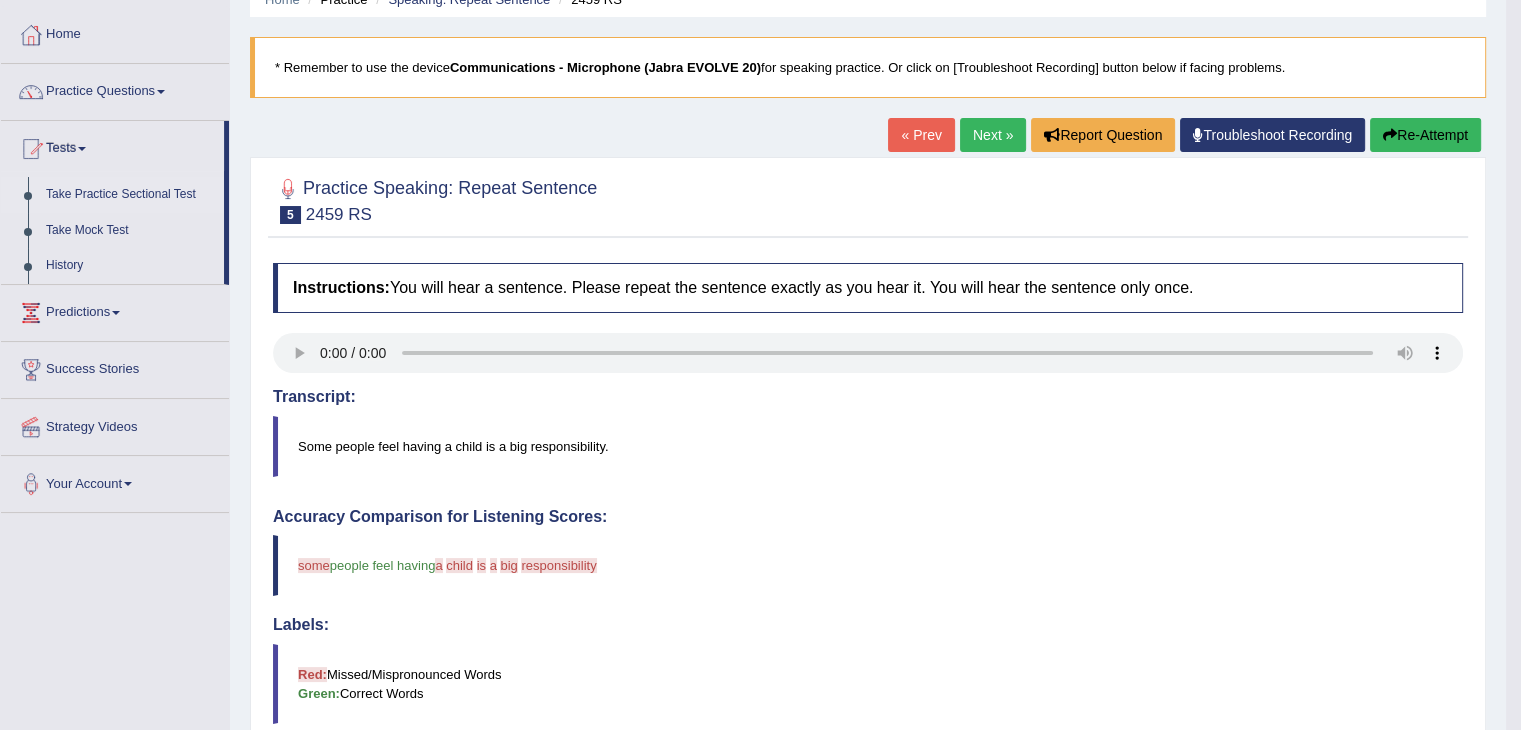 click on "Take Practice Sectional Test" at bounding box center [130, 195] 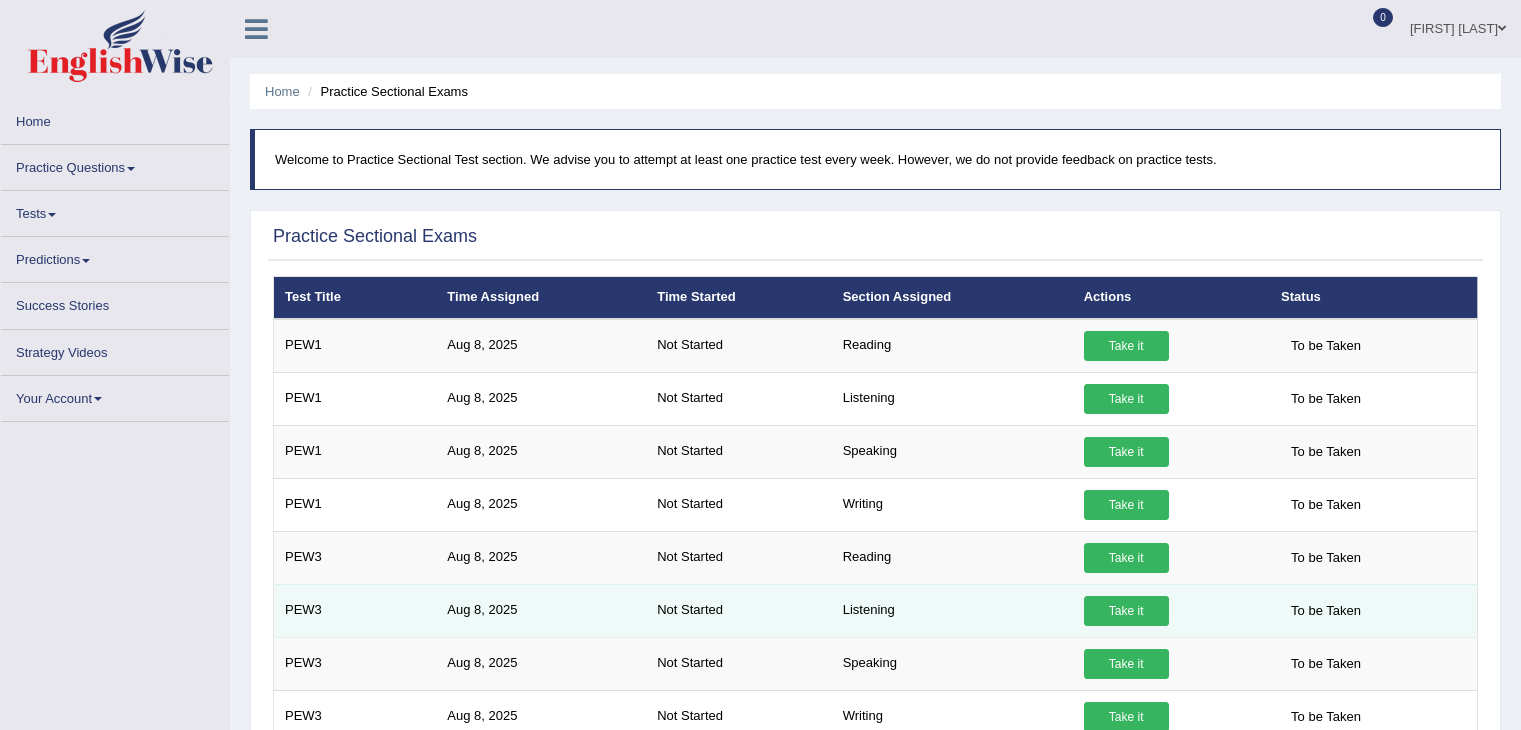 scroll, scrollTop: 0, scrollLeft: 0, axis: both 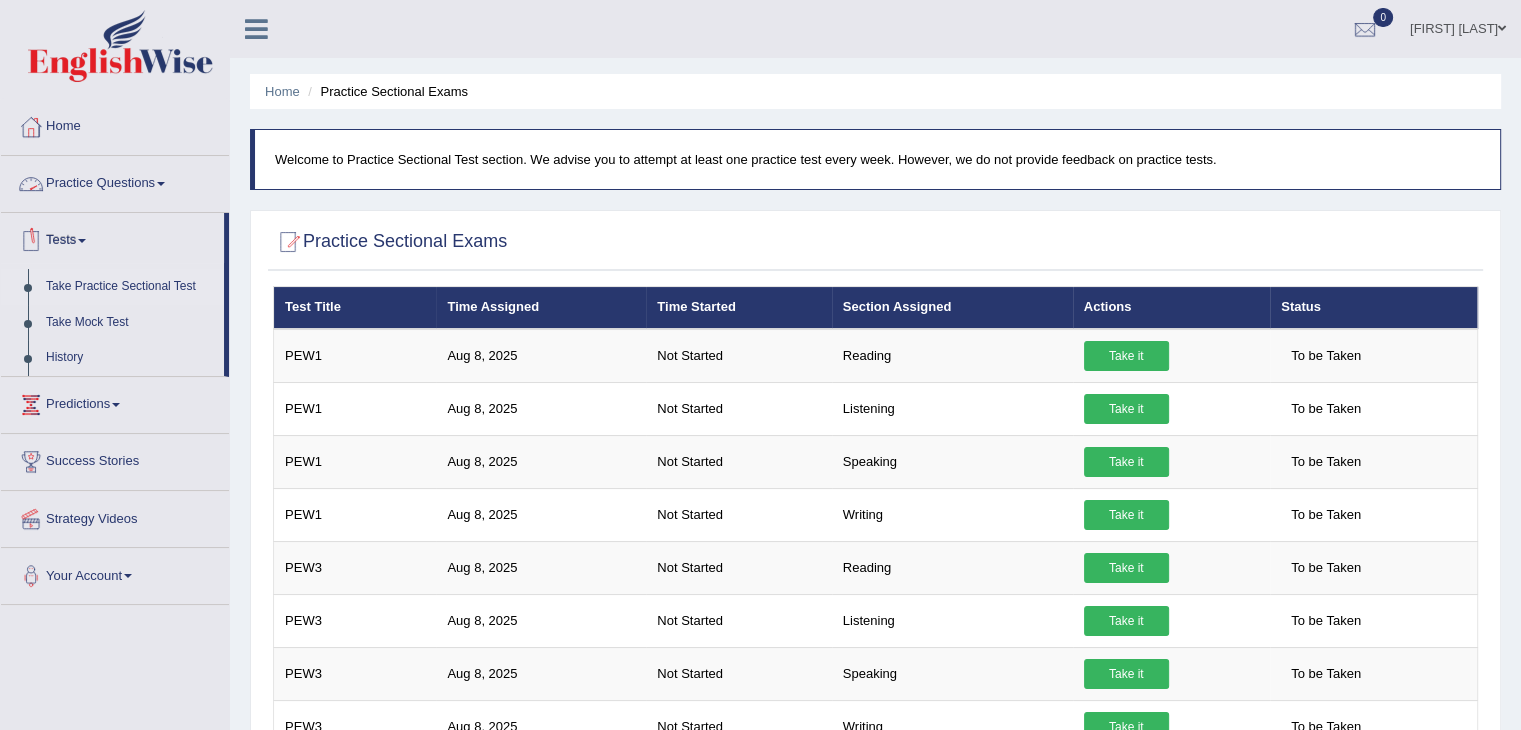 click on "Practice Questions" at bounding box center [115, 181] 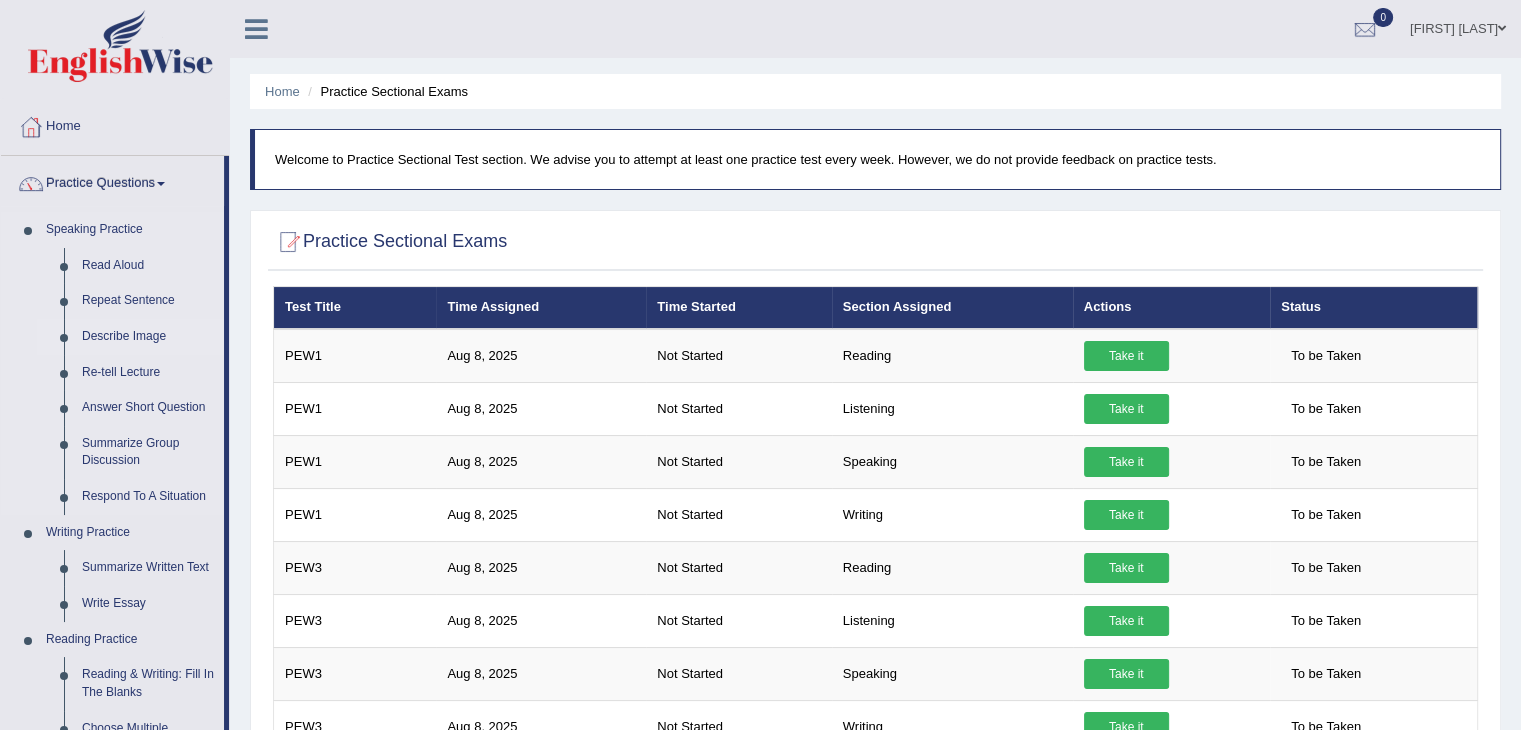 click on "Describe Image" at bounding box center (148, 337) 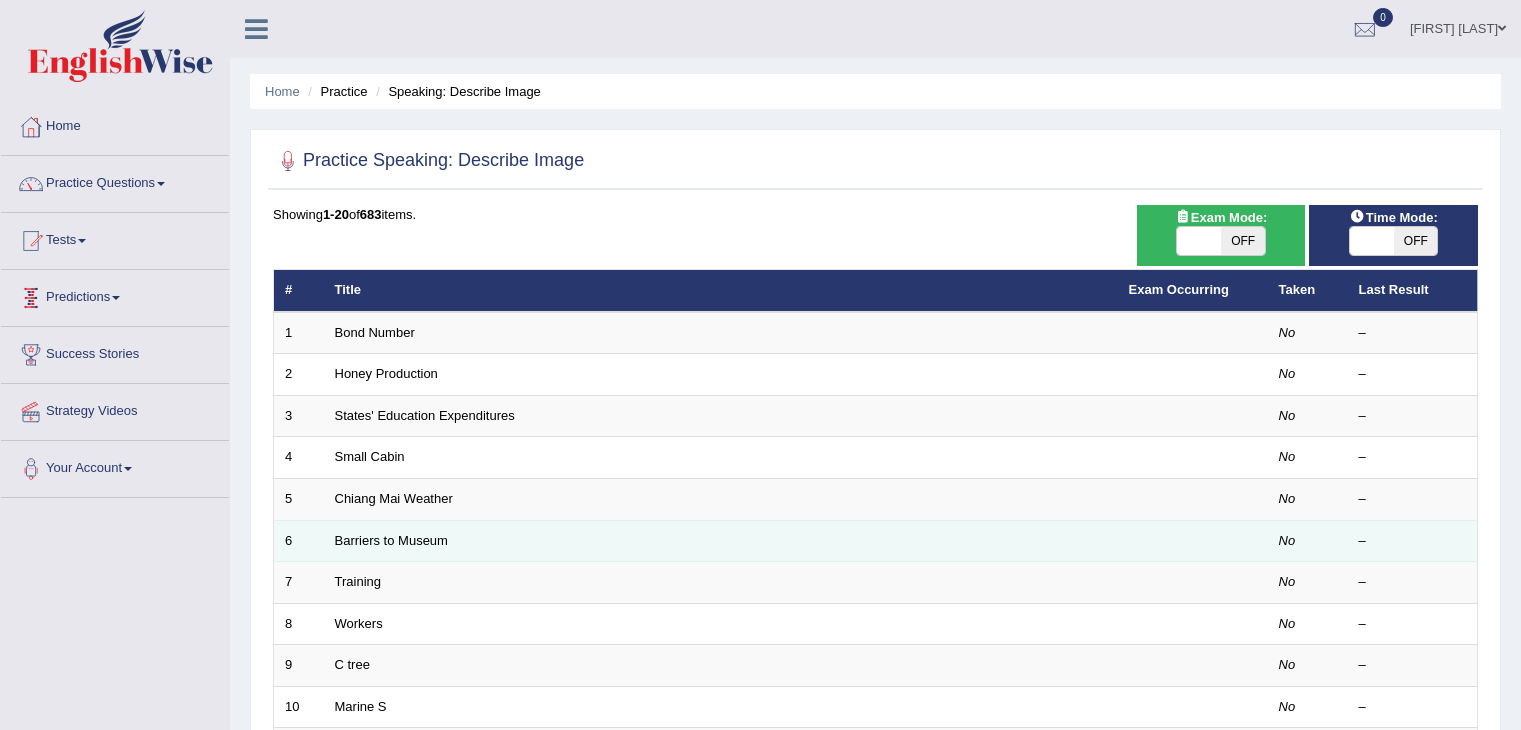 scroll, scrollTop: 0, scrollLeft: 0, axis: both 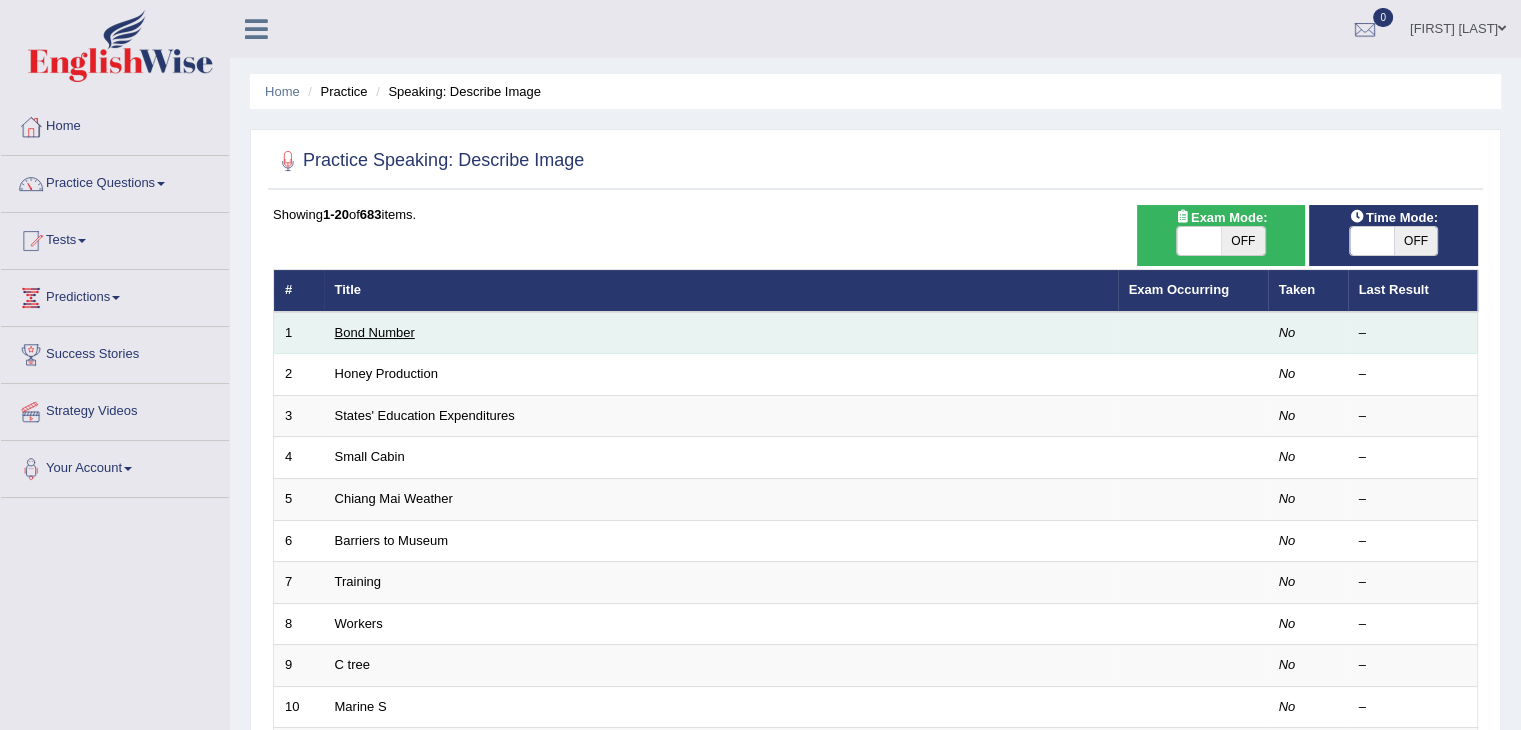 click on "Bond Number" at bounding box center [375, 332] 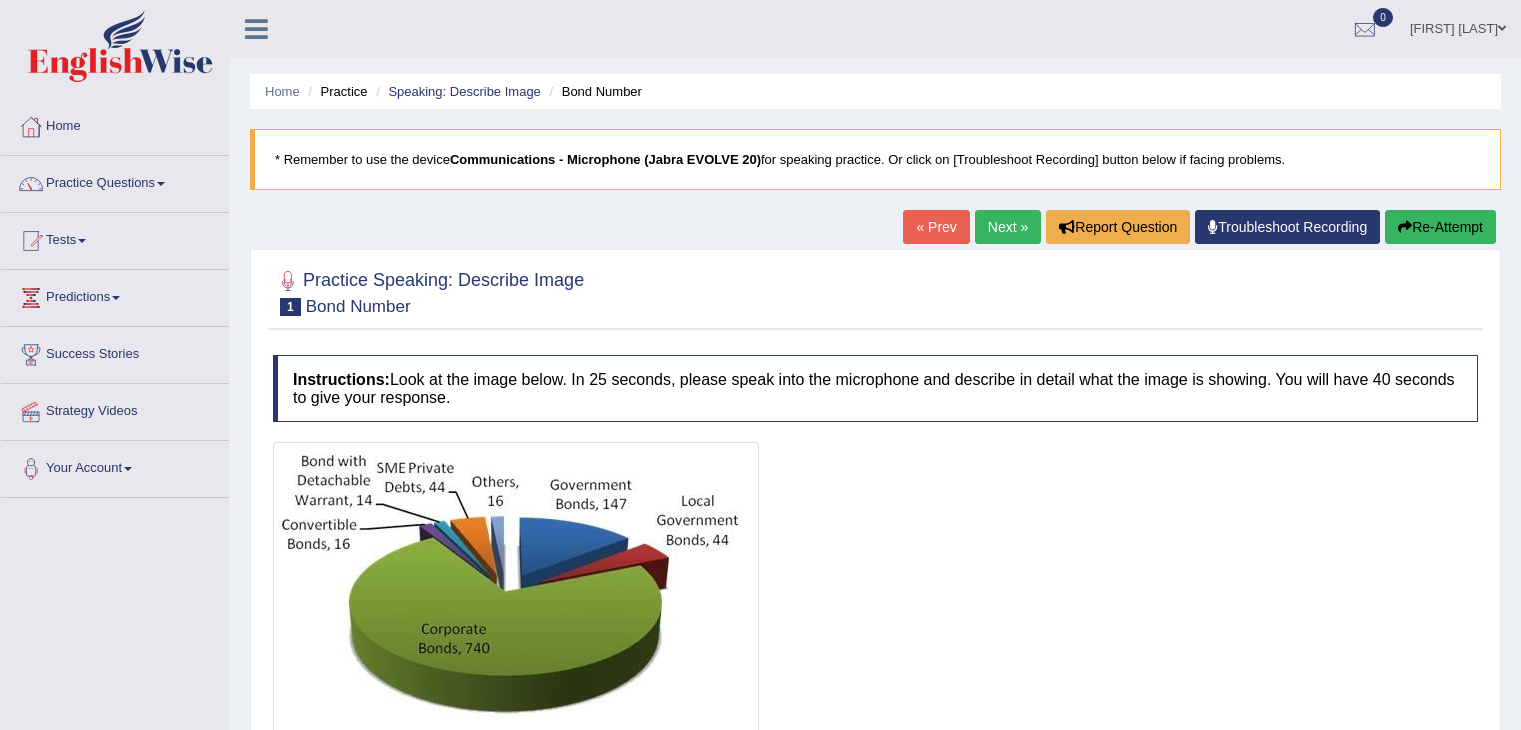 scroll, scrollTop: 0, scrollLeft: 0, axis: both 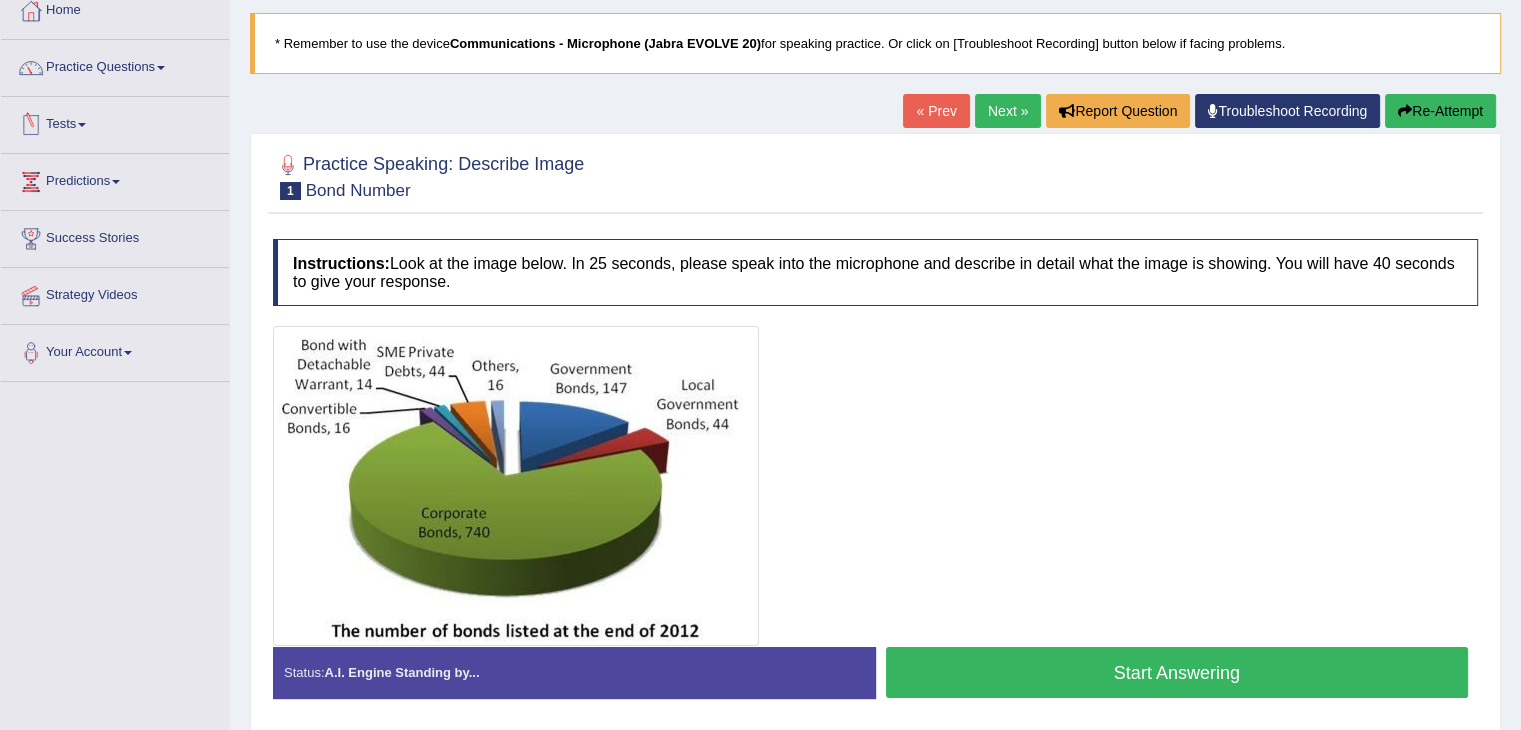 click on "Practice Questions" 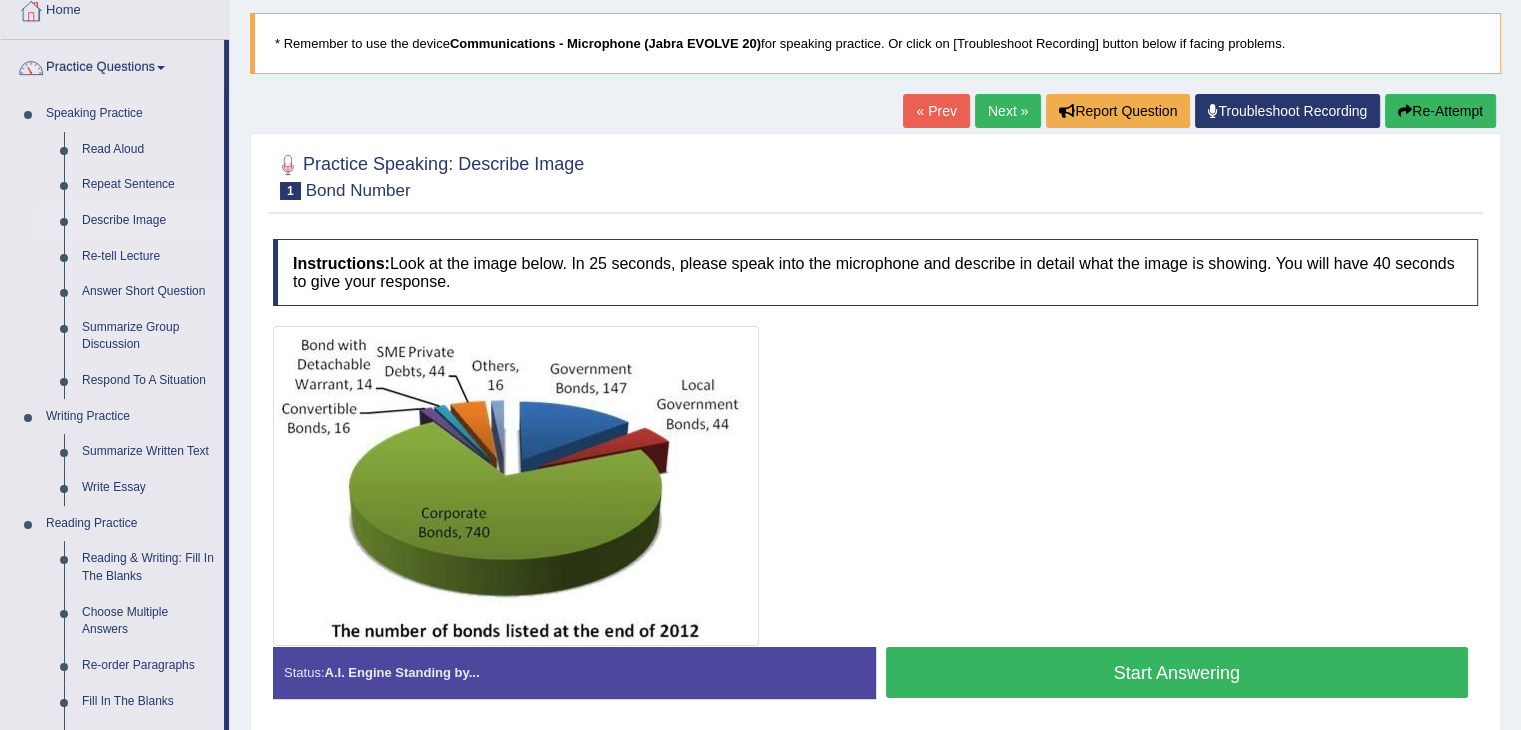 click on "Describe Image" 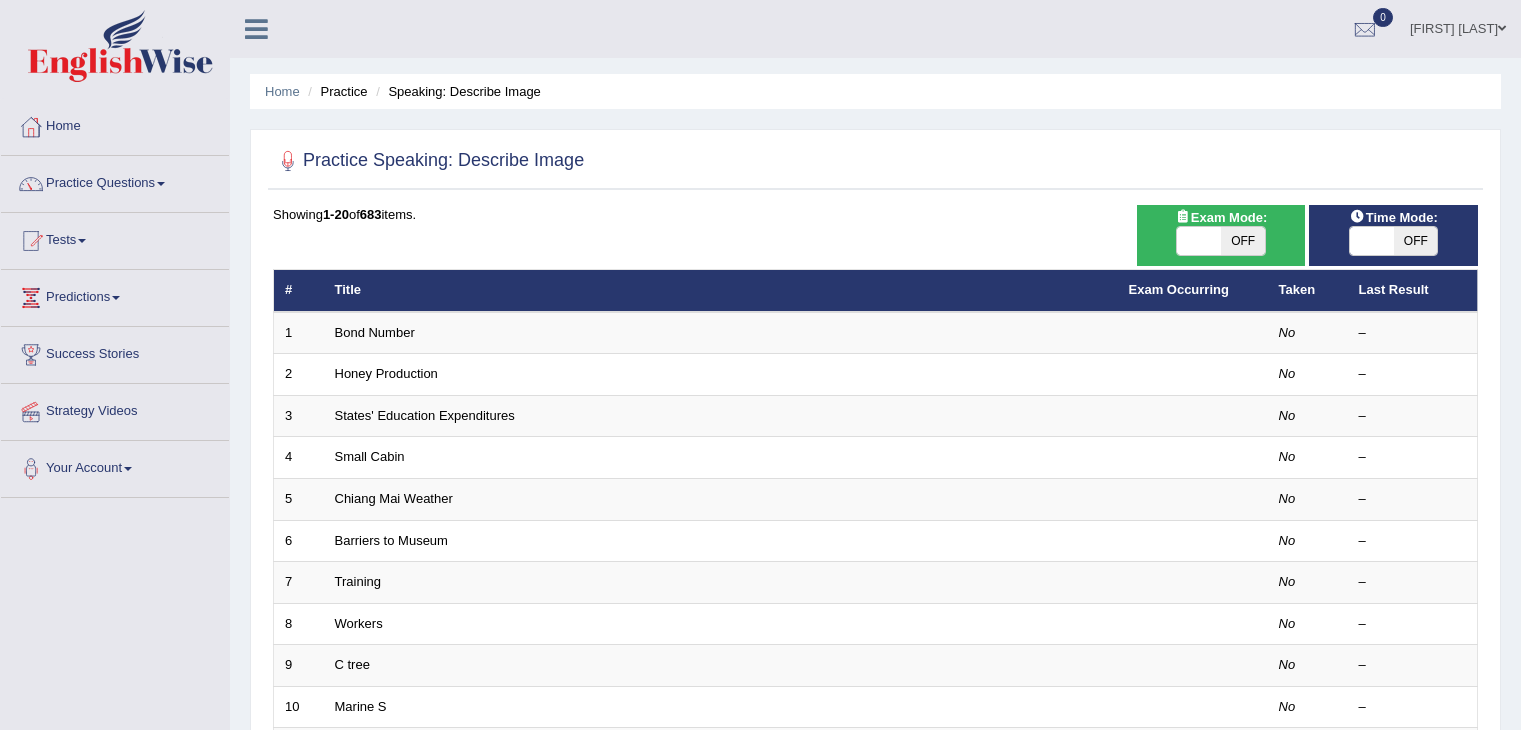 scroll, scrollTop: 0, scrollLeft: 0, axis: both 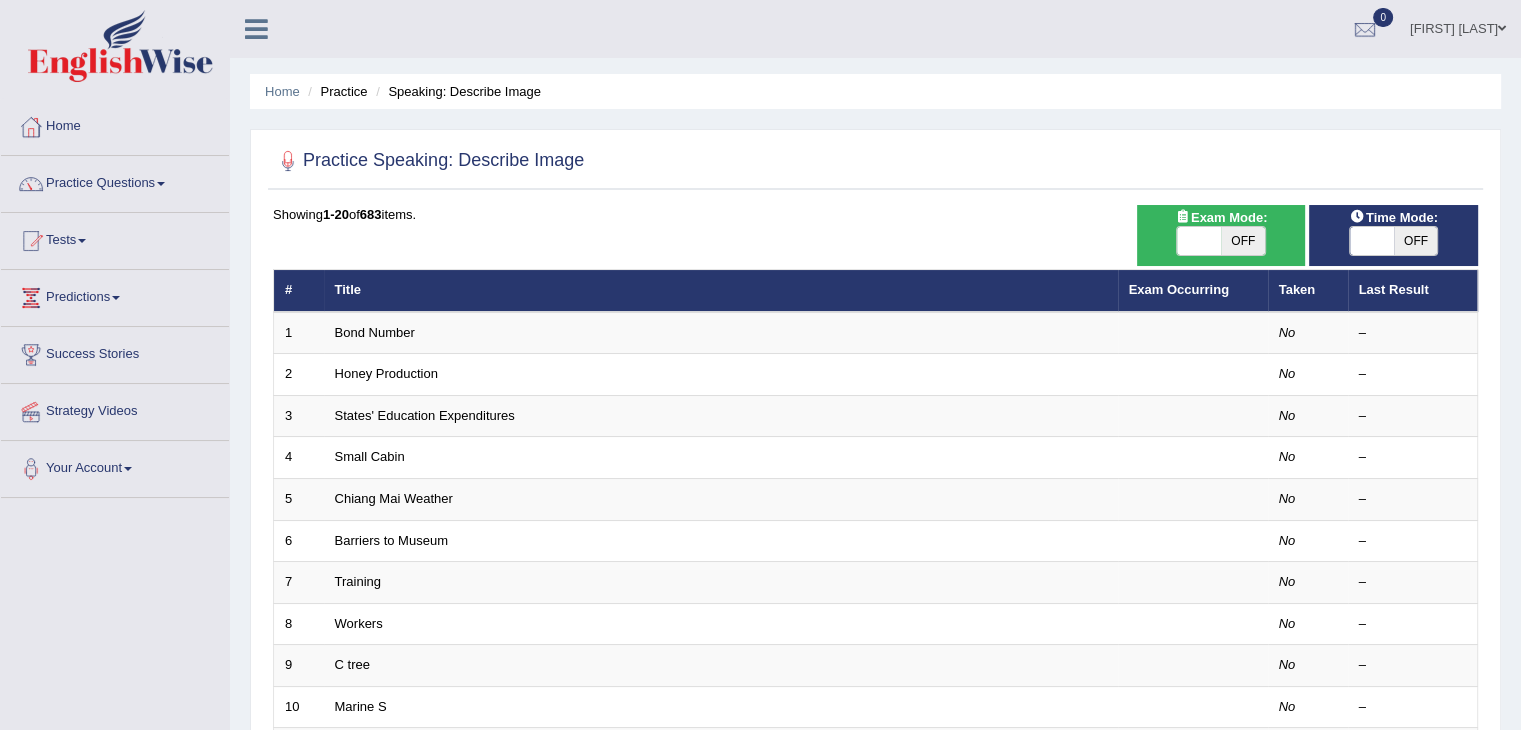 click on "OFF" at bounding box center [1243, 241] 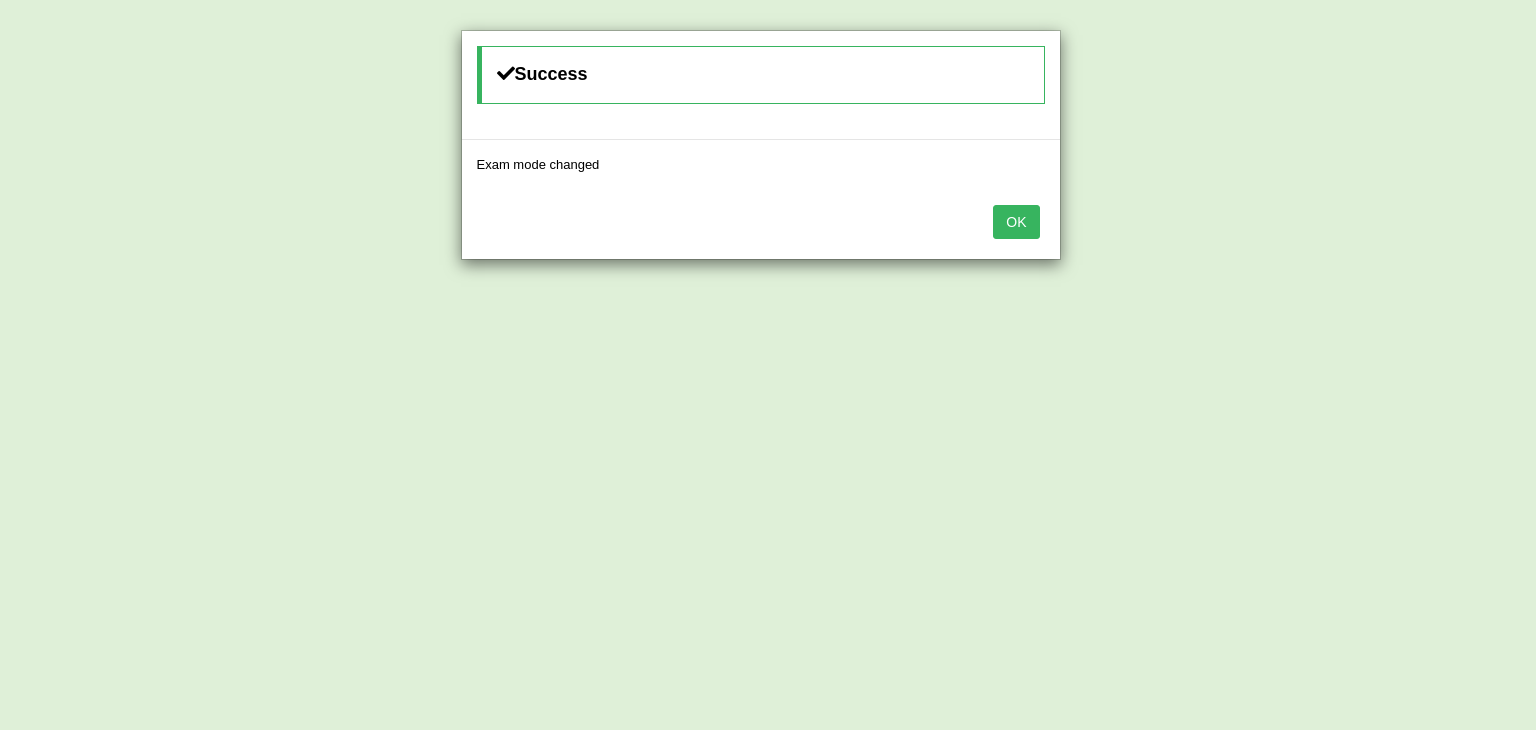 click on "OK" at bounding box center [1016, 222] 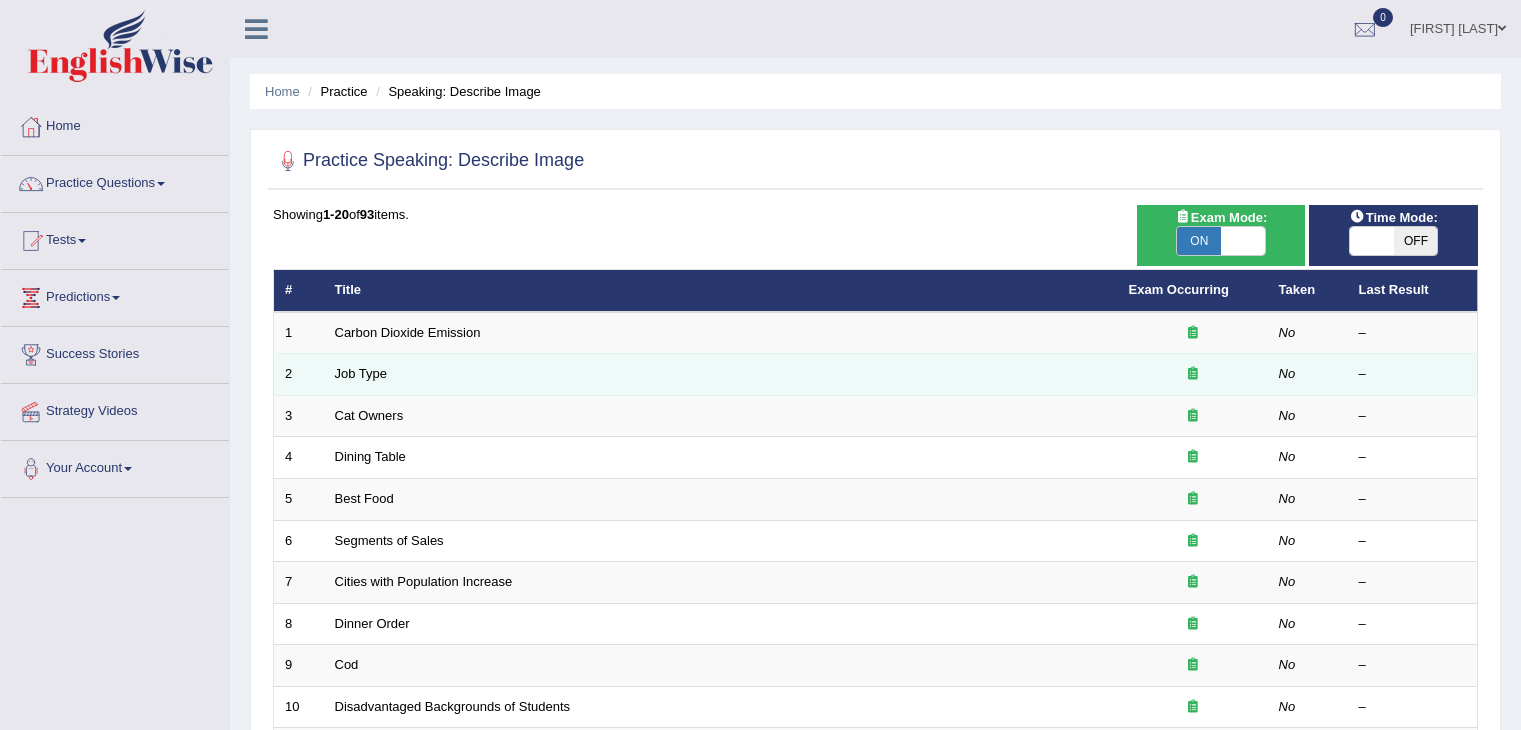 scroll, scrollTop: 0, scrollLeft: 0, axis: both 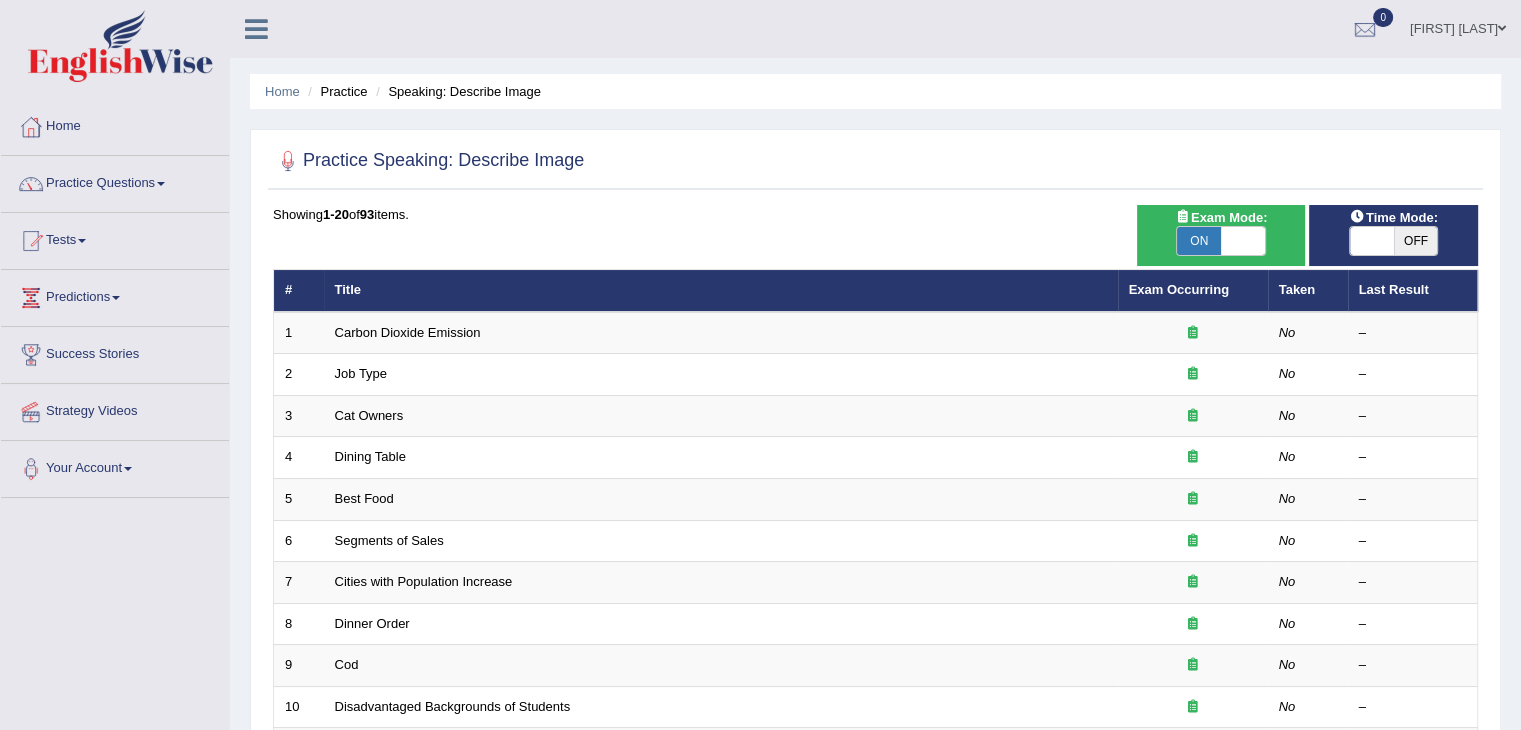 click on "OFF" at bounding box center [1416, 241] 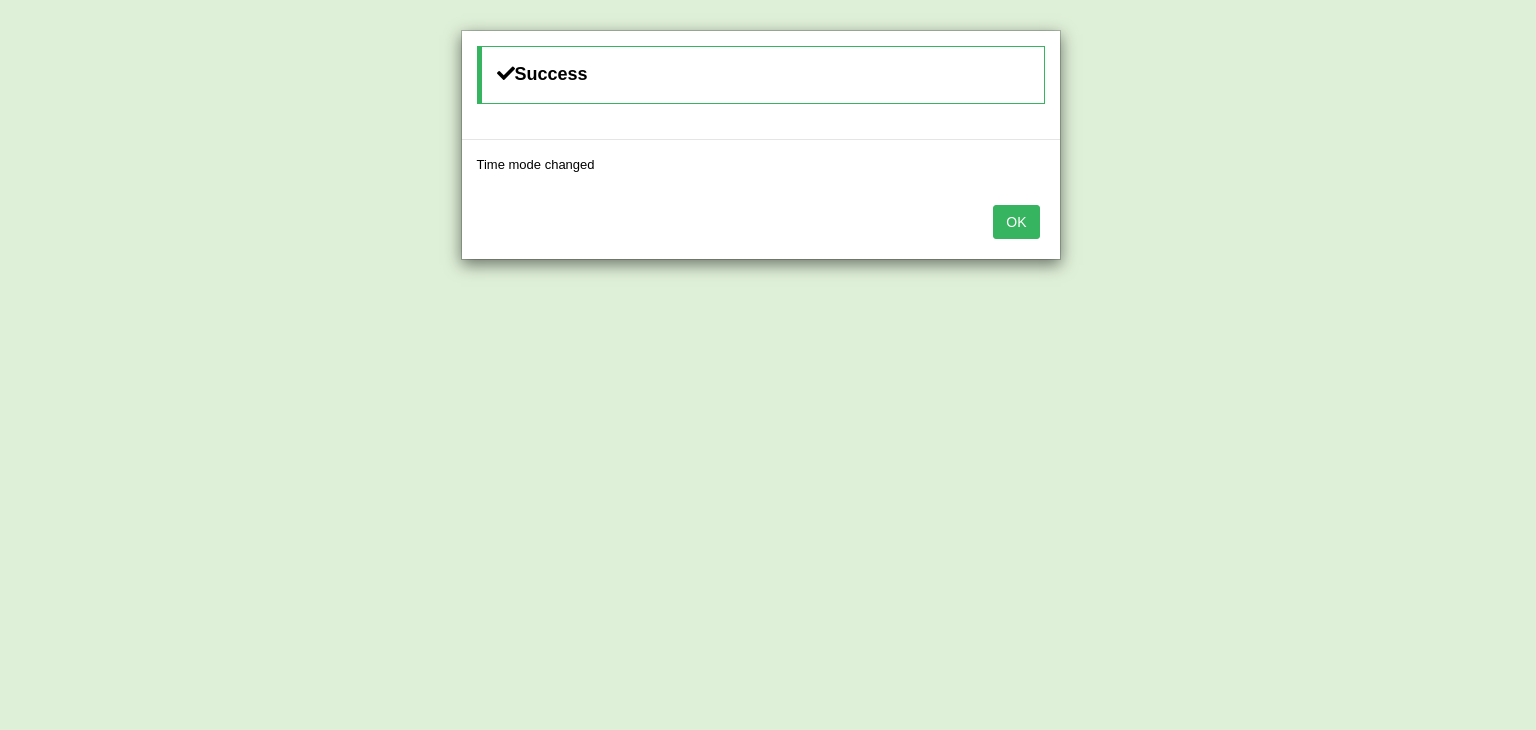 click on "OK" 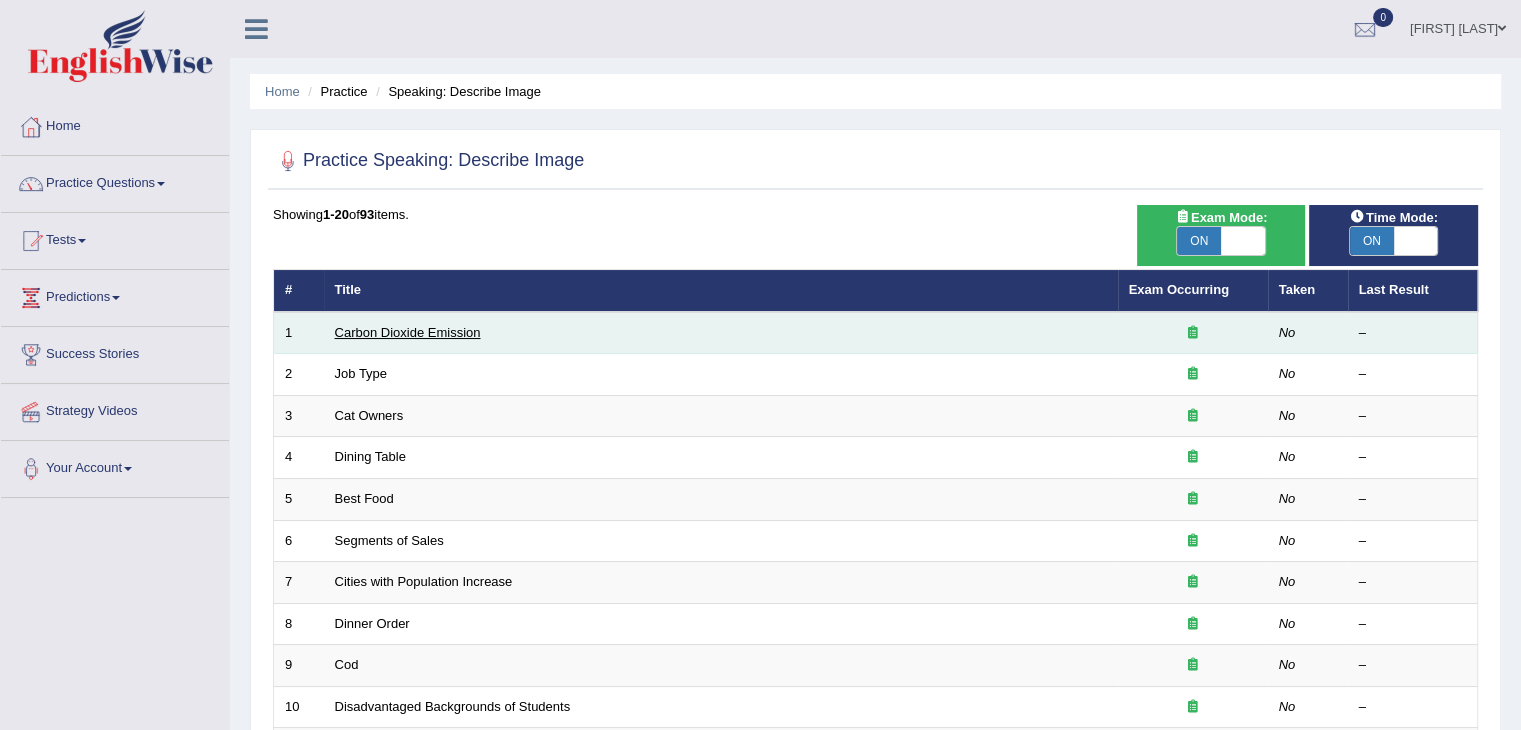 click on "Carbon Dioxide Emission" 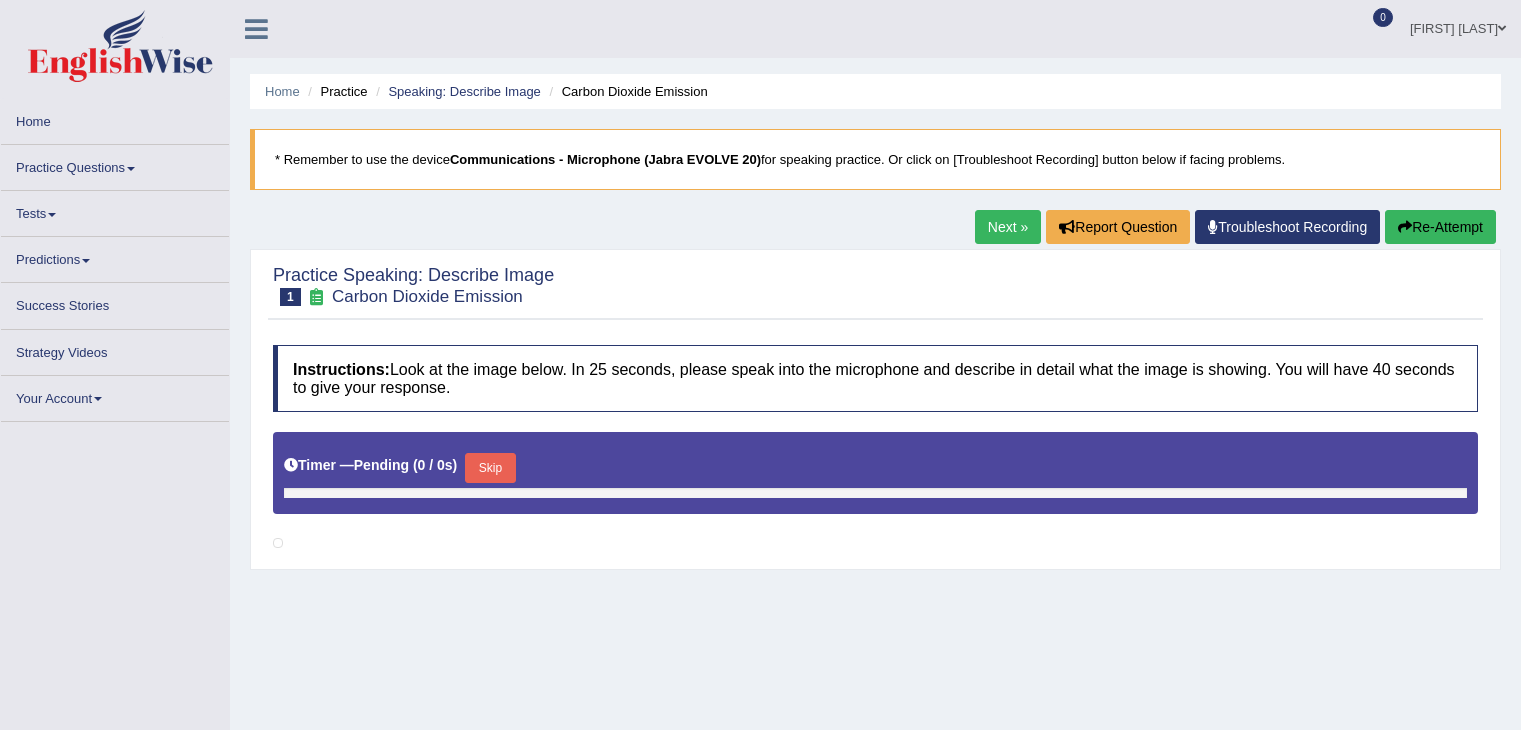 scroll, scrollTop: 0, scrollLeft: 0, axis: both 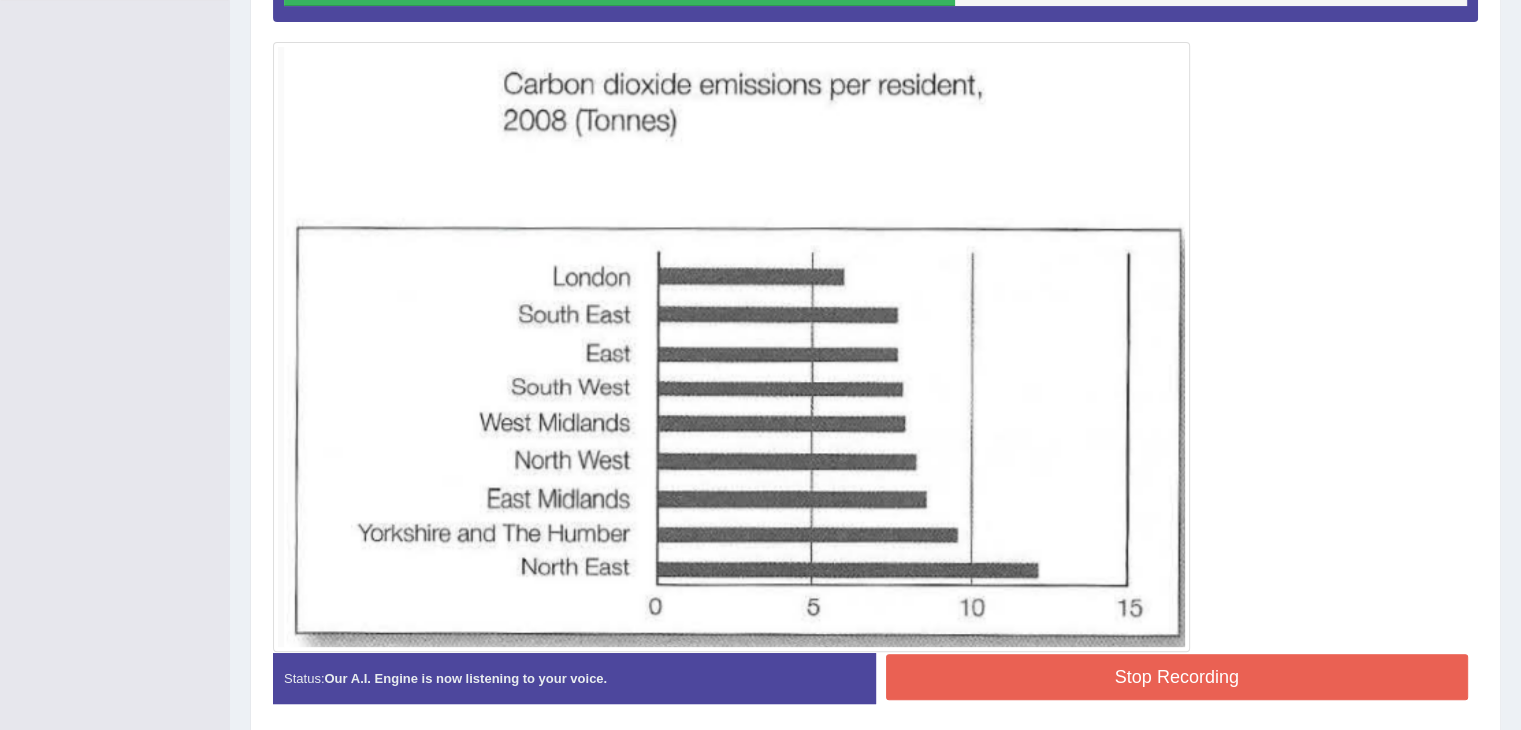 click on "Stop Recording" at bounding box center [1177, 677] 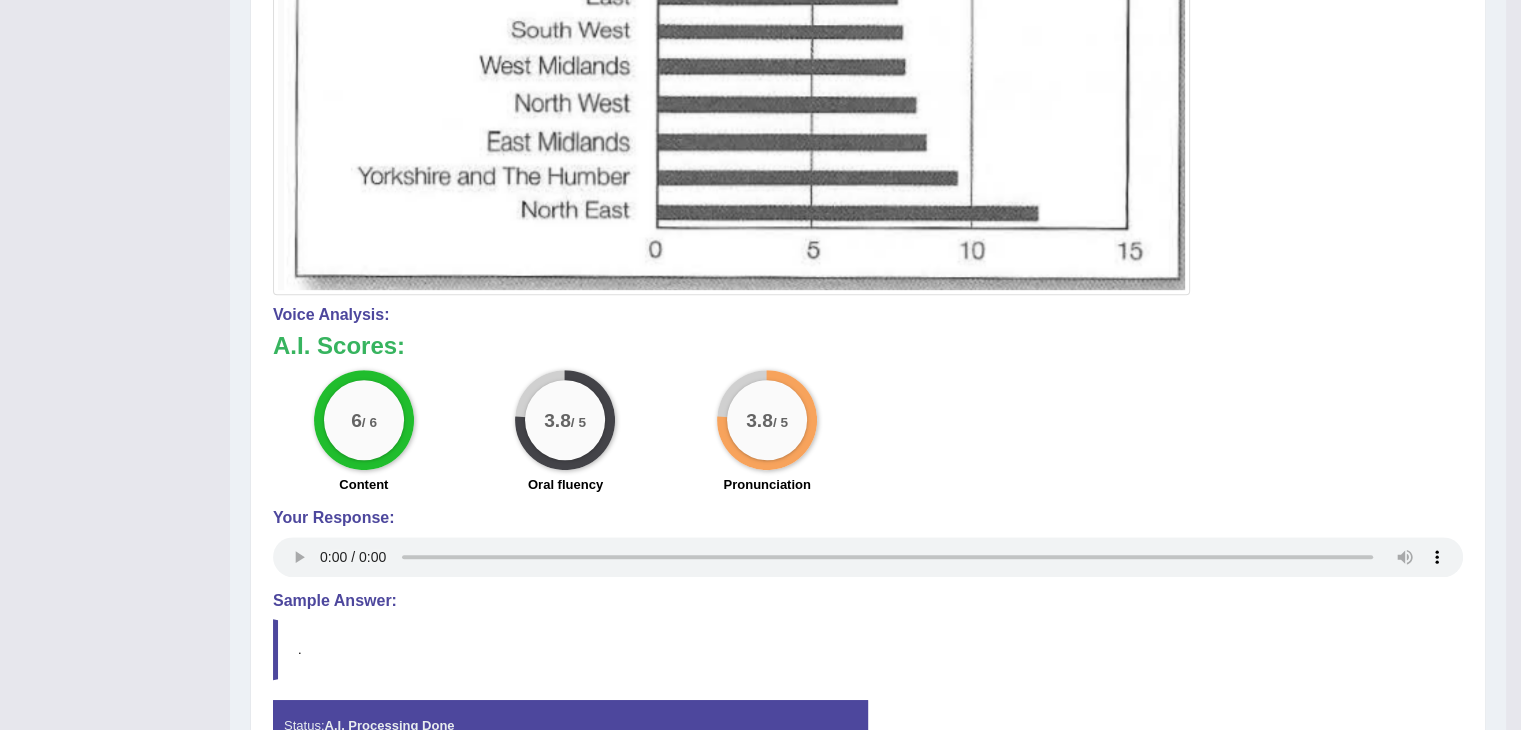 scroll, scrollTop: 867, scrollLeft: 0, axis: vertical 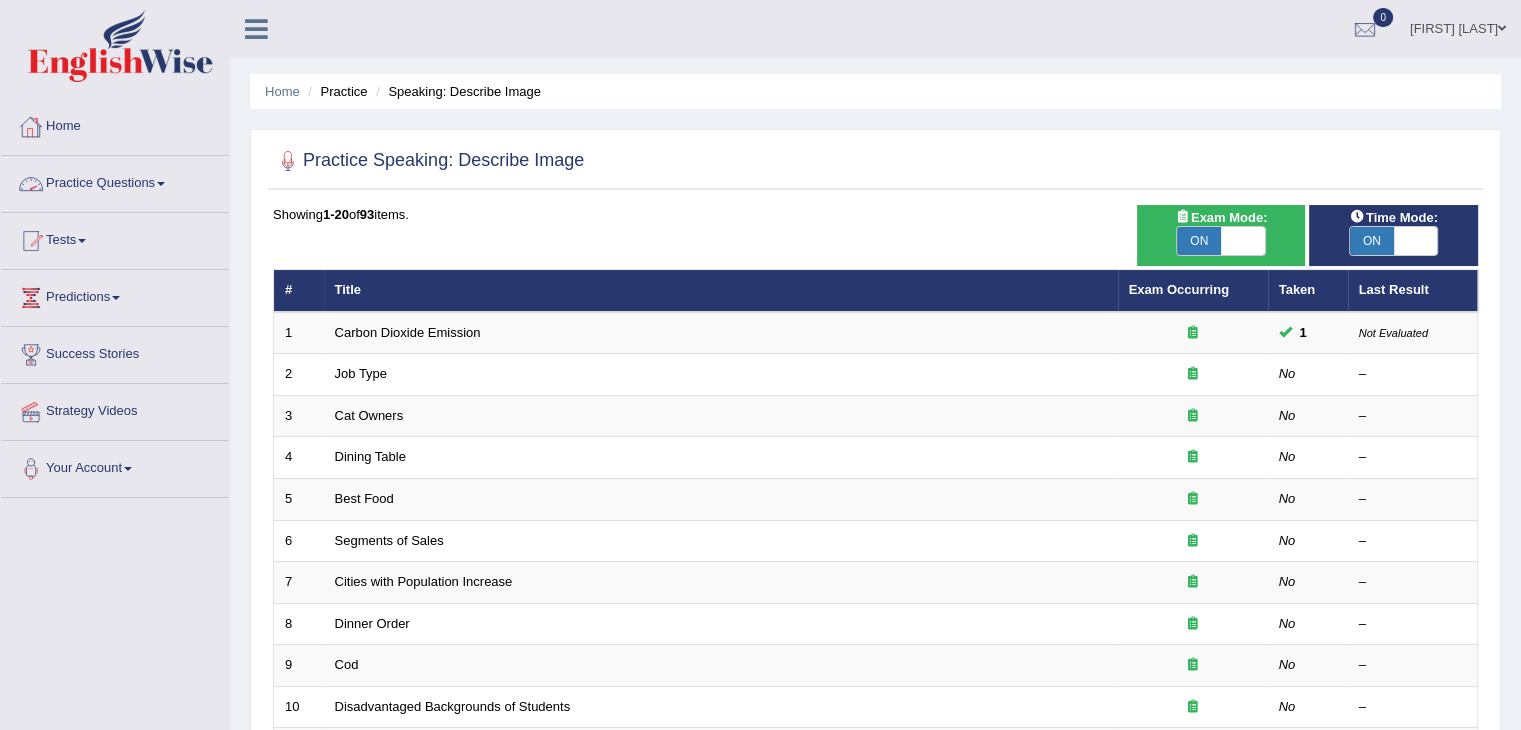 click on "Practice Questions" at bounding box center (115, 181) 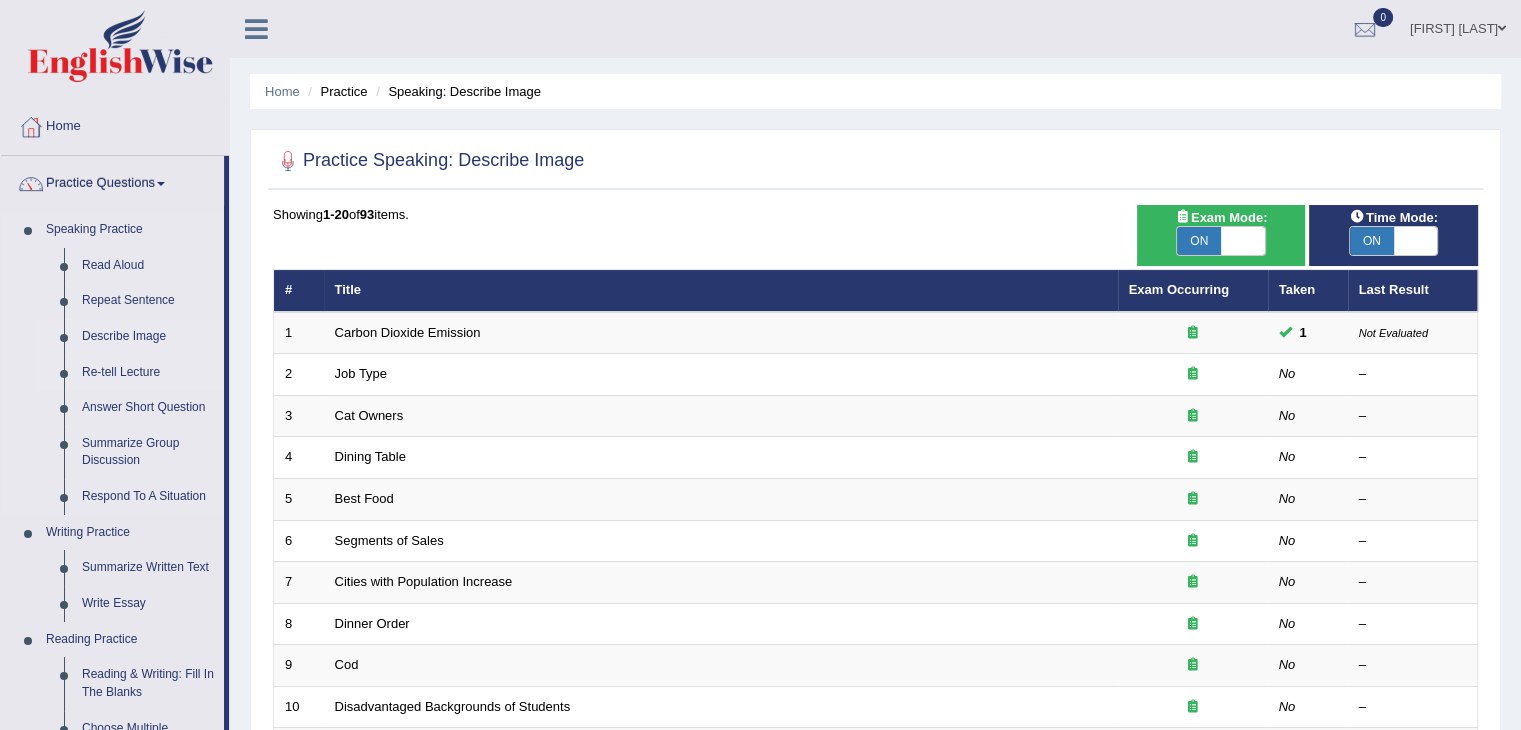click on "Re-tell Lecture" at bounding box center [148, 373] 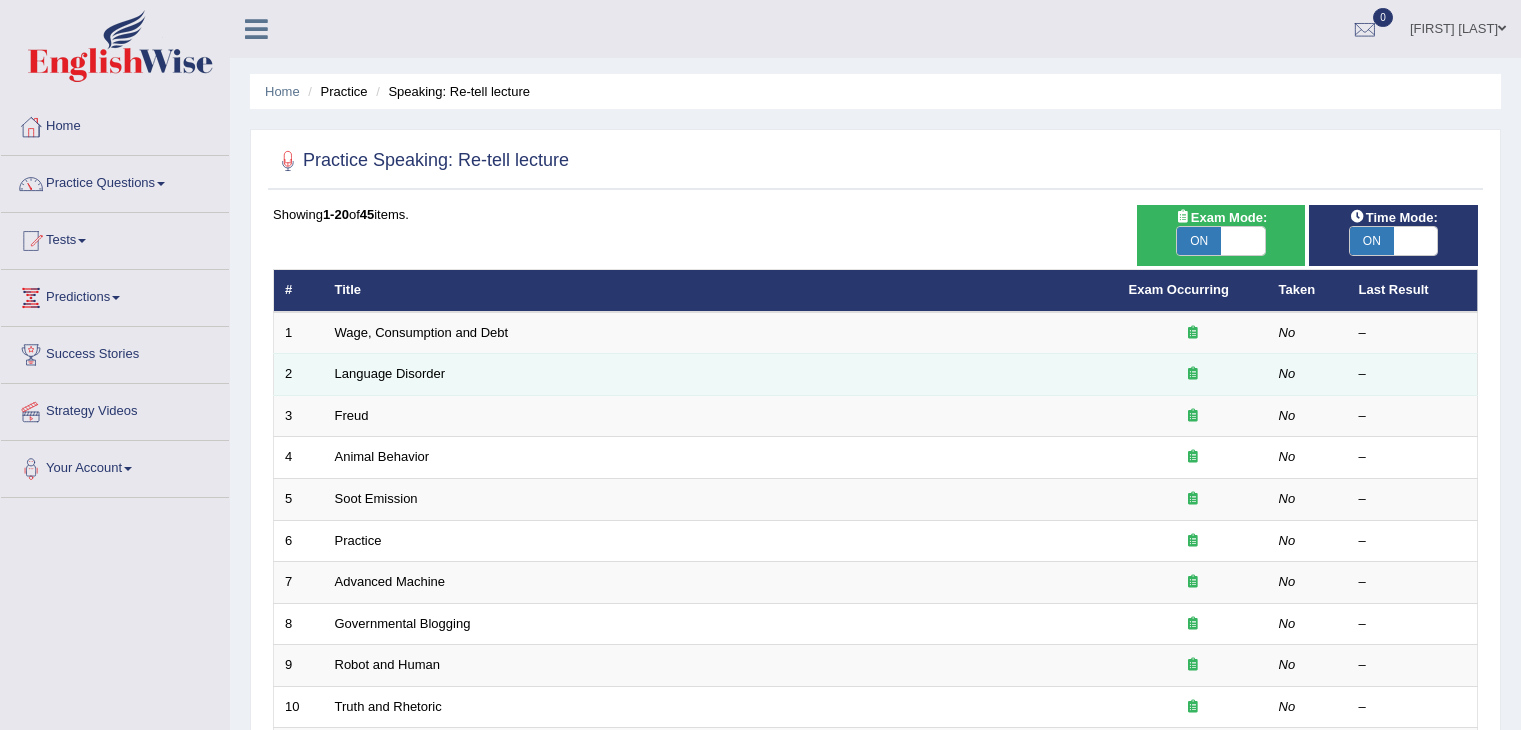 scroll, scrollTop: 0, scrollLeft: 0, axis: both 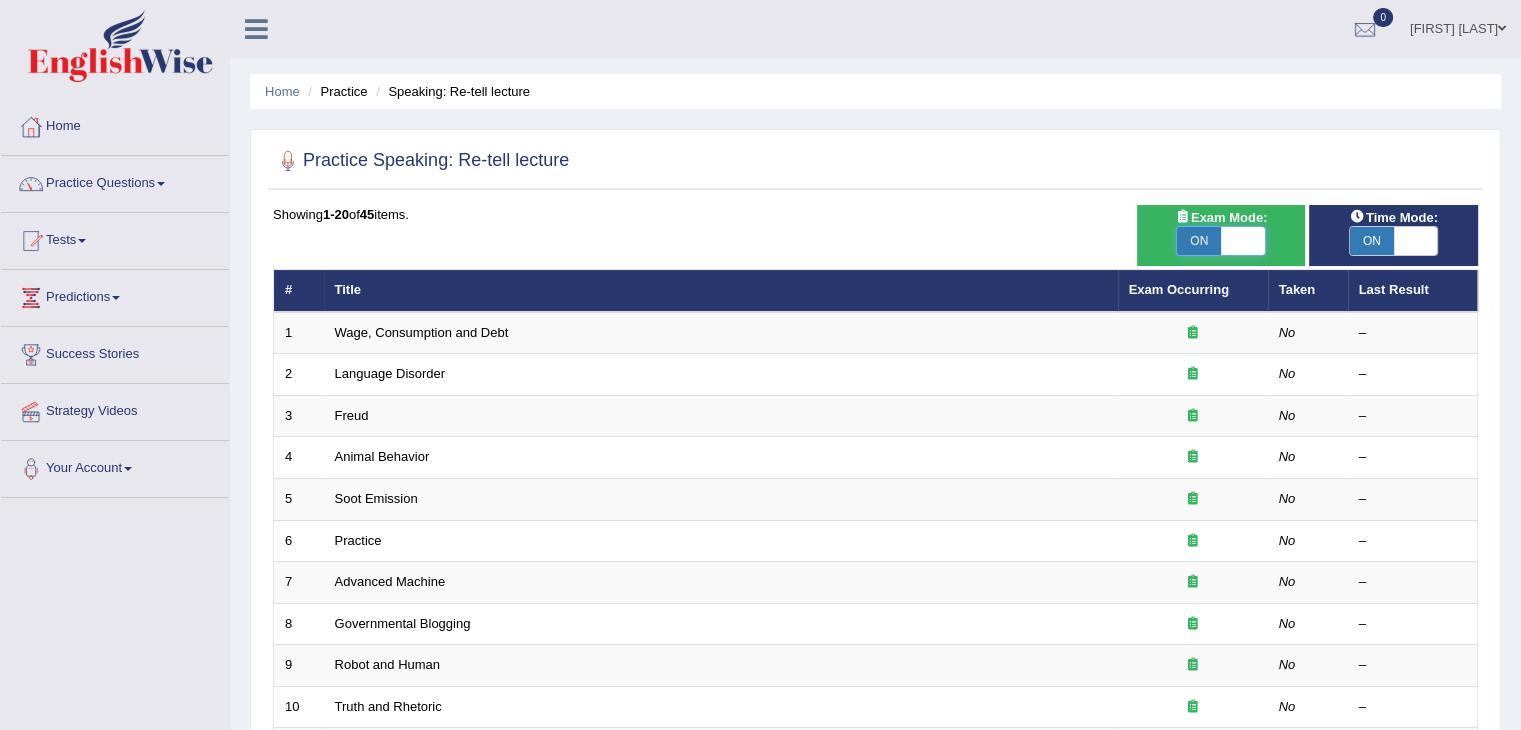 click at bounding box center (1243, 241) 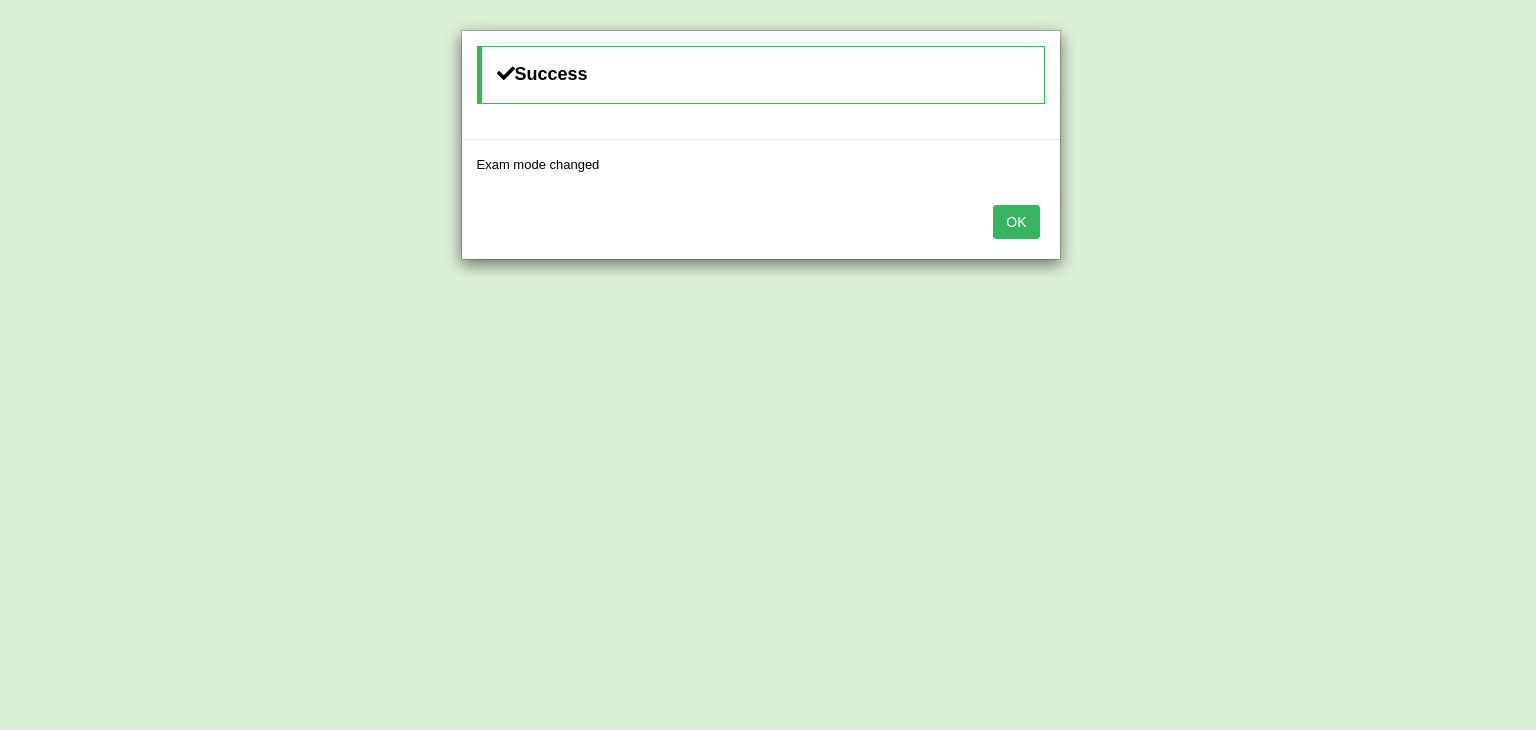 click on "OK" at bounding box center [1016, 222] 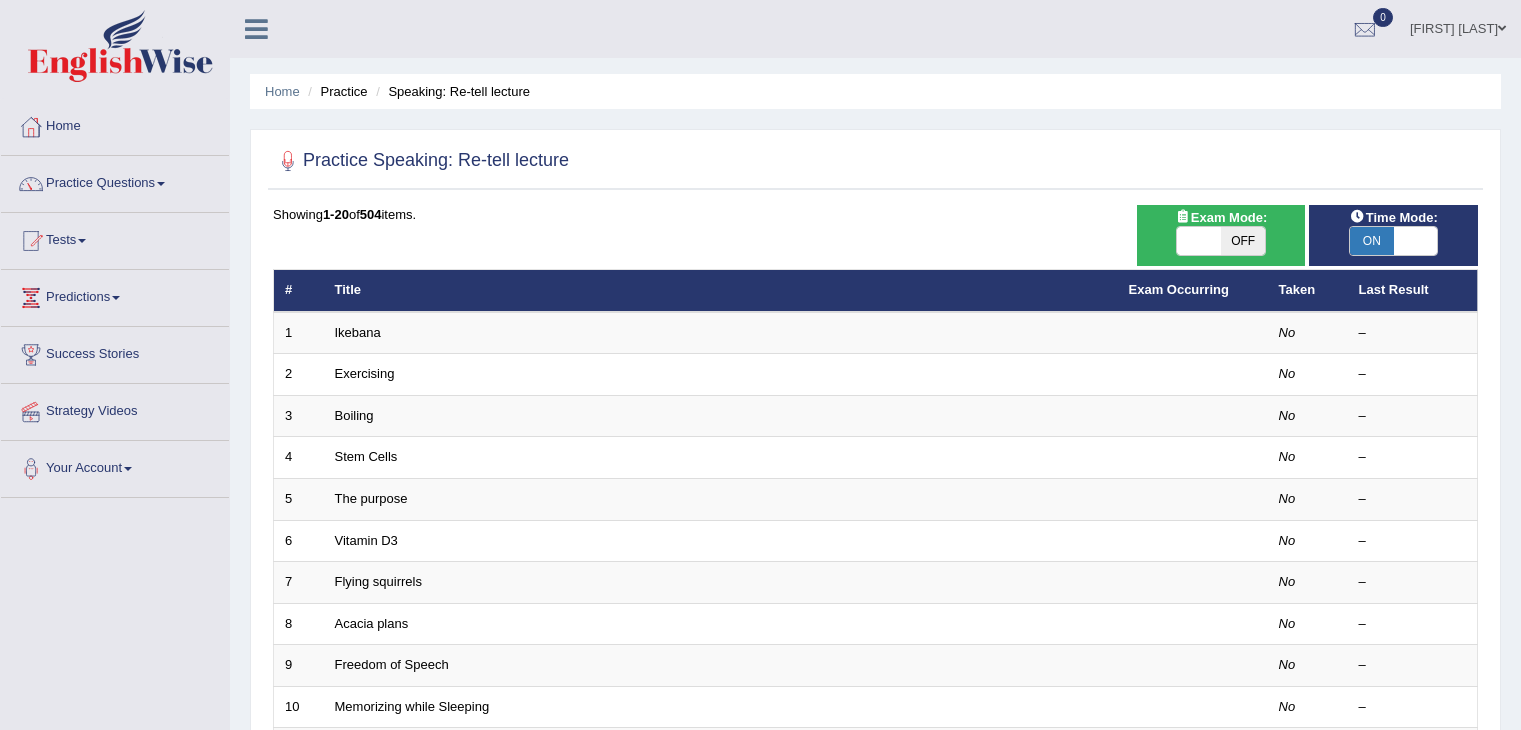 scroll, scrollTop: 0, scrollLeft: 0, axis: both 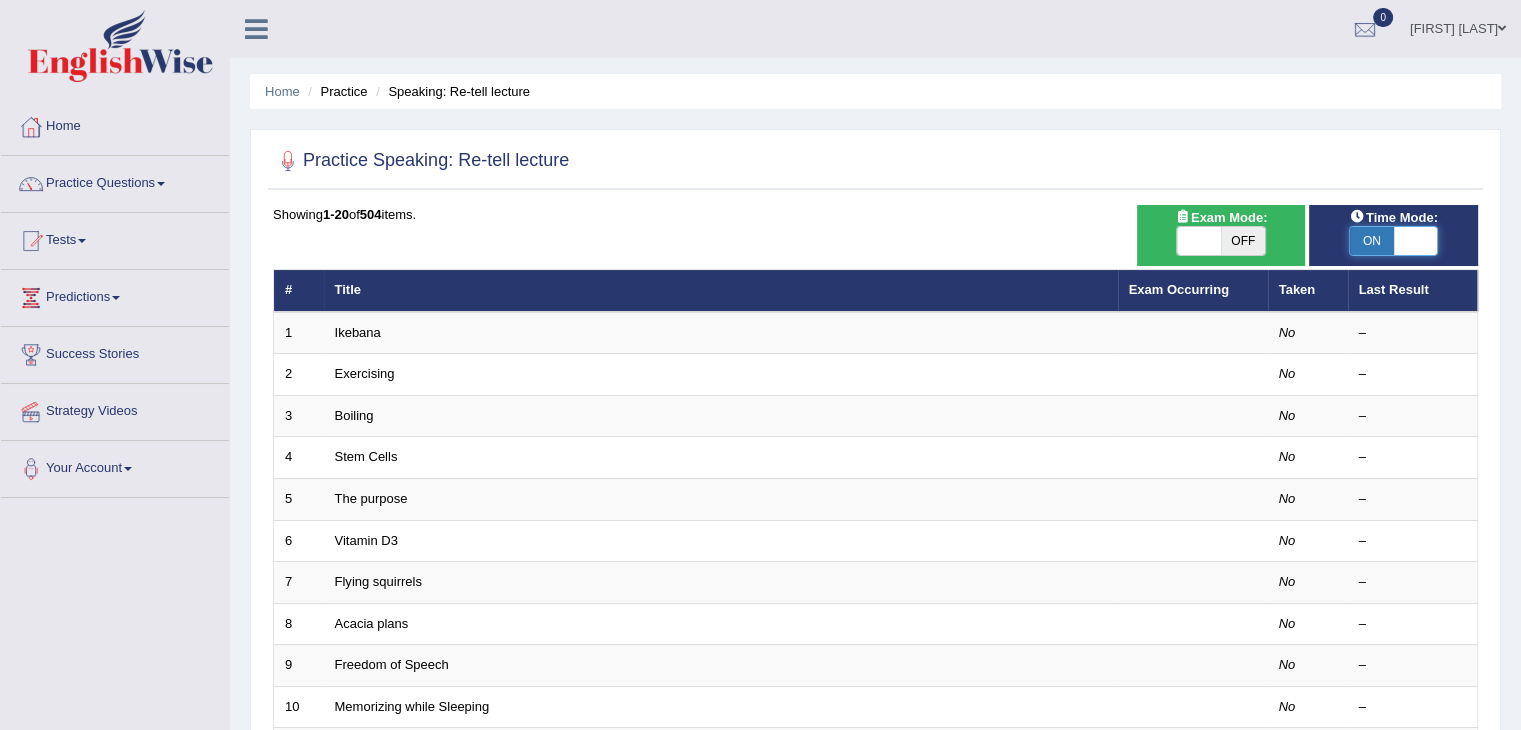 click at bounding box center (1416, 241) 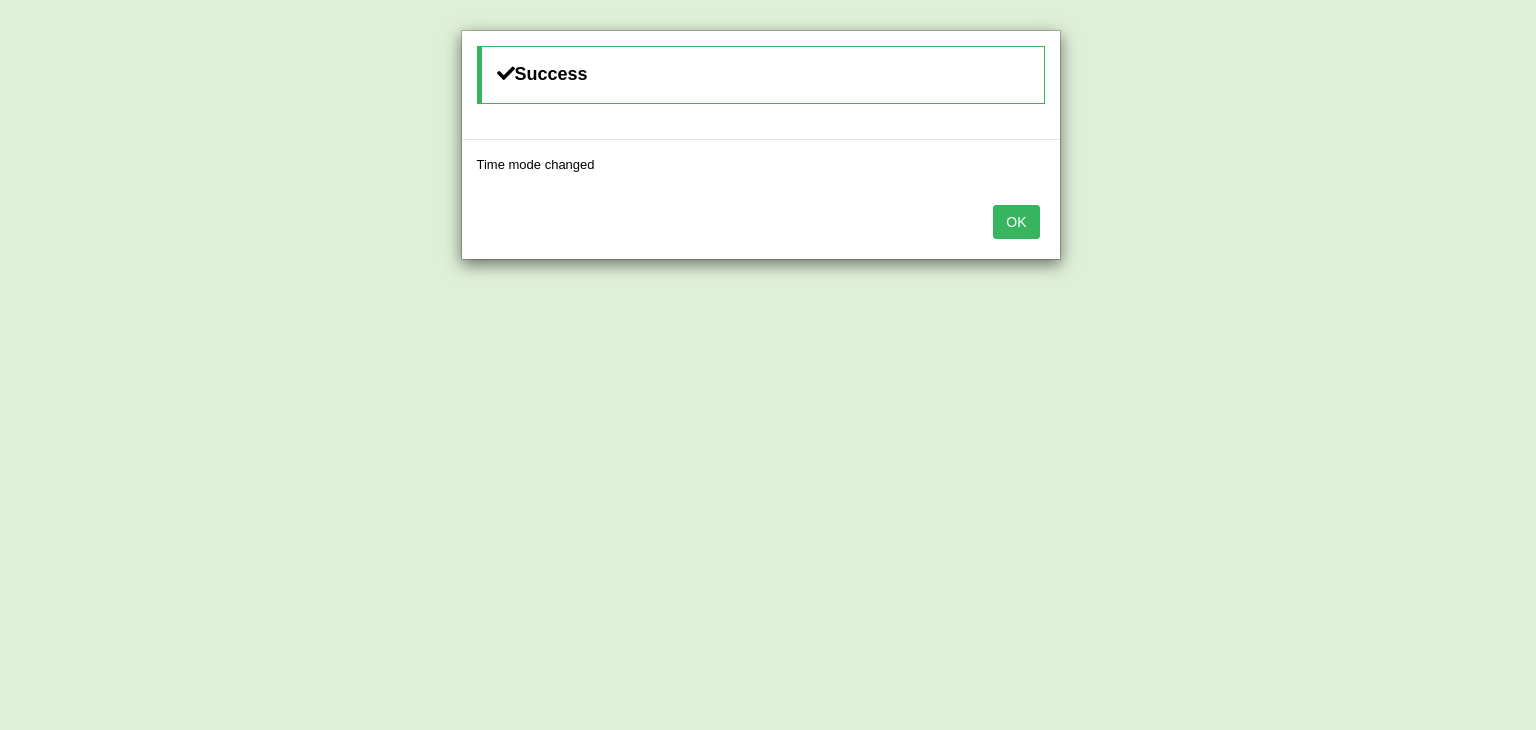 click on "OK" at bounding box center (1016, 222) 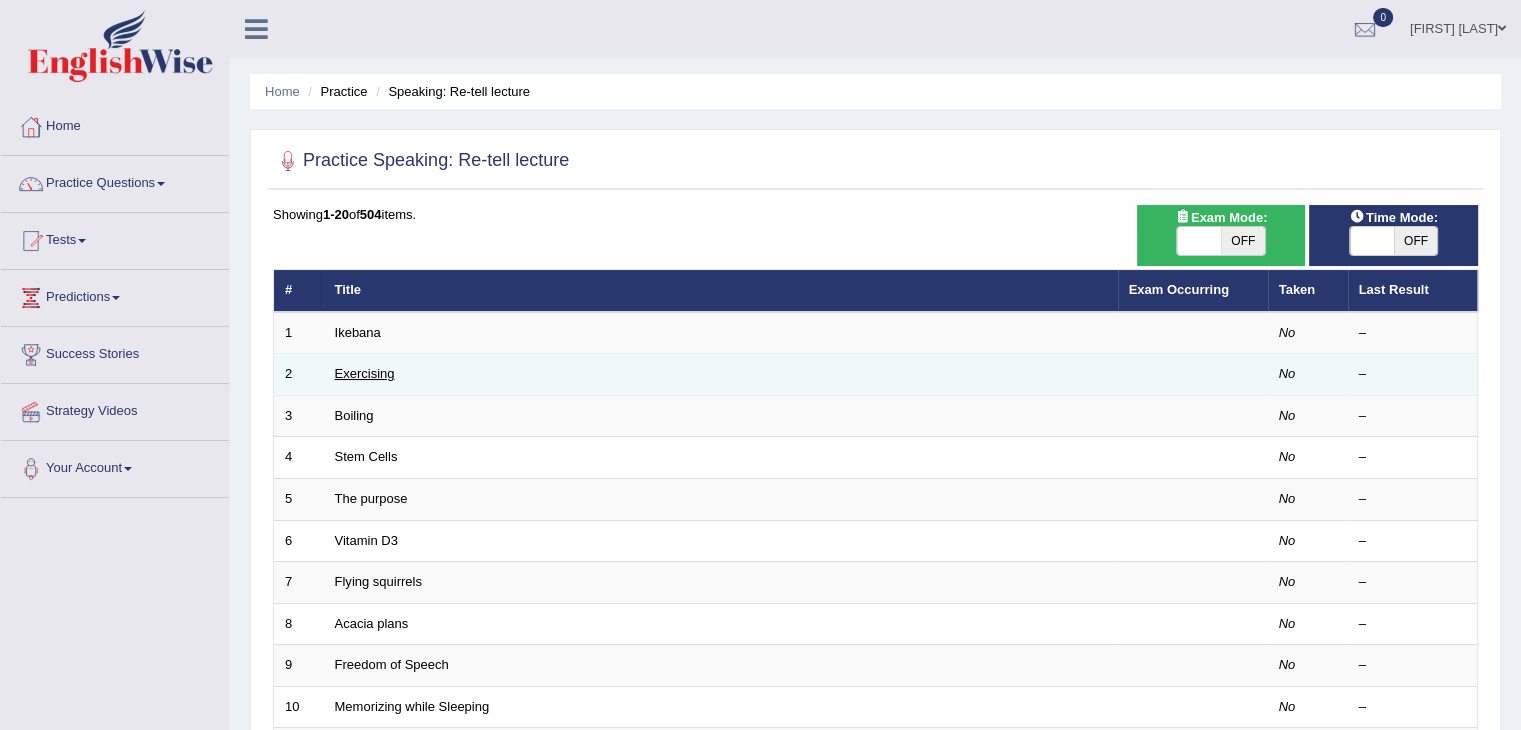 click on "Exercising" at bounding box center (365, 373) 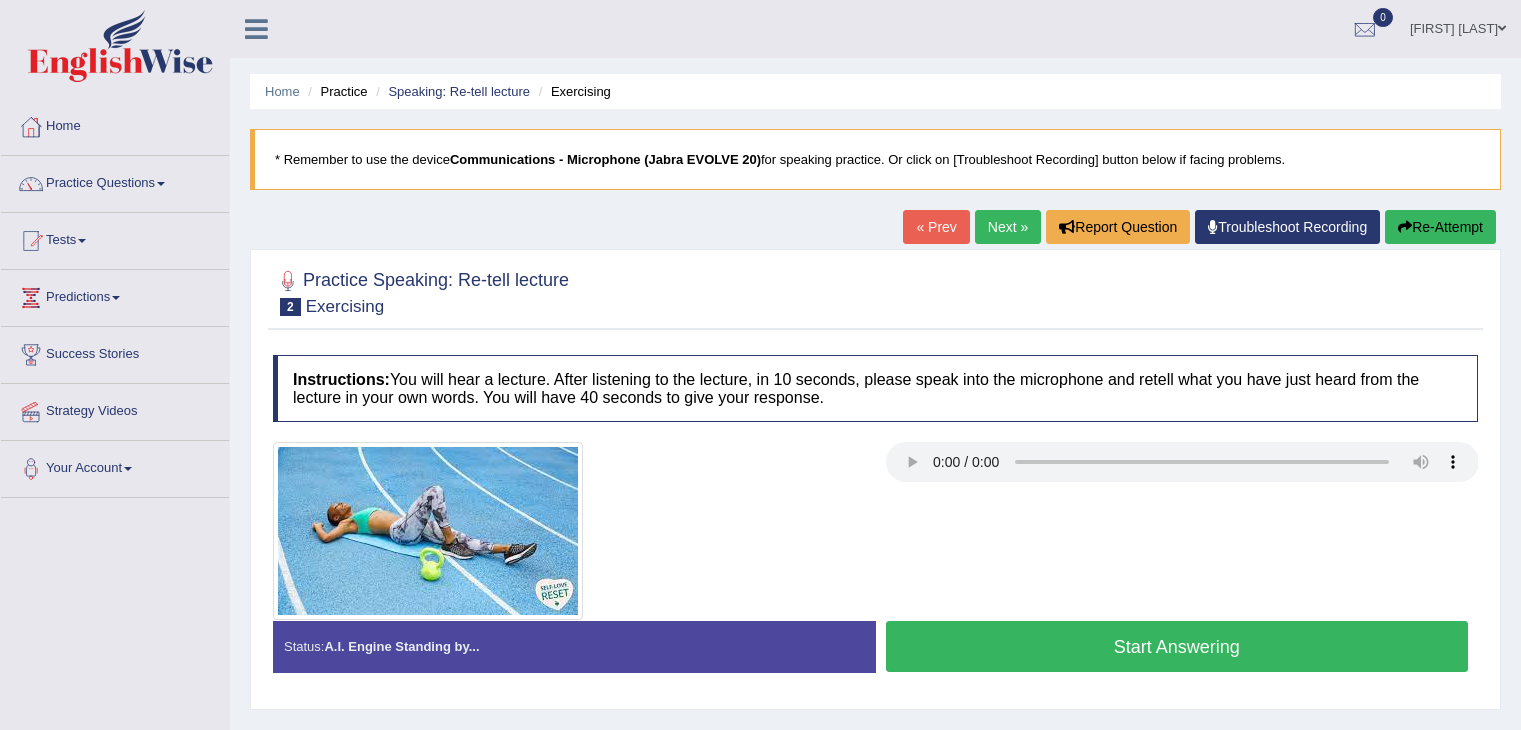 scroll, scrollTop: 0, scrollLeft: 0, axis: both 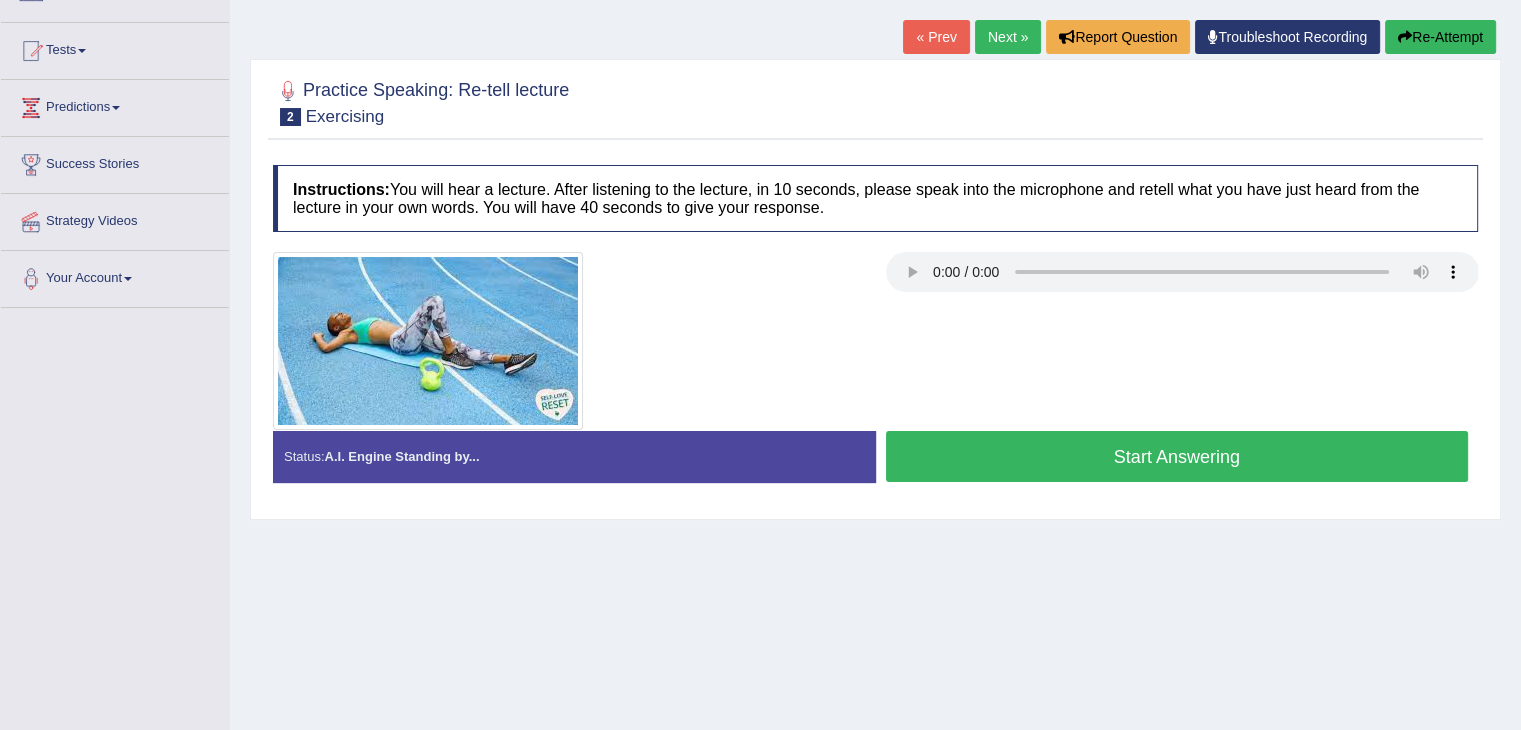 click on "Start Answering" at bounding box center [1177, 456] 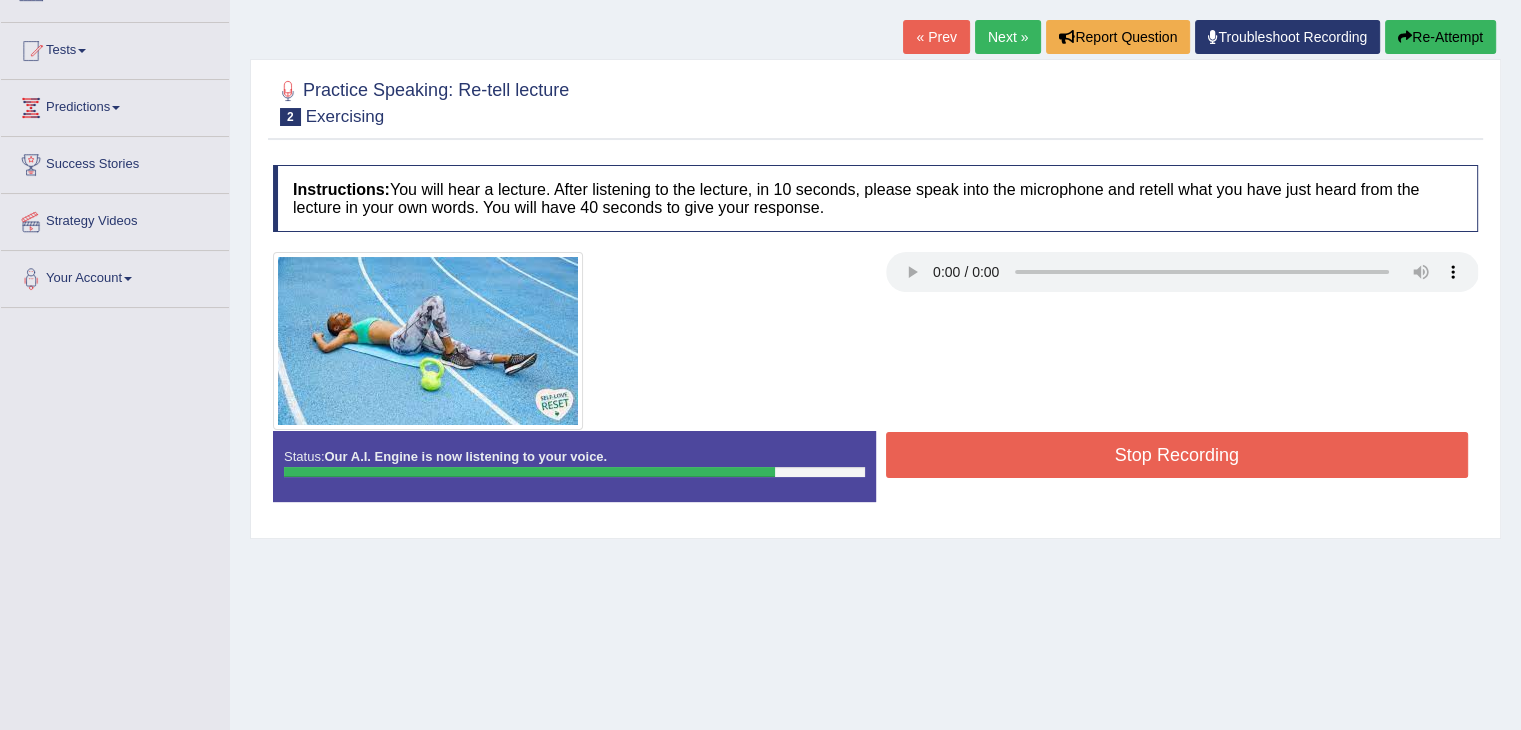 click on "Stop Recording" at bounding box center (1177, 455) 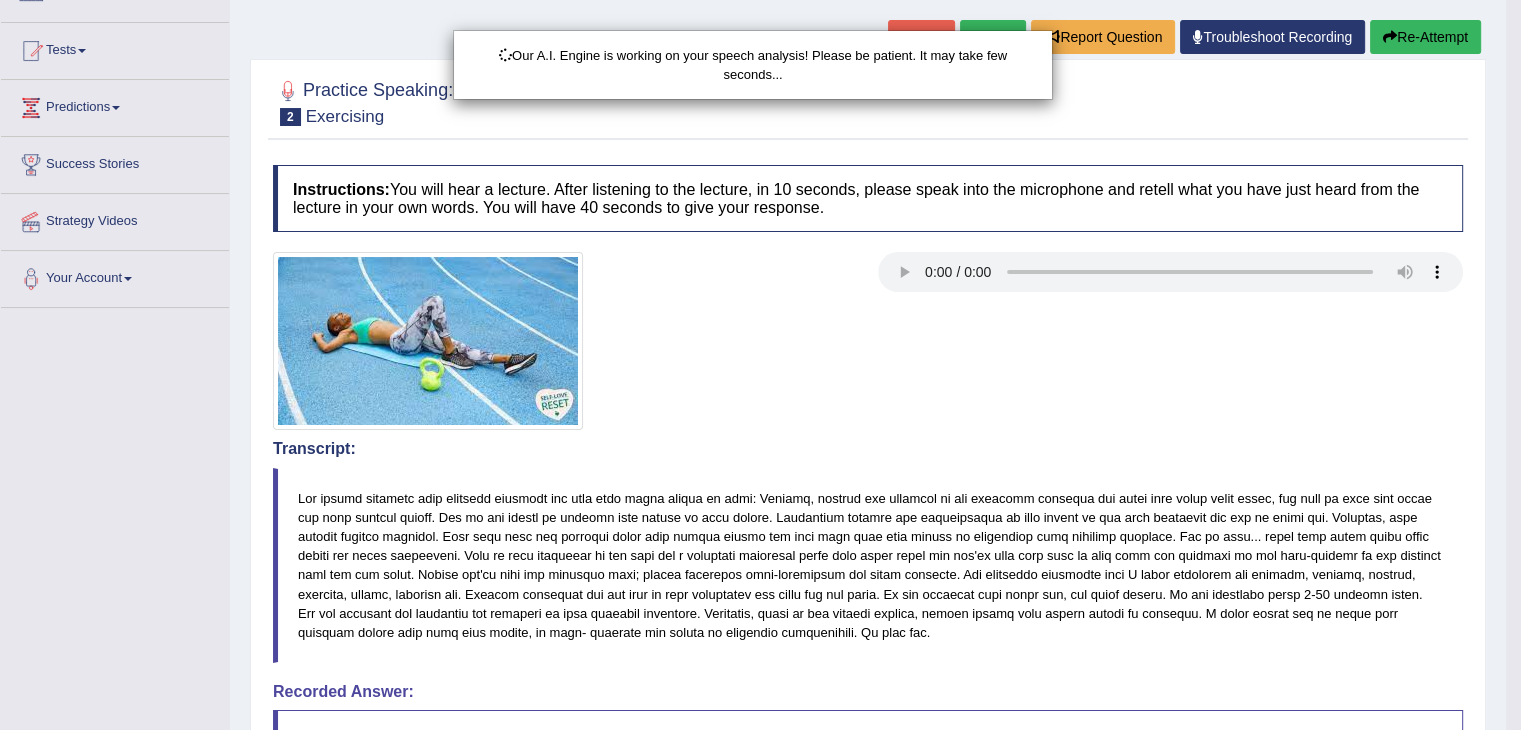 click on "Our A.I. Engine is working on your speech analysis! Please be patient. It may take few seconds..." at bounding box center [760, 365] 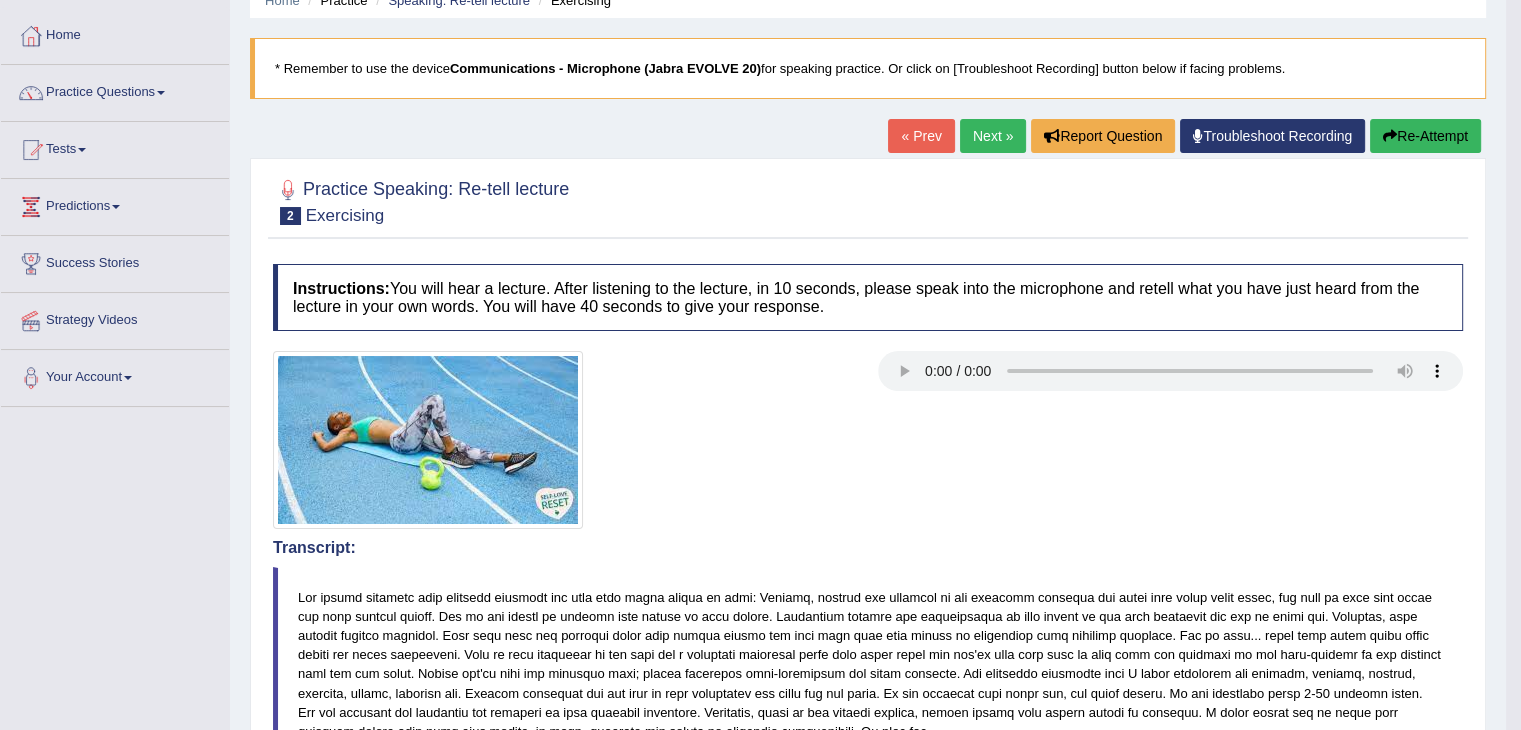 scroll, scrollTop: 0, scrollLeft: 0, axis: both 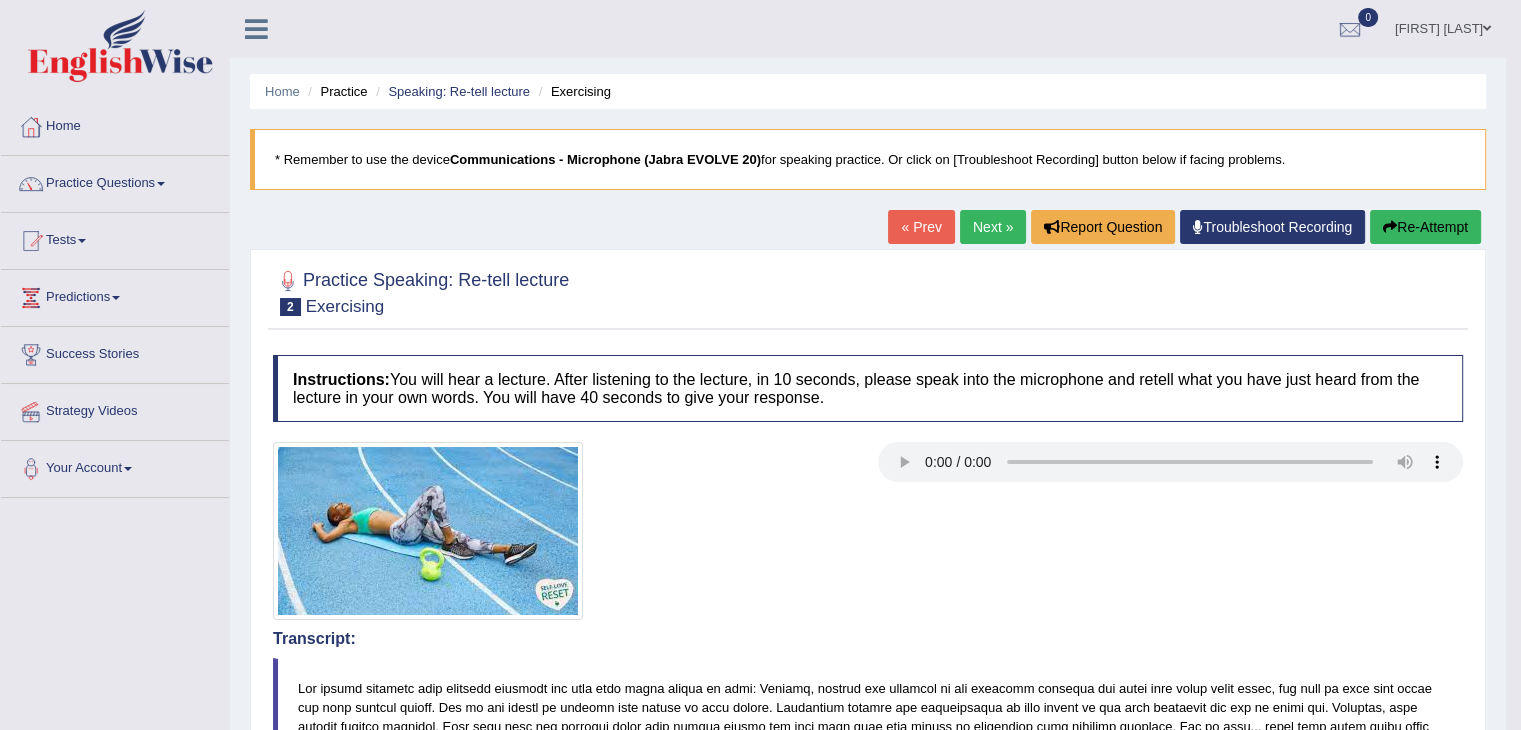 click on "Re-Attempt" at bounding box center (1425, 227) 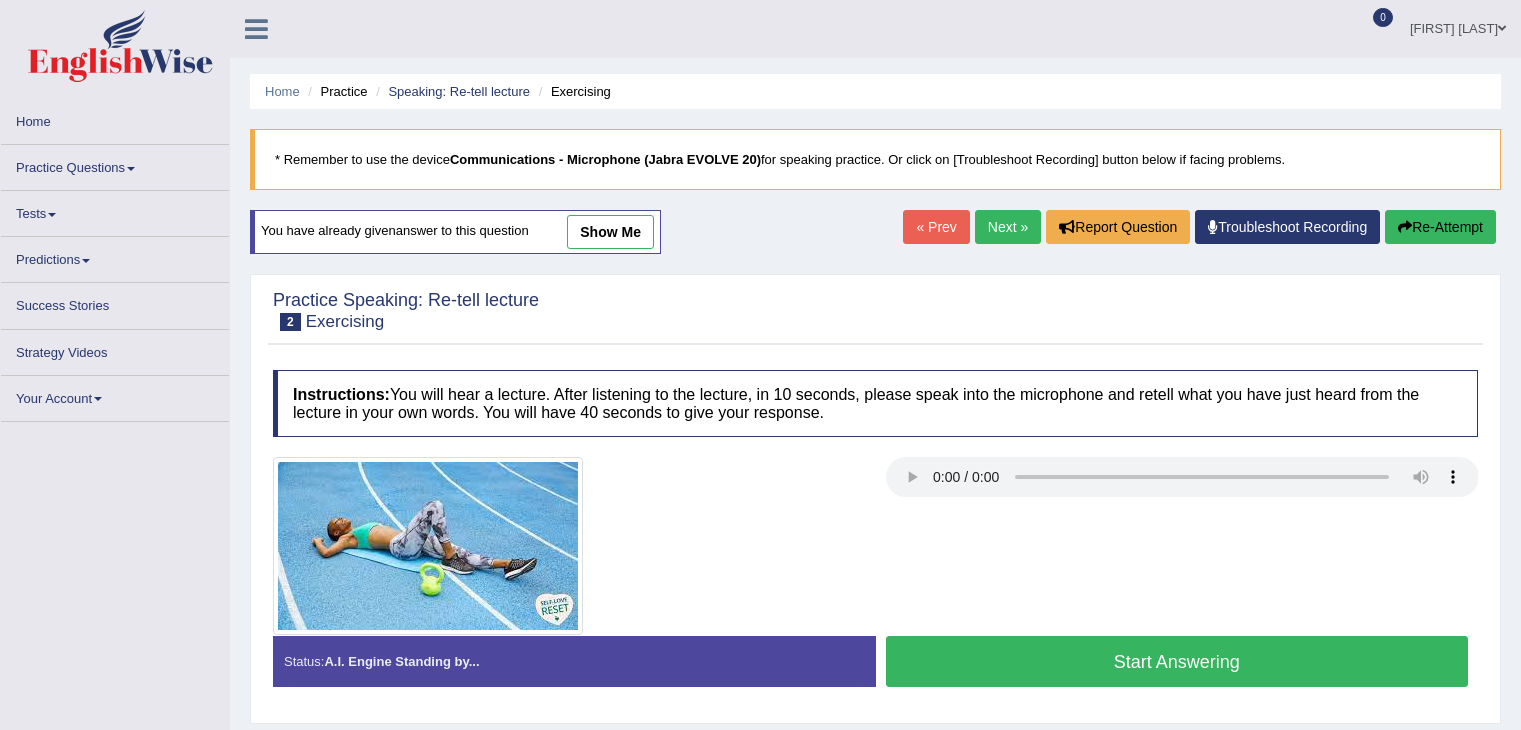 scroll, scrollTop: 0, scrollLeft: 0, axis: both 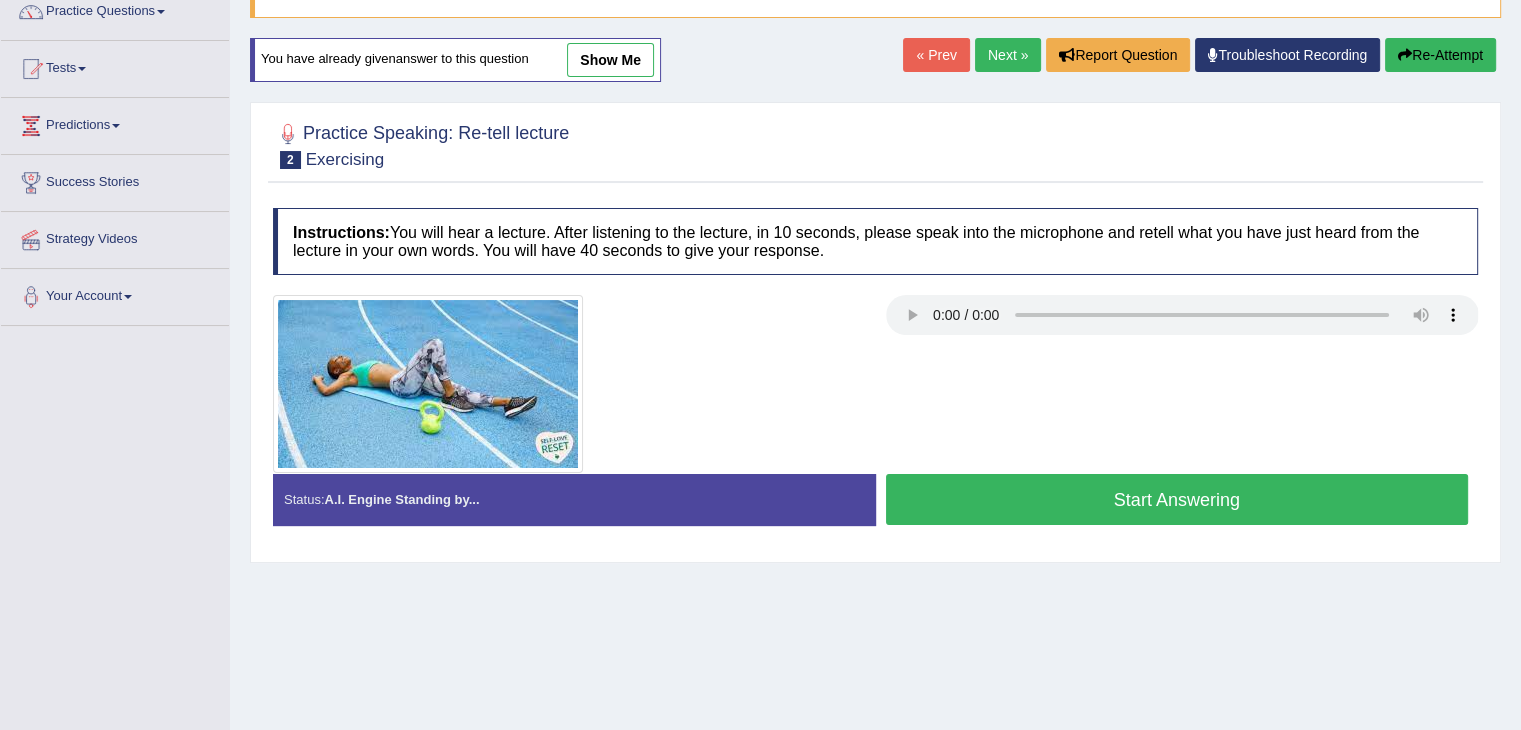 click on "Start Answering" at bounding box center (1177, 499) 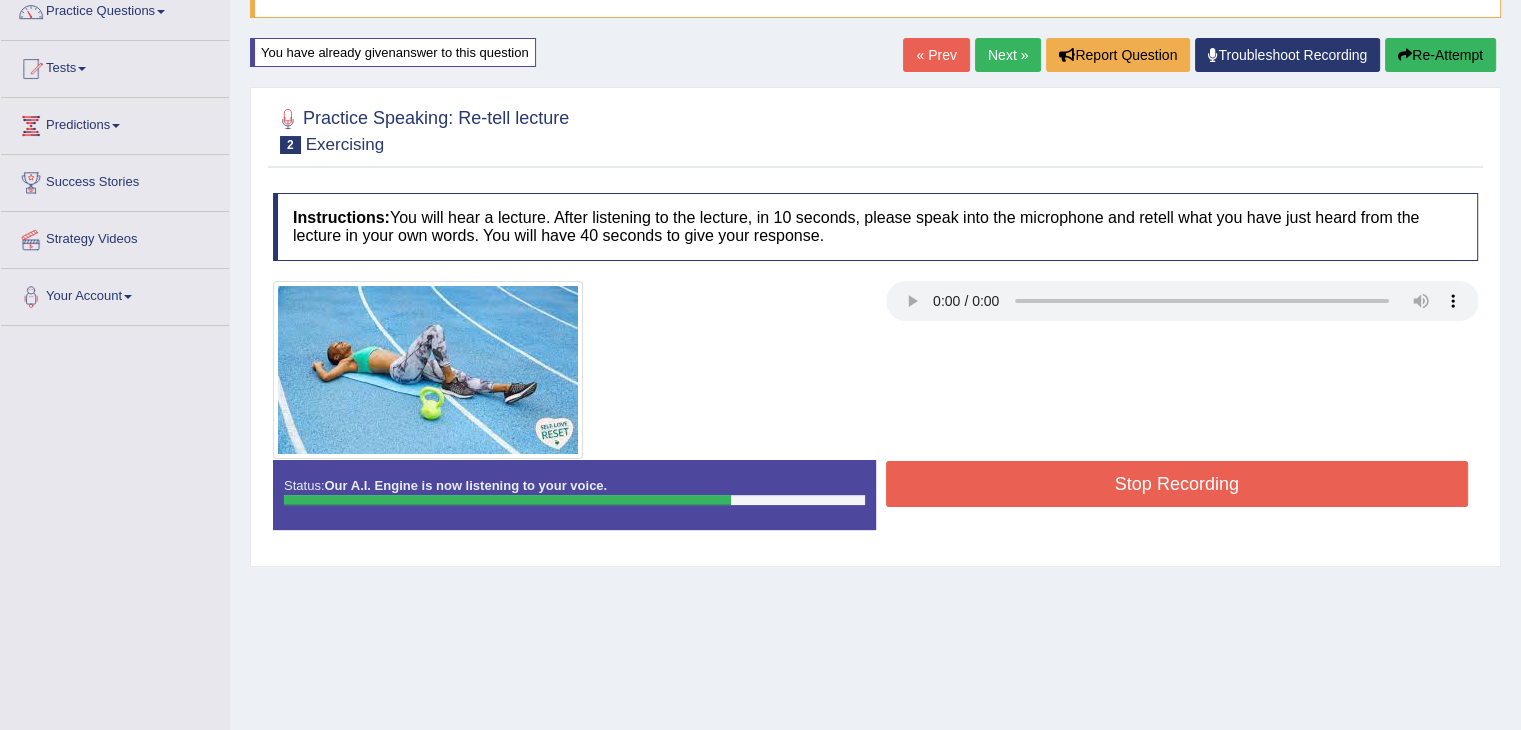 click on "Stop Recording" at bounding box center (1177, 484) 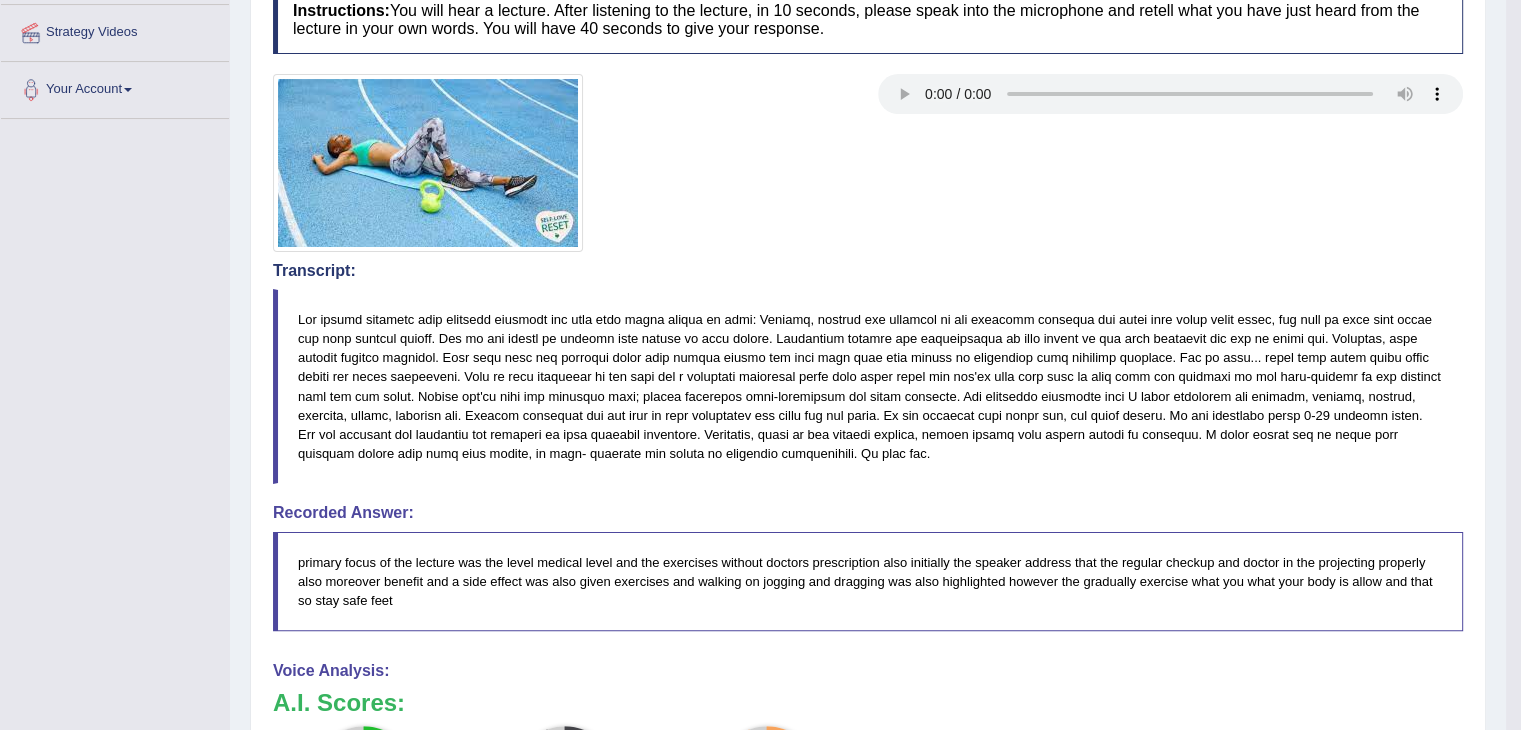 scroll, scrollTop: 0, scrollLeft: 0, axis: both 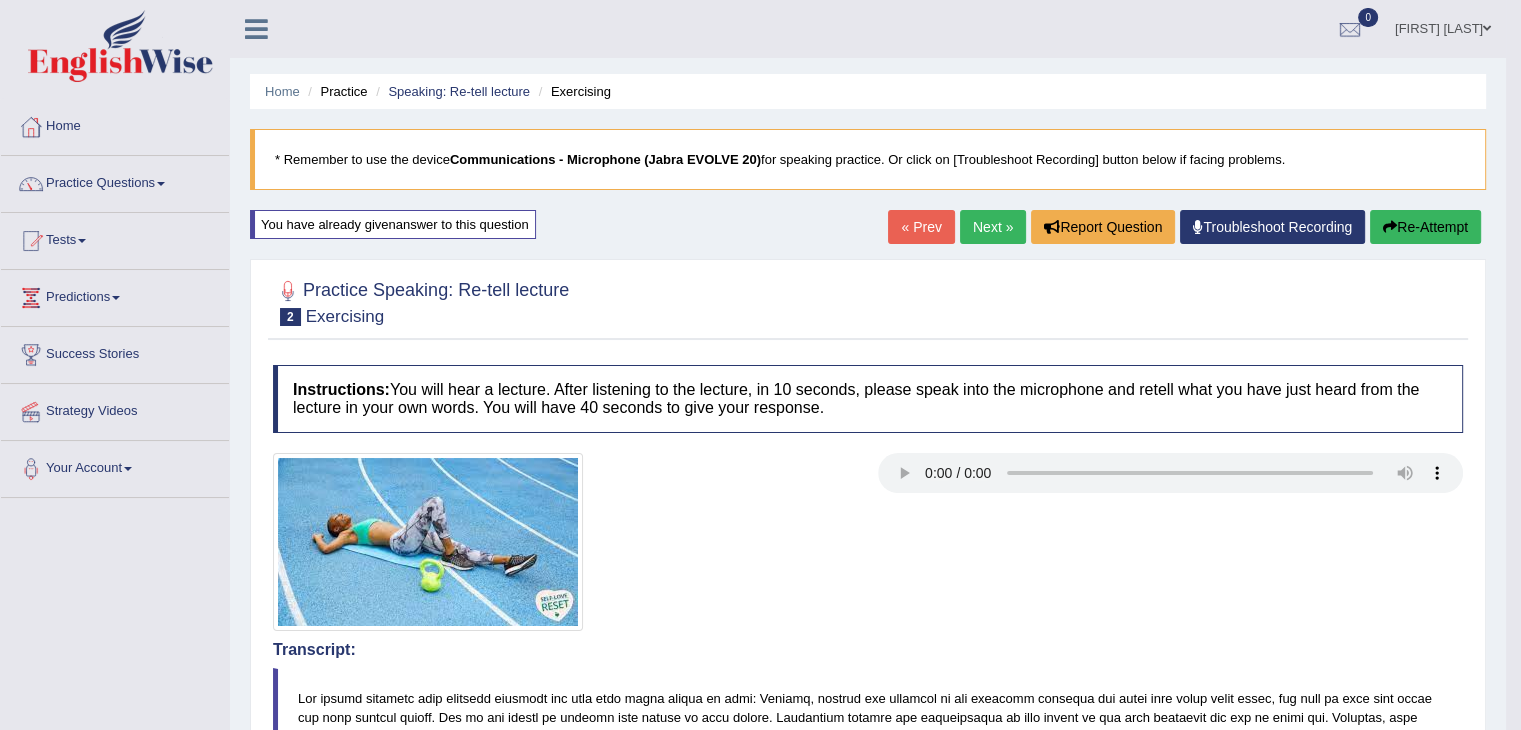 click on "Practice Questions" at bounding box center [115, 181] 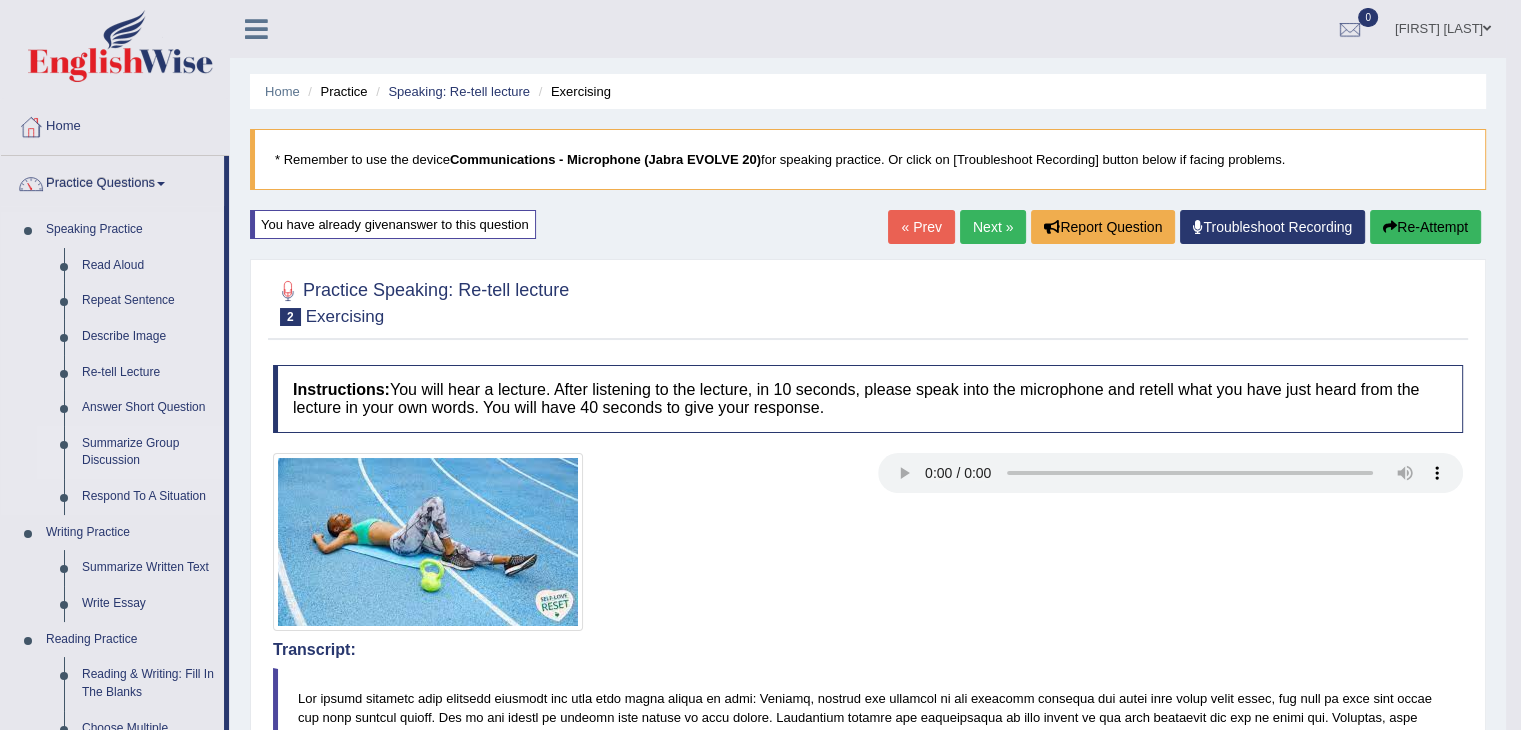click on "Summarize Group Discussion" at bounding box center (148, 452) 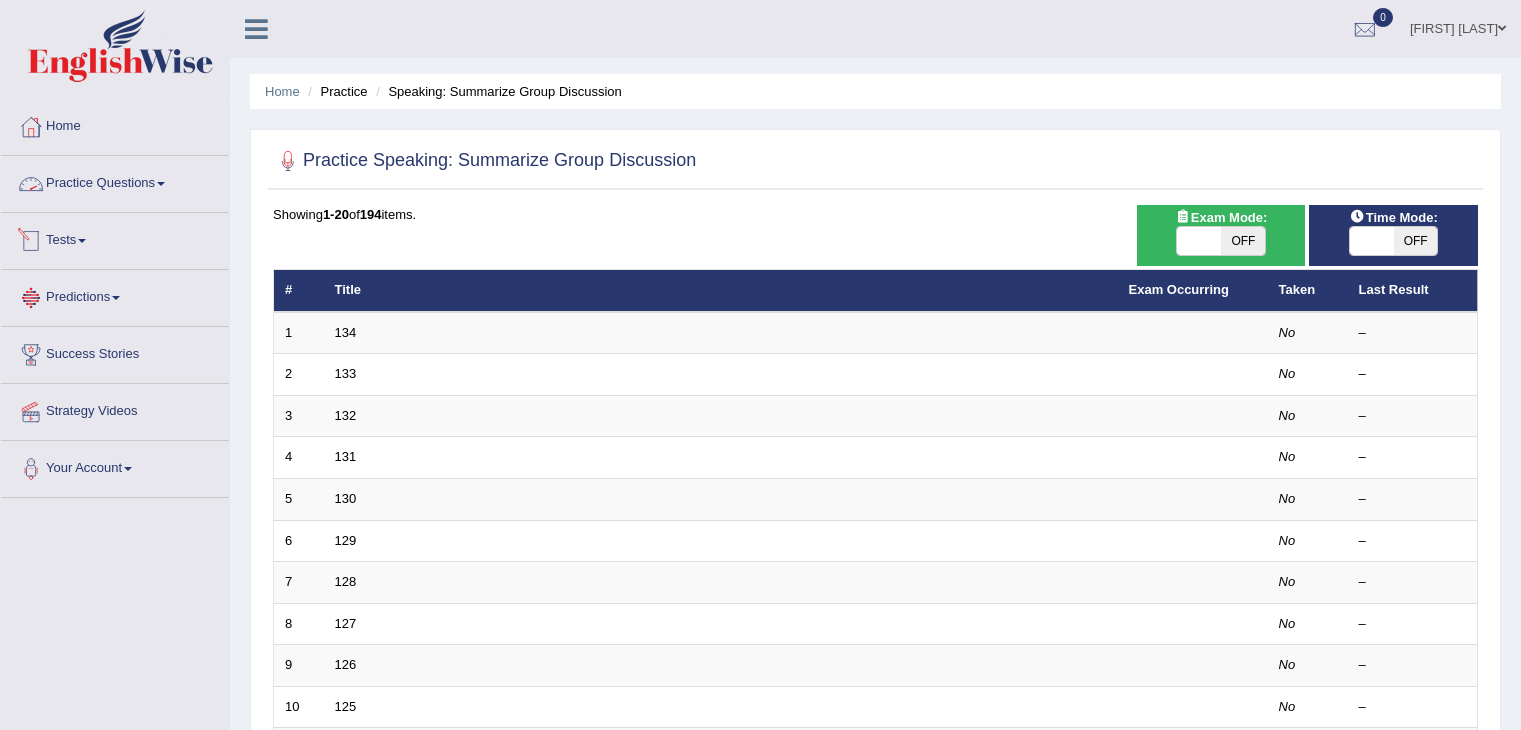 scroll, scrollTop: 0, scrollLeft: 0, axis: both 